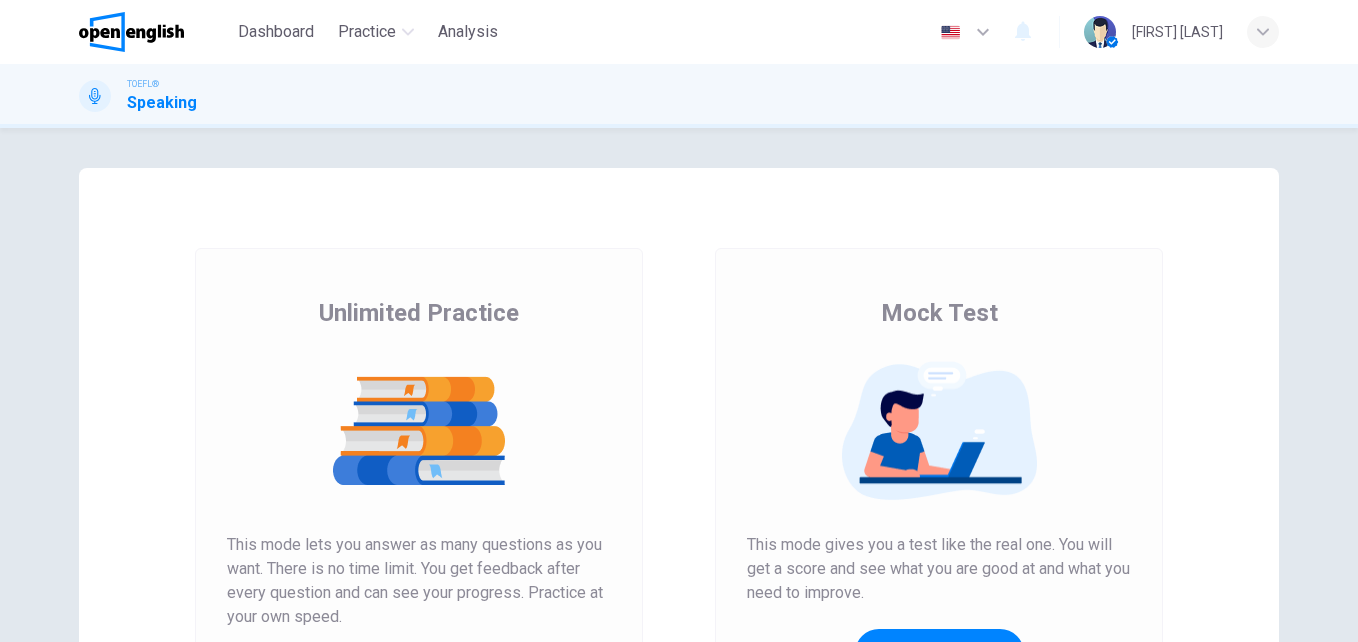 scroll, scrollTop: 0, scrollLeft: 0, axis: both 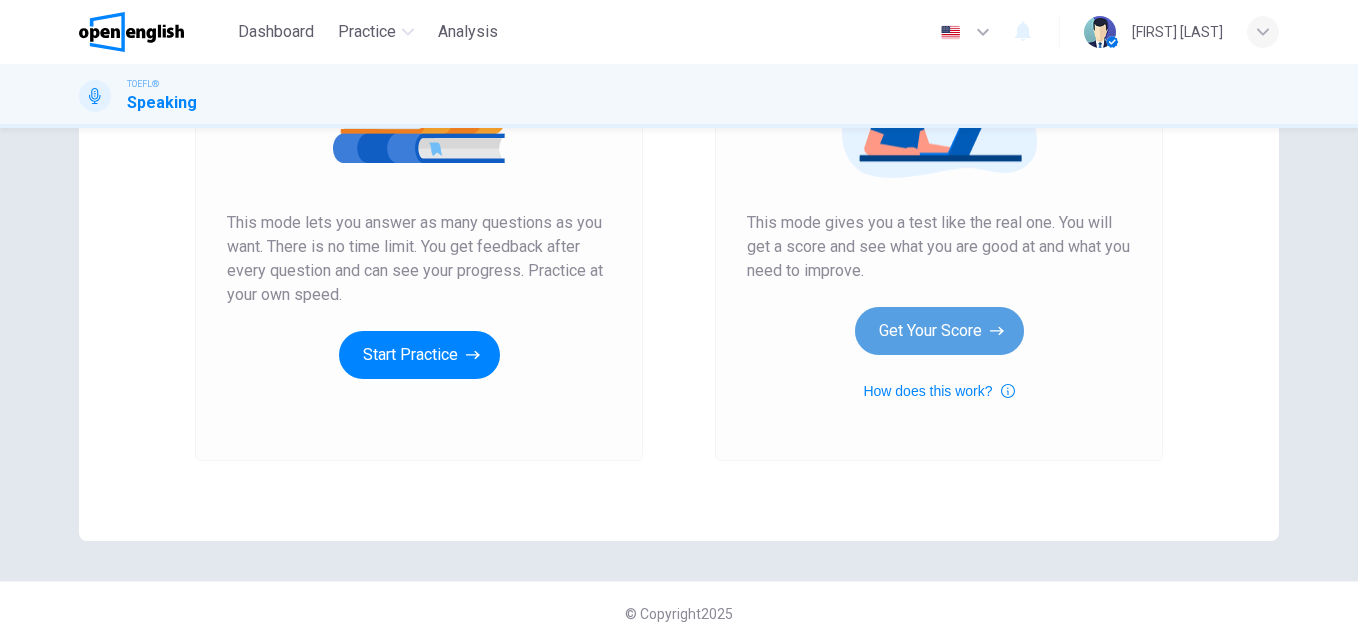 click on "Get Your Score" at bounding box center [939, 331] 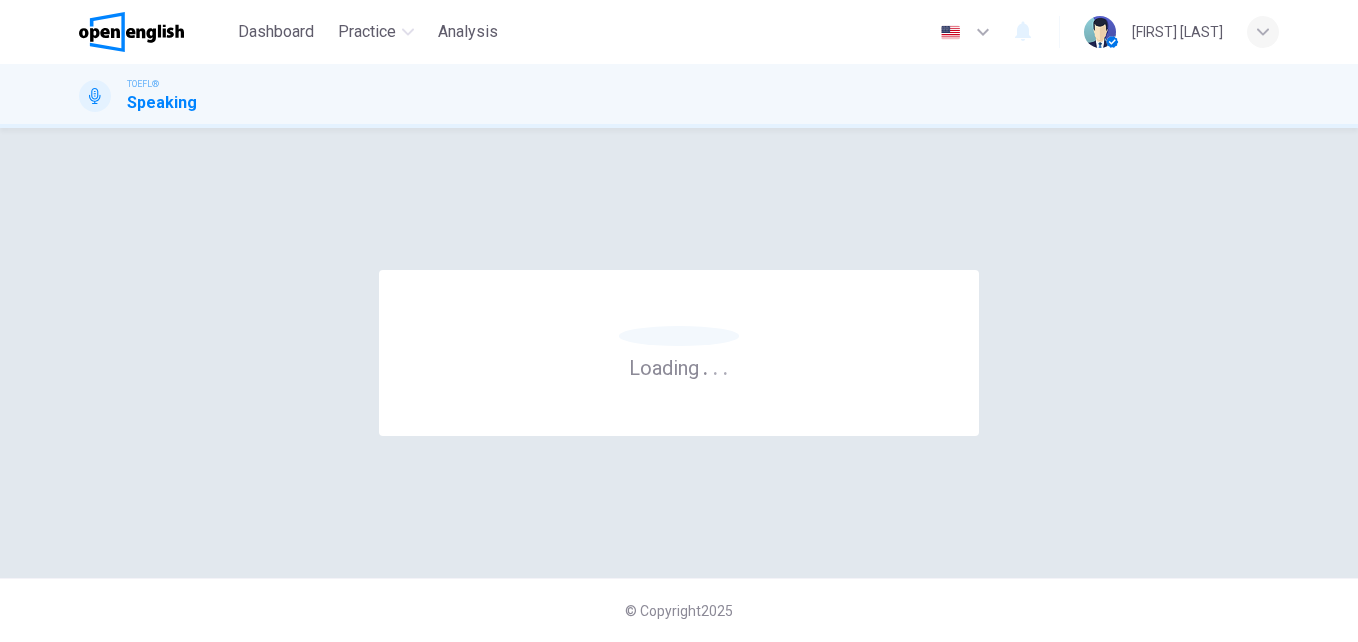 scroll, scrollTop: 0, scrollLeft: 0, axis: both 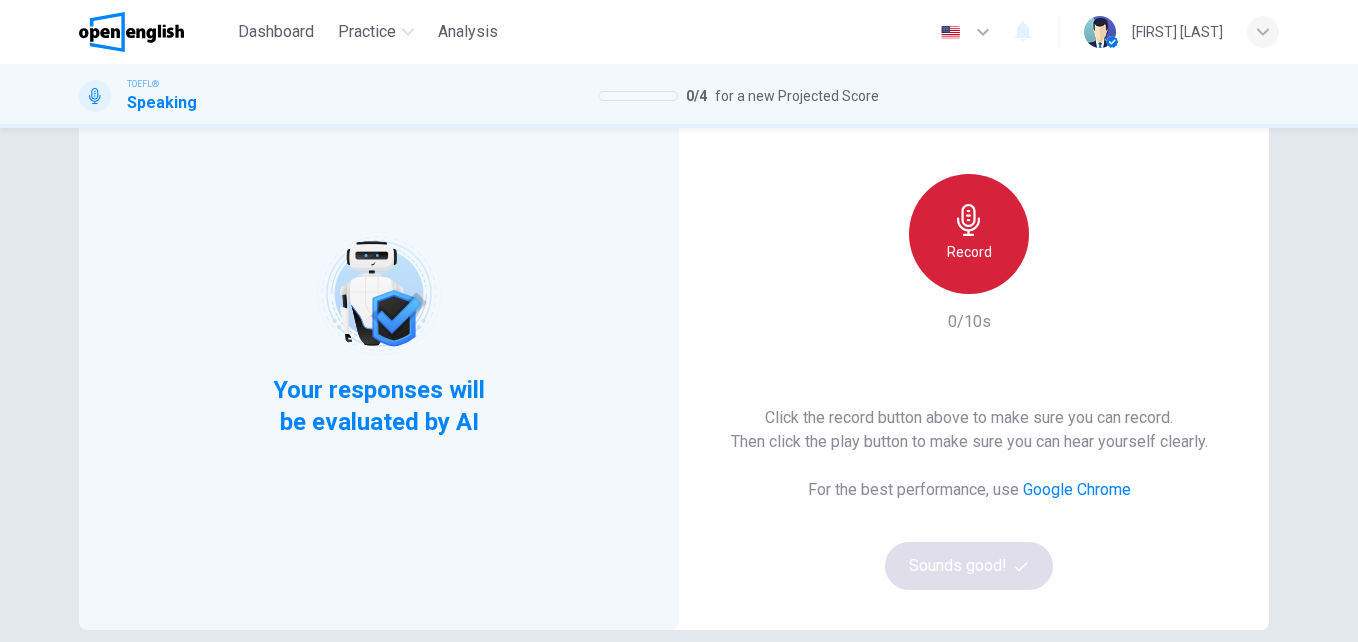 click on "Record" at bounding box center [969, 234] 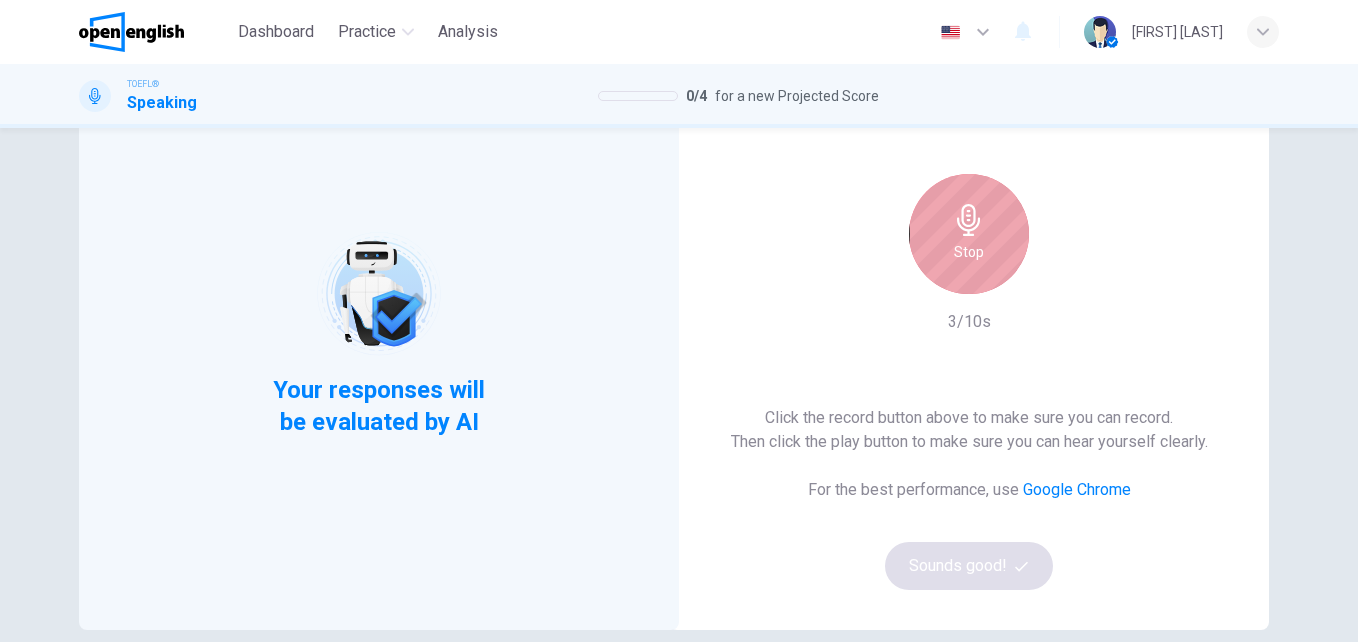 click on "Stop" at bounding box center [969, 234] 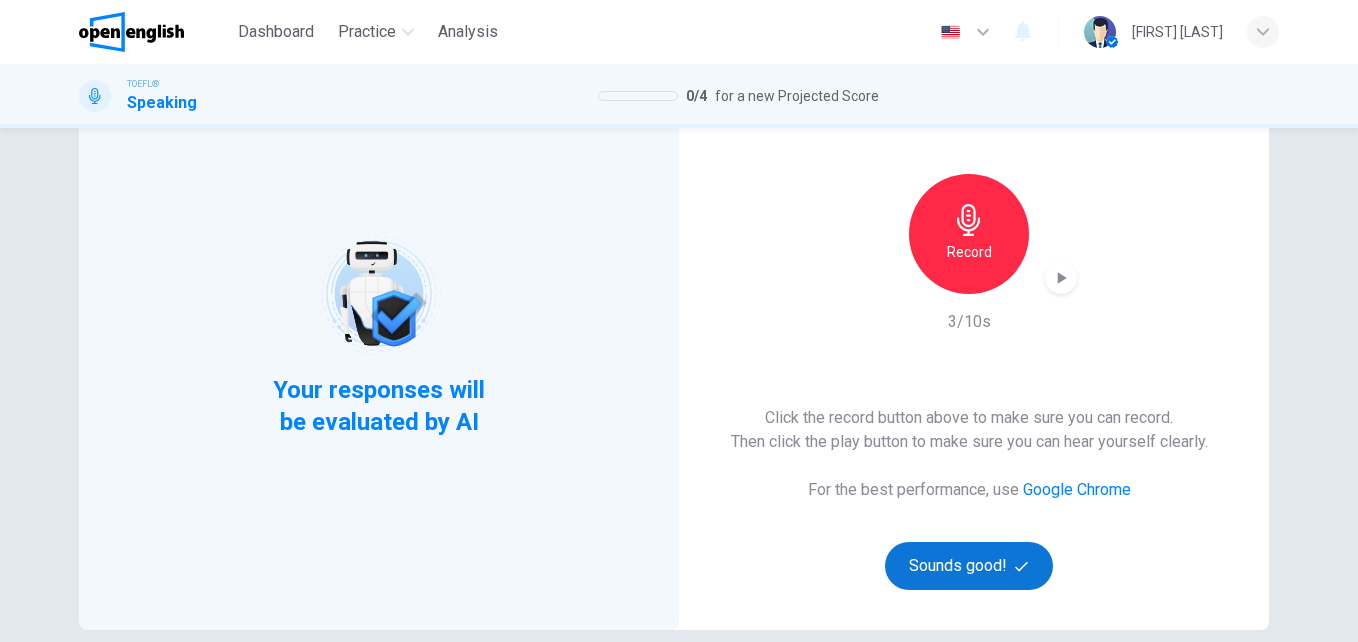 click on "Sounds good!" at bounding box center [969, 566] 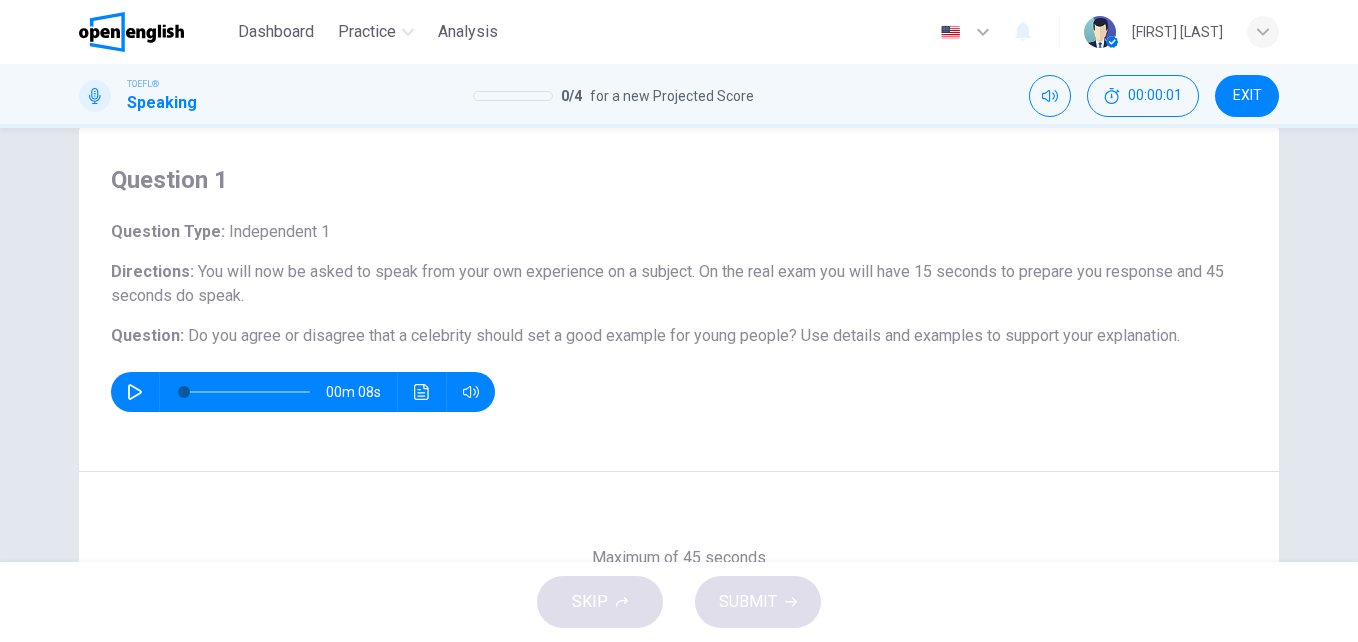 scroll, scrollTop: 29, scrollLeft: 0, axis: vertical 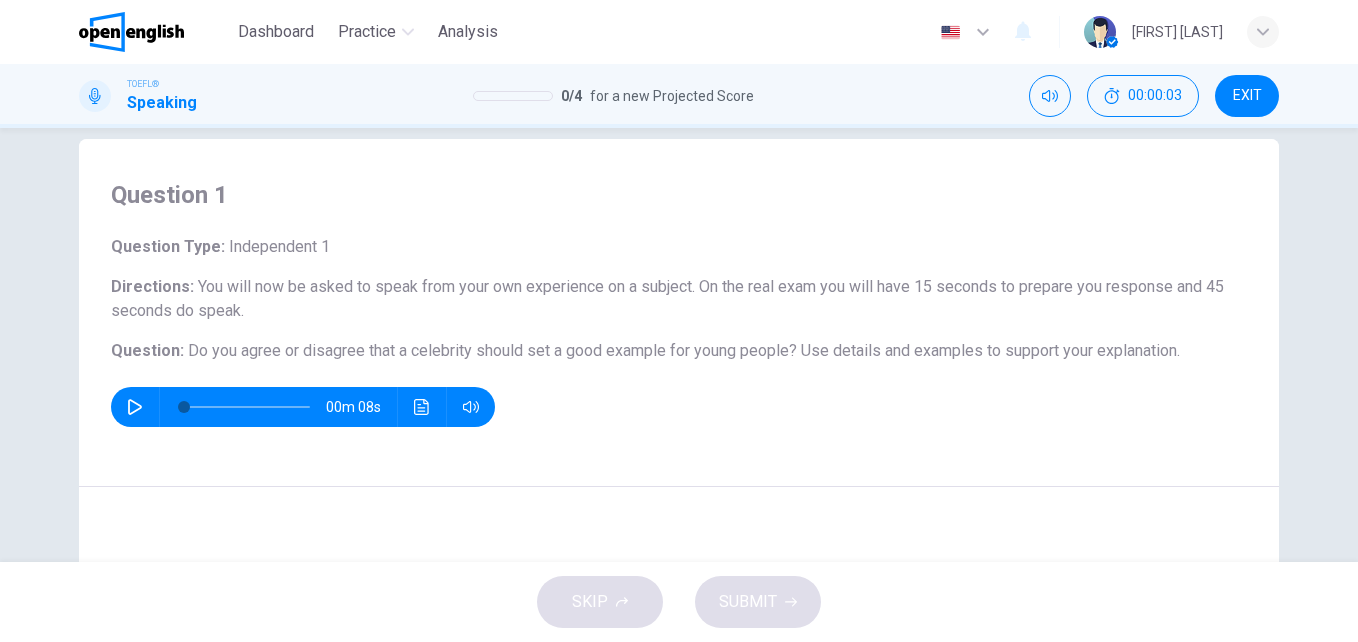 click 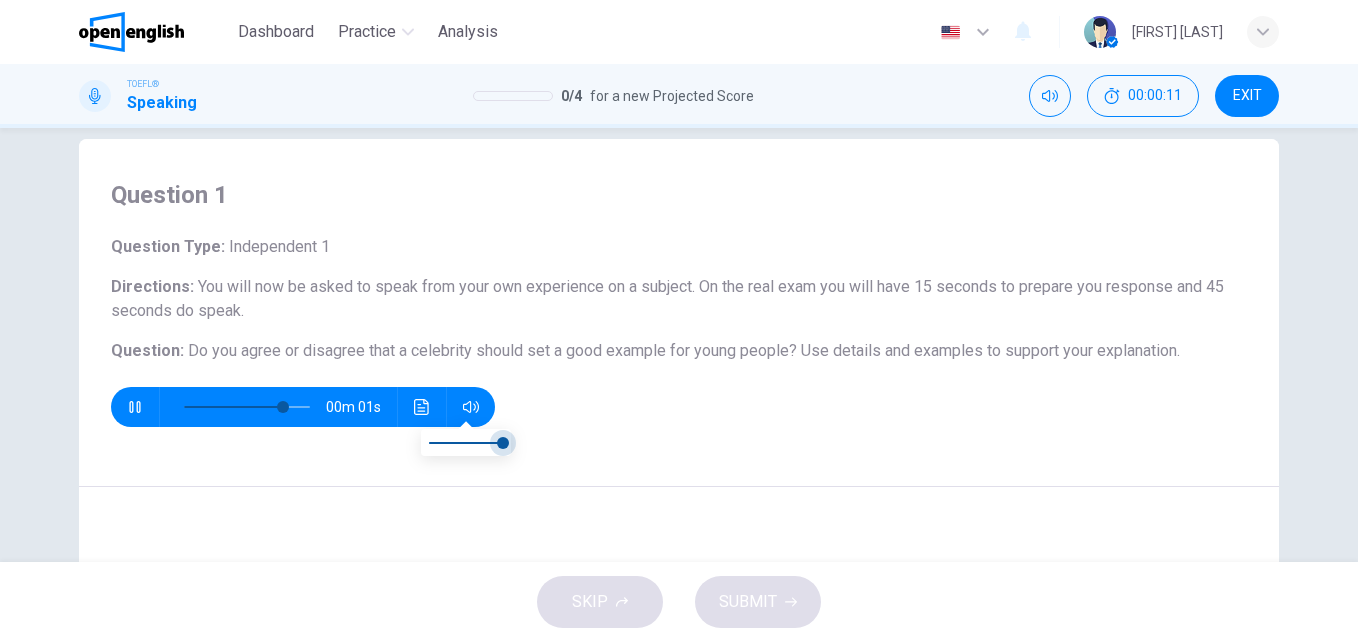 type on "**" 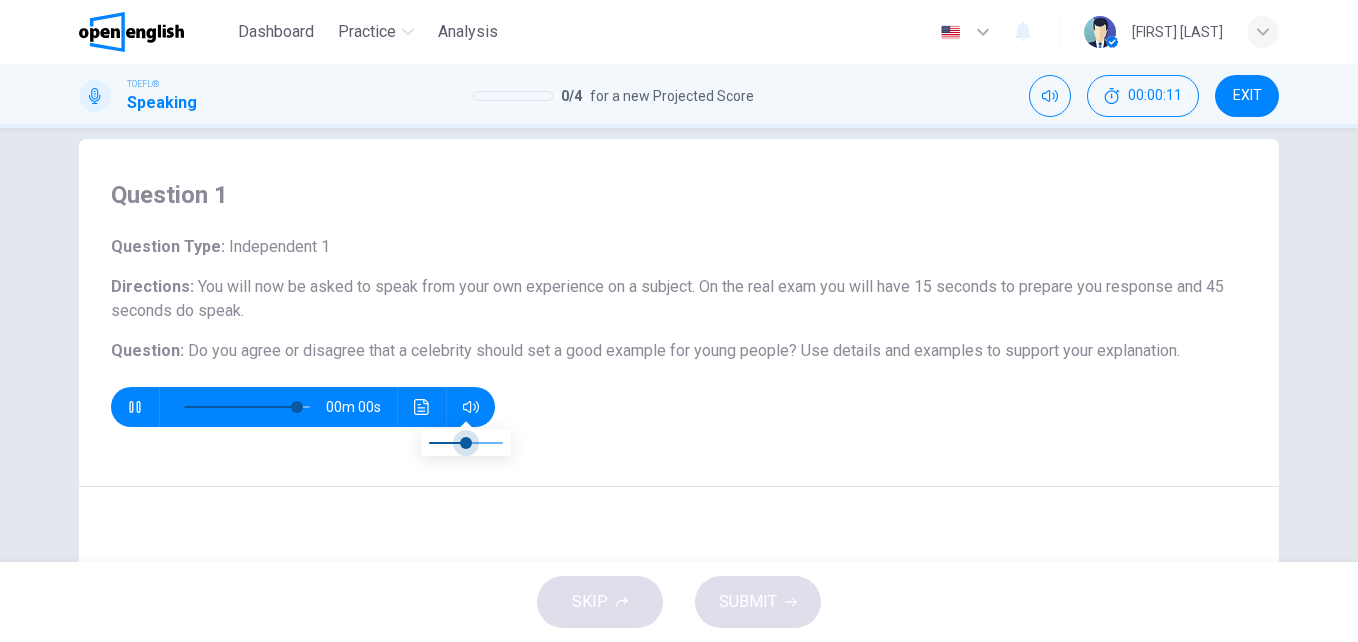 type on "**" 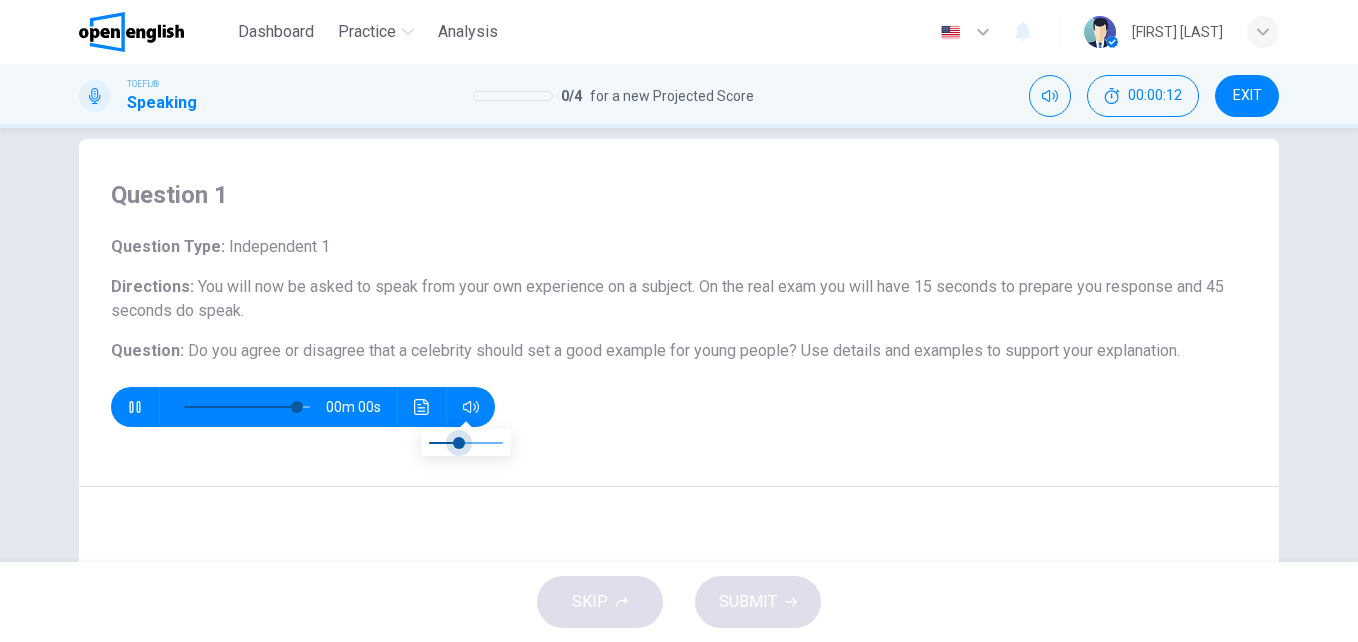 drag, startPoint x: 504, startPoint y: 445, endPoint x: 459, endPoint y: 449, distance: 45.17743 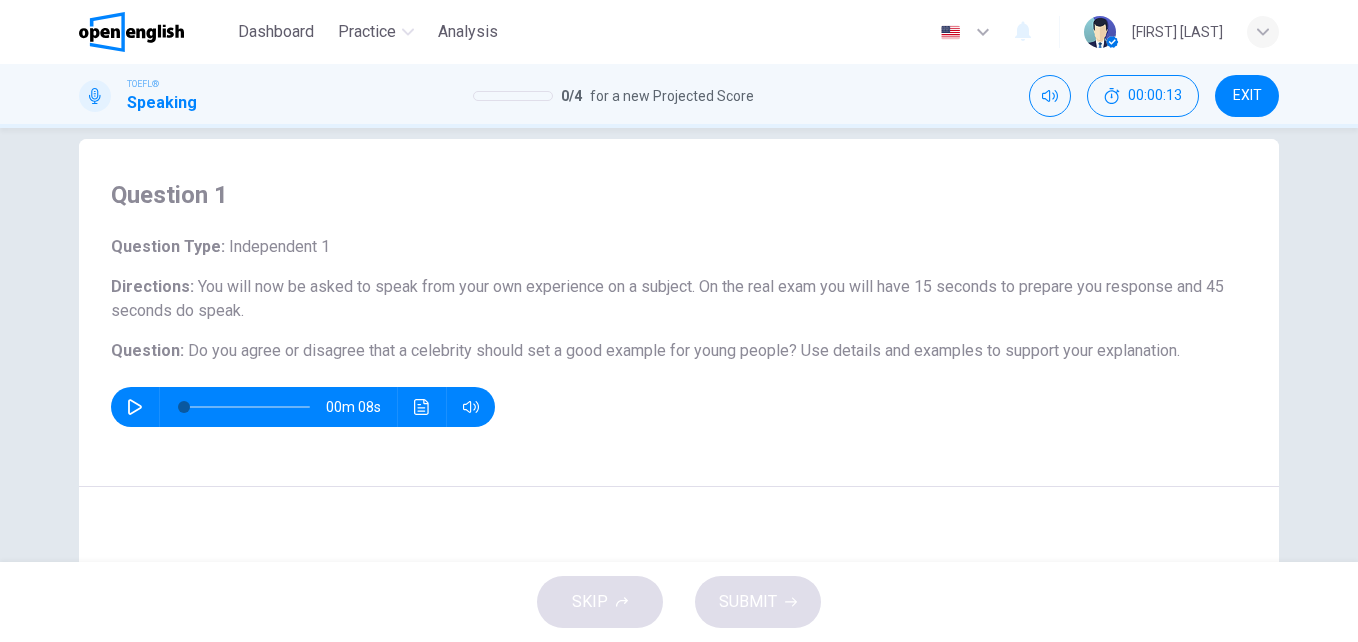 click 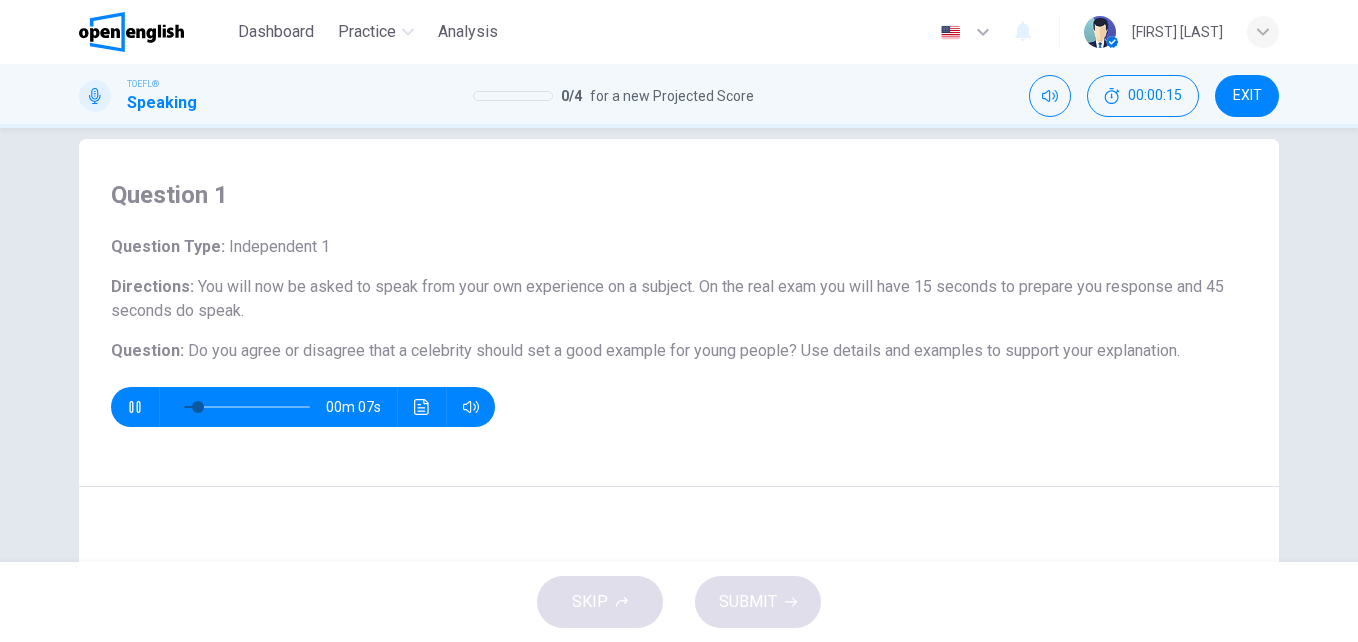 type on "**" 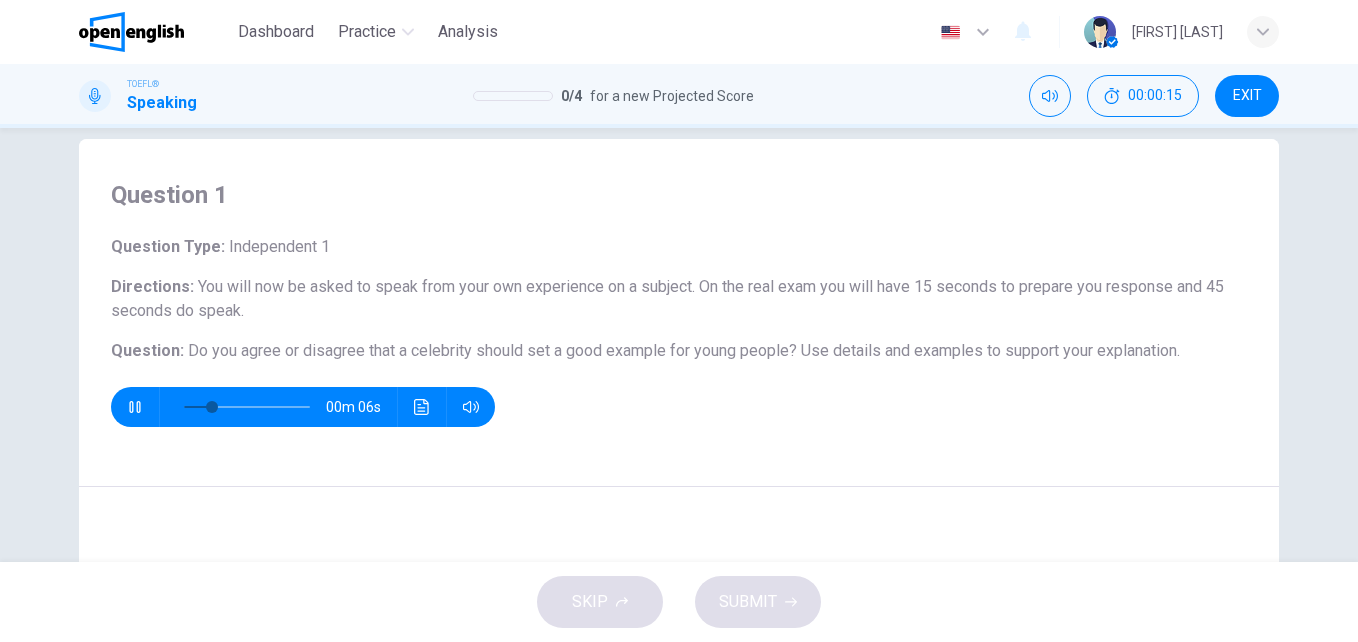 type 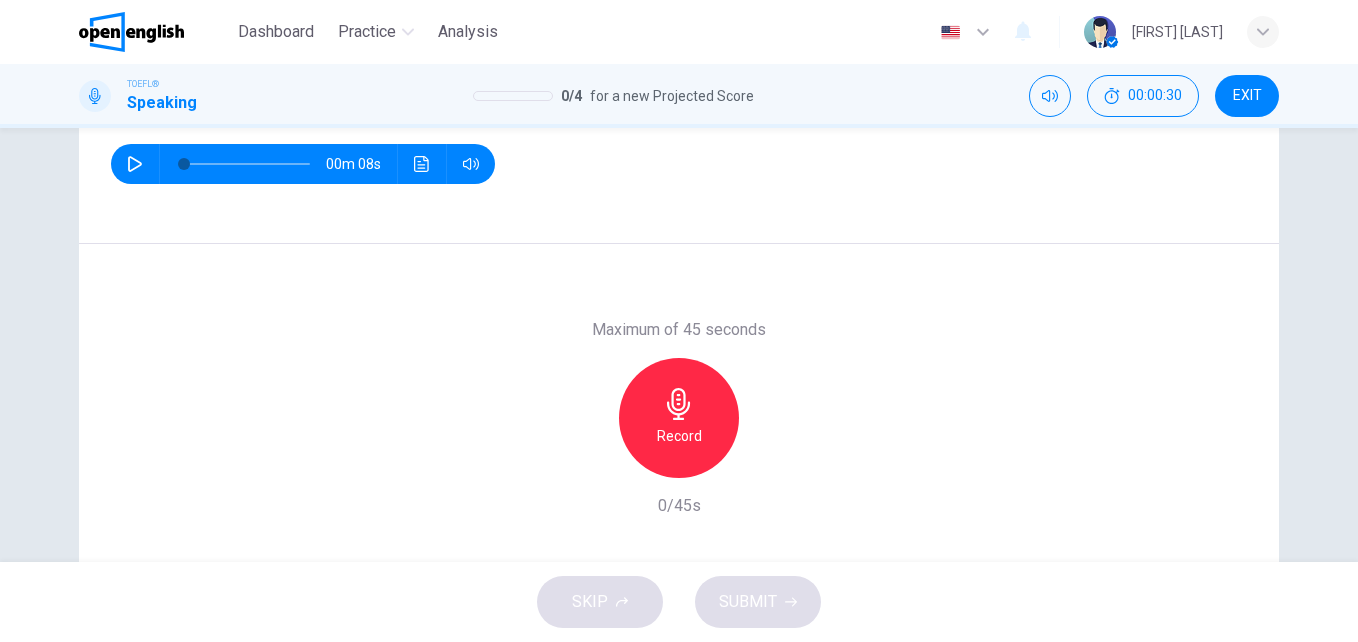 scroll, scrollTop: 266, scrollLeft: 0, axis: vertical 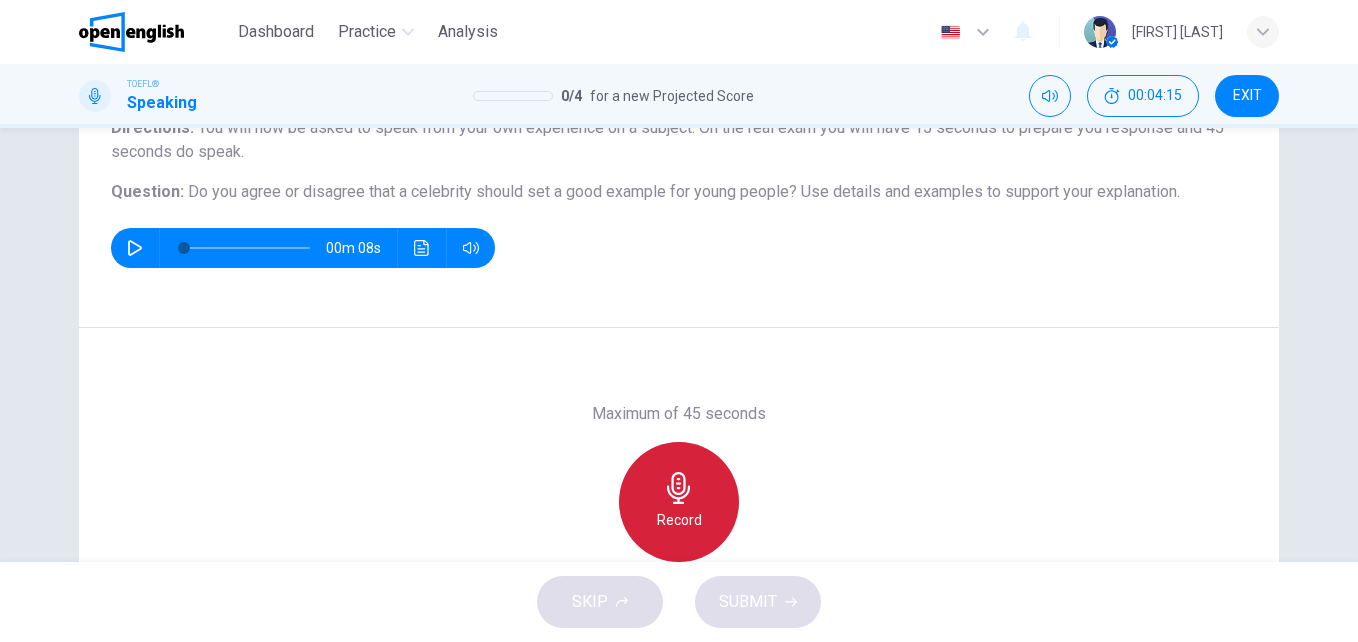 click on "Record" at bounding box center [679, 502] 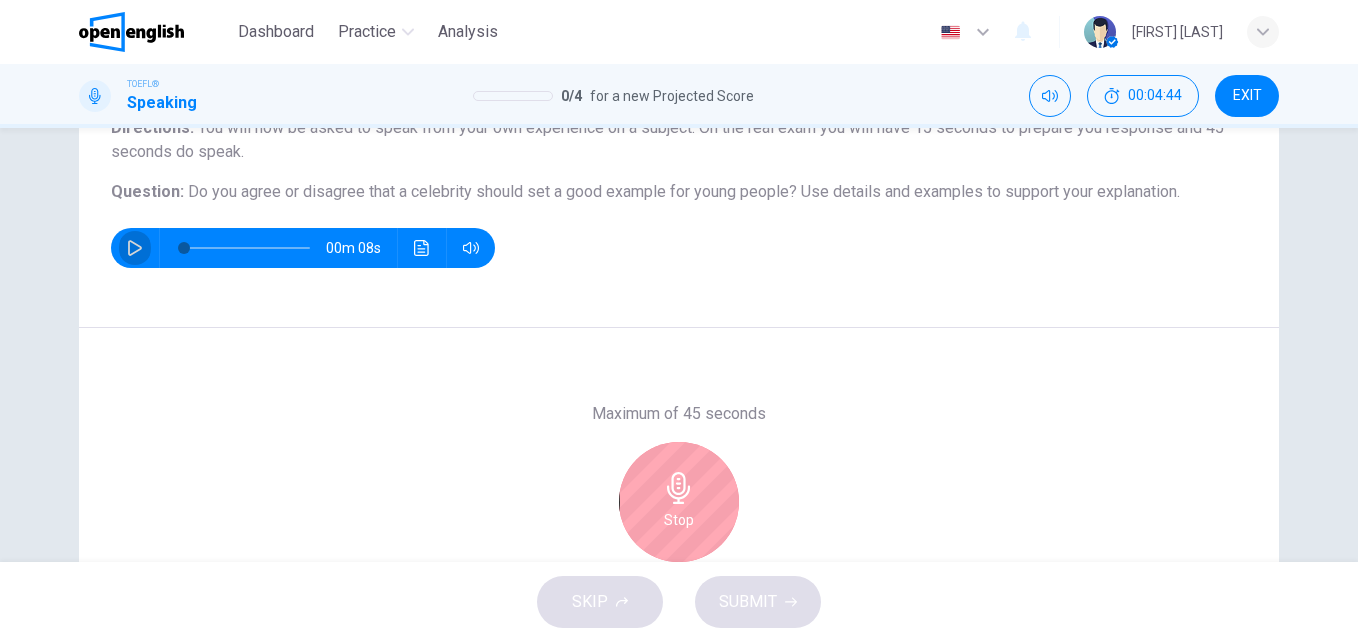 click at bounding box center (135, 248) 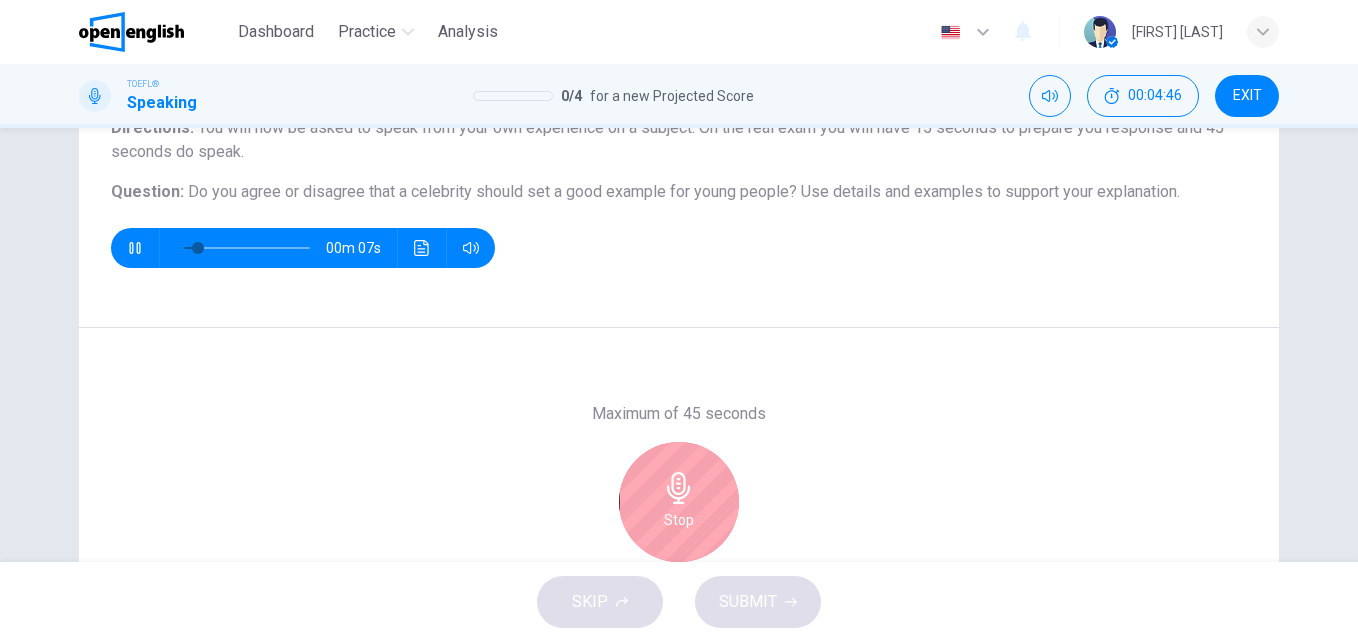 click 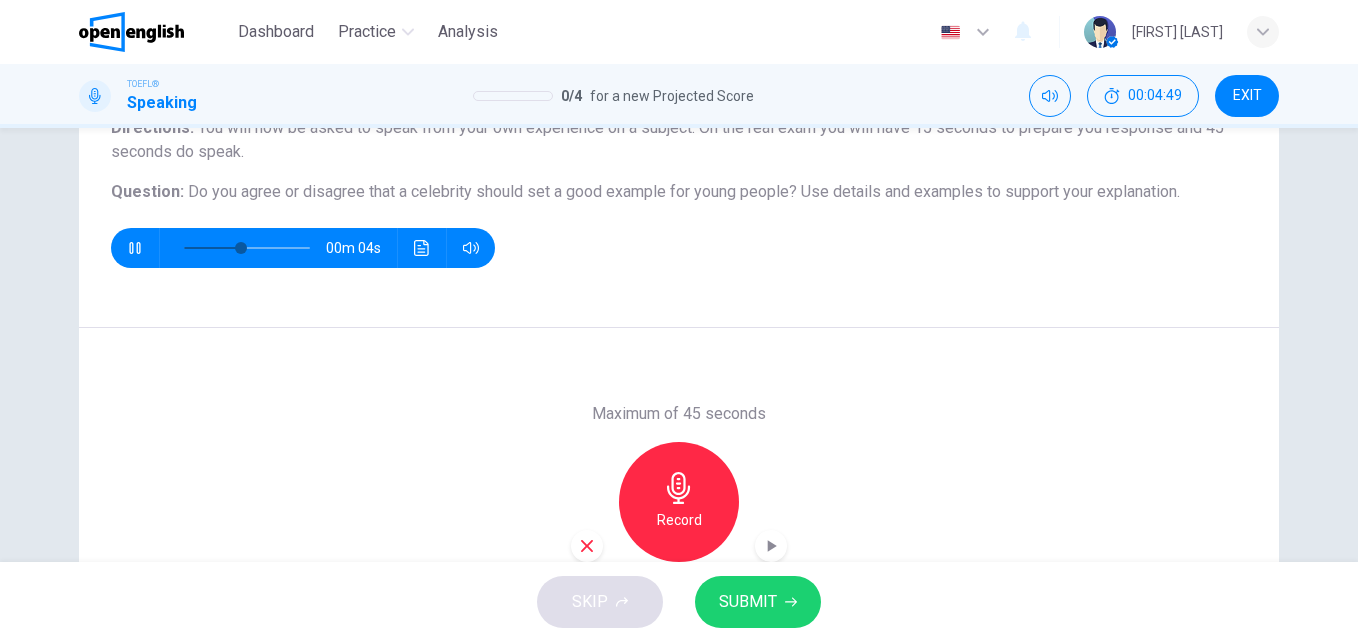 click on "SUBMIT" at bounding box center (748, 602) 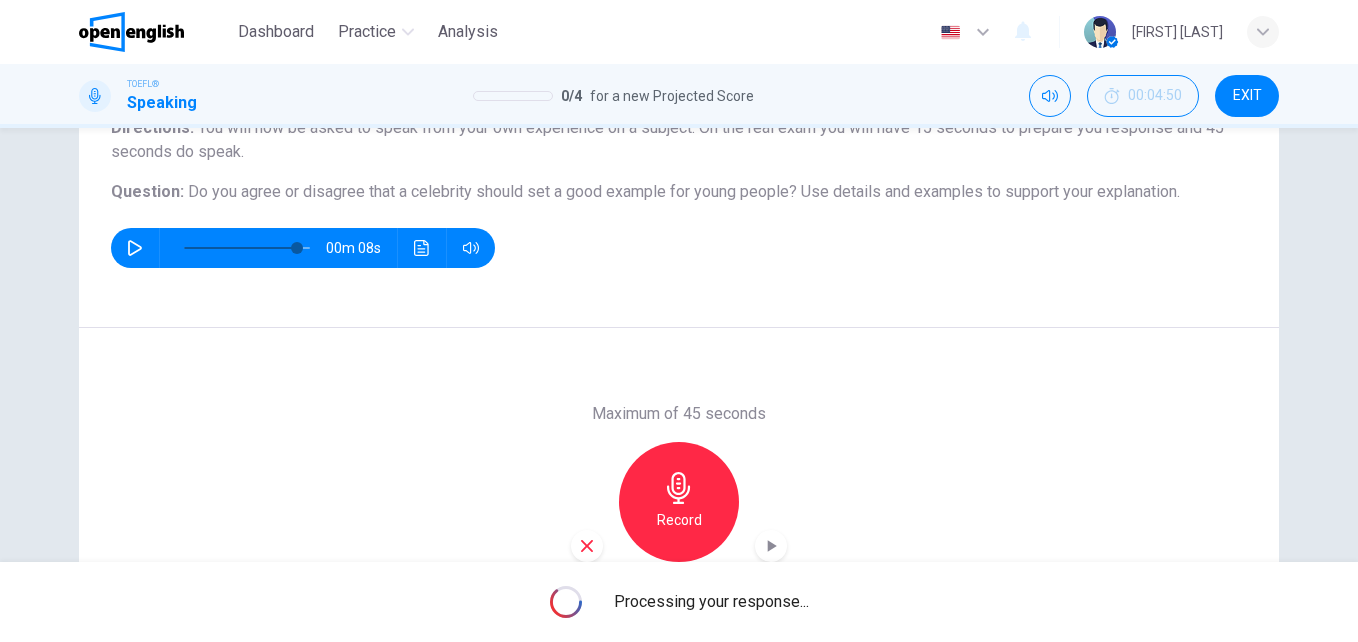 type on "*" 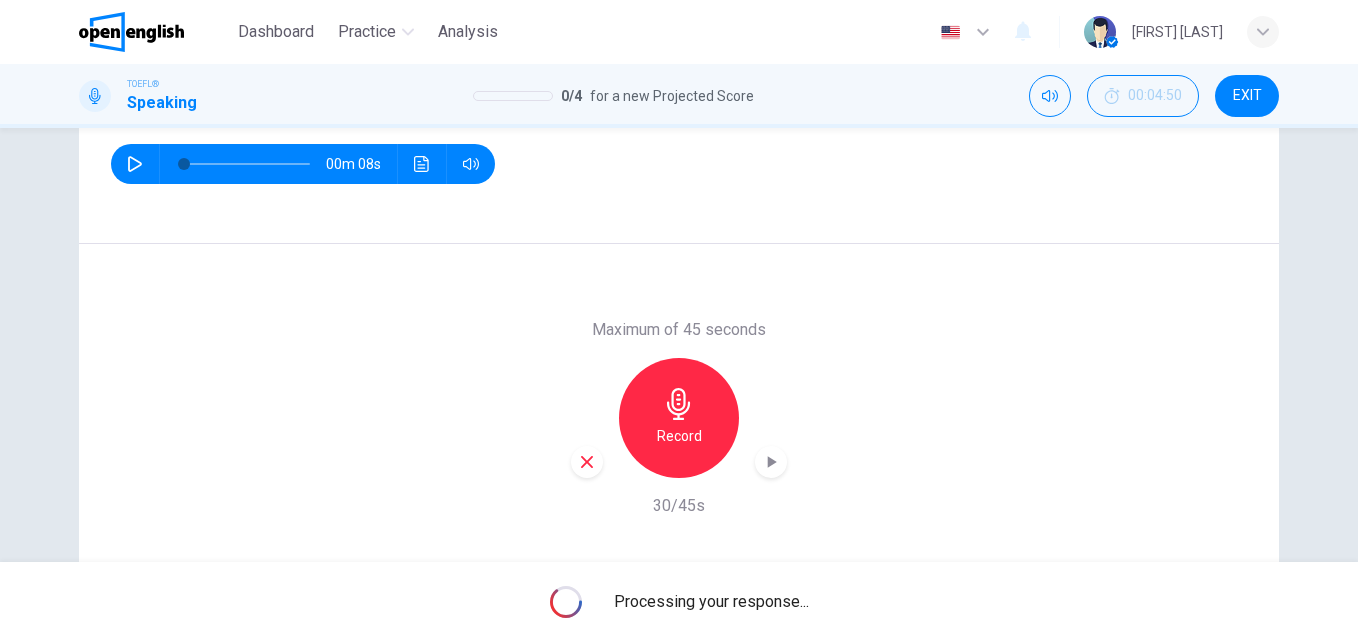 scroll, scrollTop: 341, scrollLeft: 0, axis: vertical 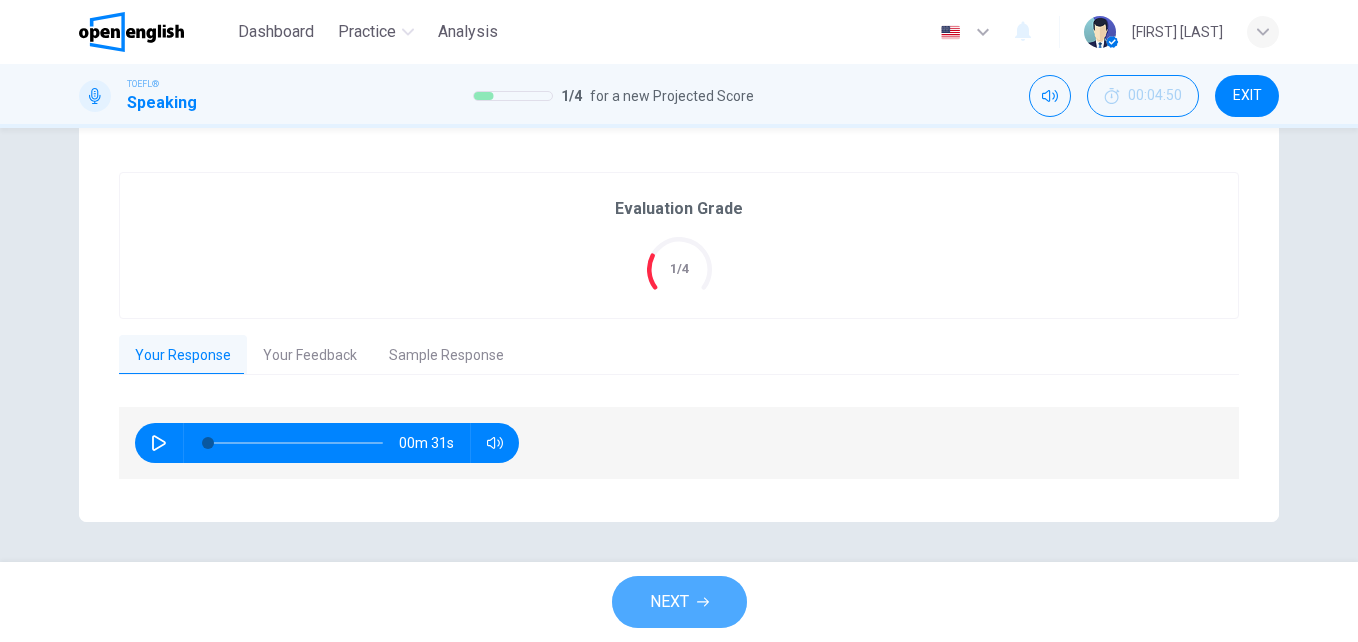click on "NEXT" at bounding box center (679, 602) 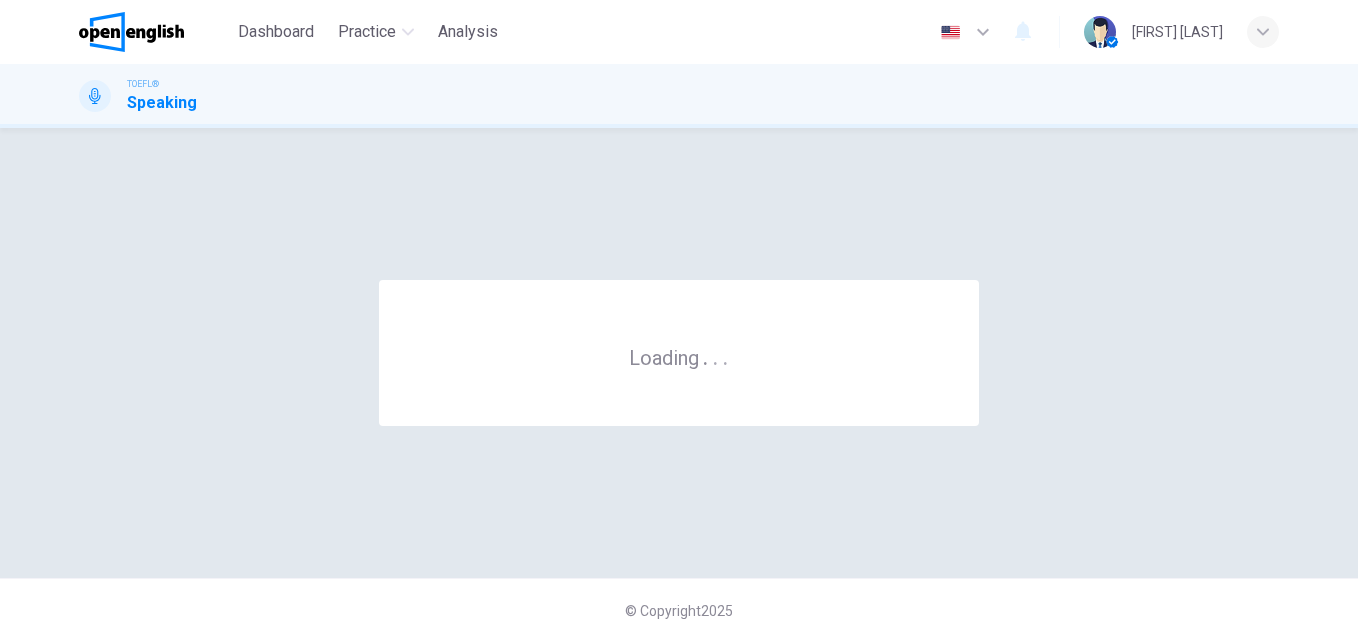 scroll, scrollTop: 0, scrollLeft: 0, axis: both 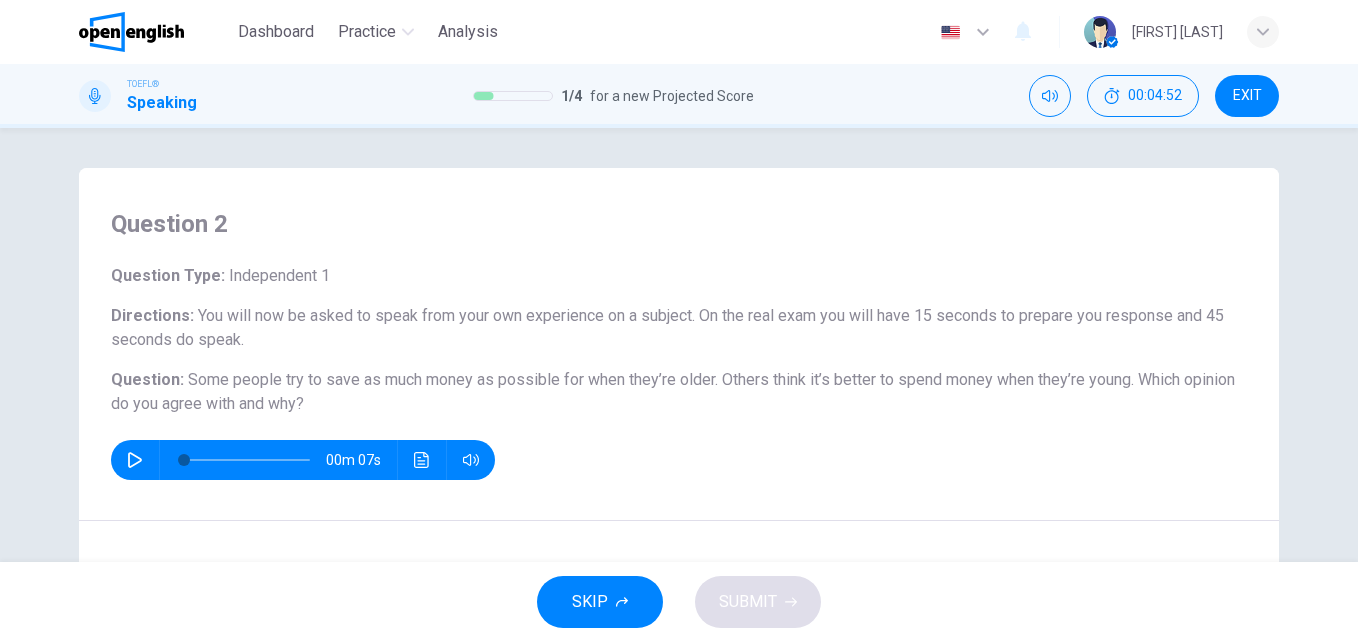 click at bounding box center (135, 460) 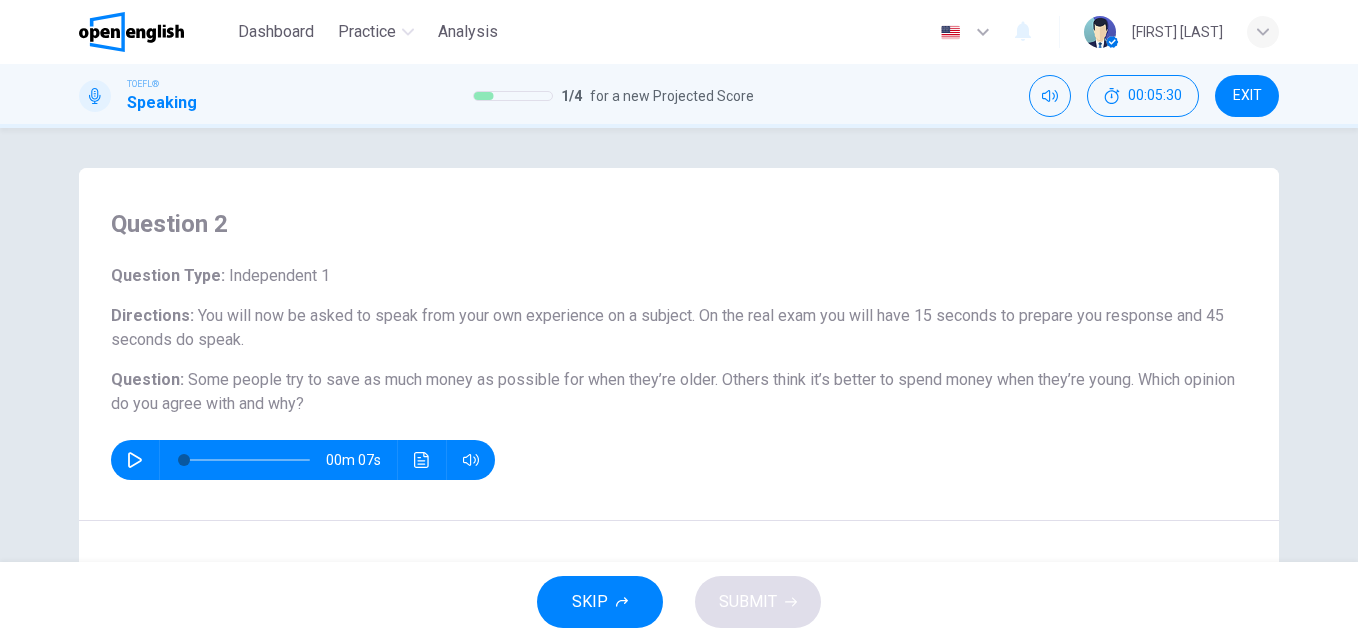 click 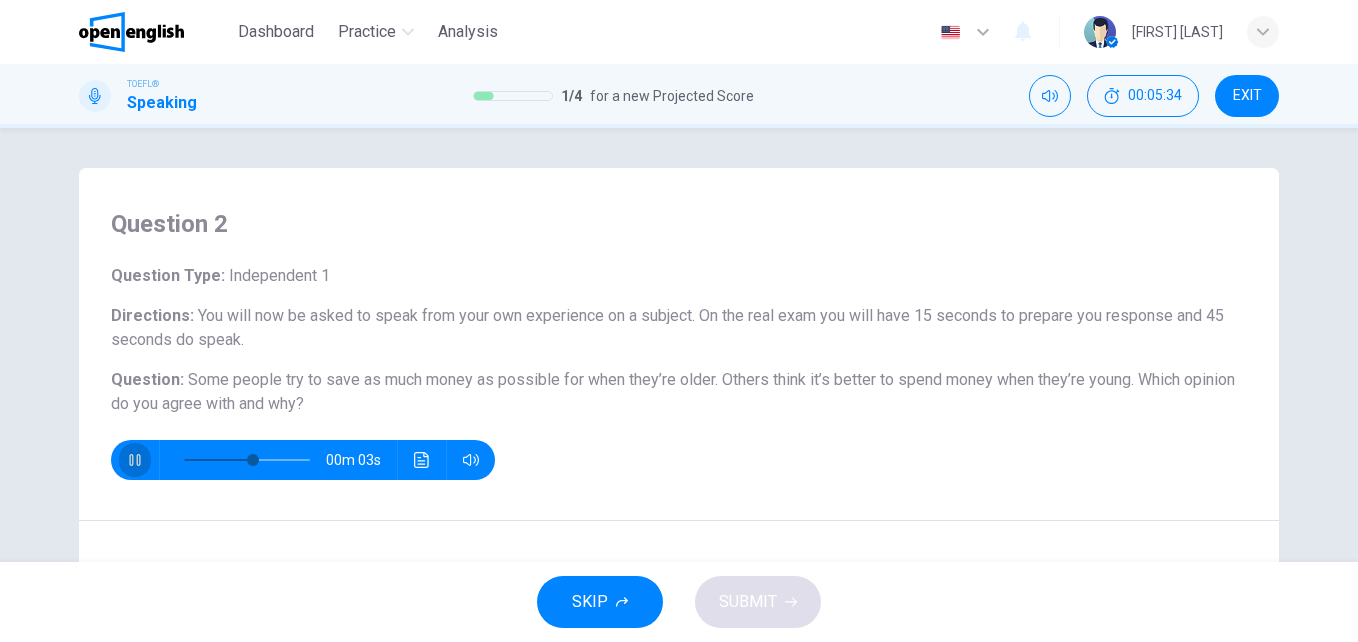 click 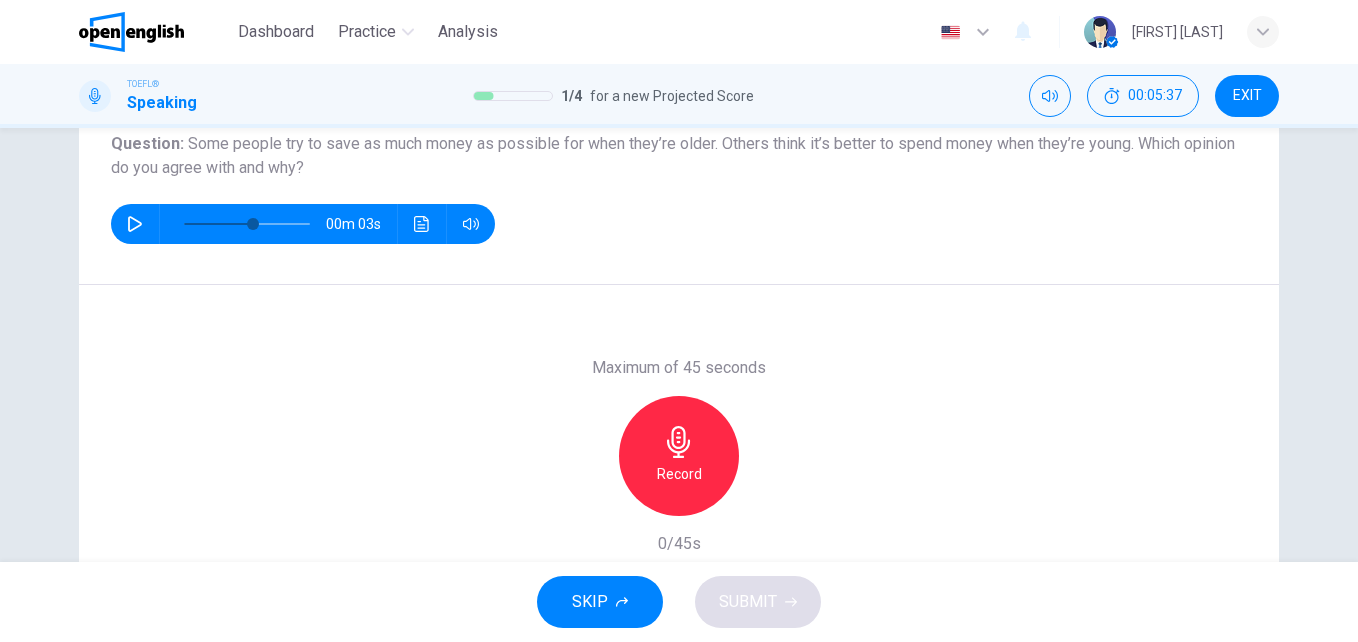 scroll, scrollTop: 197, scrollLeft: 0, axis: vertical 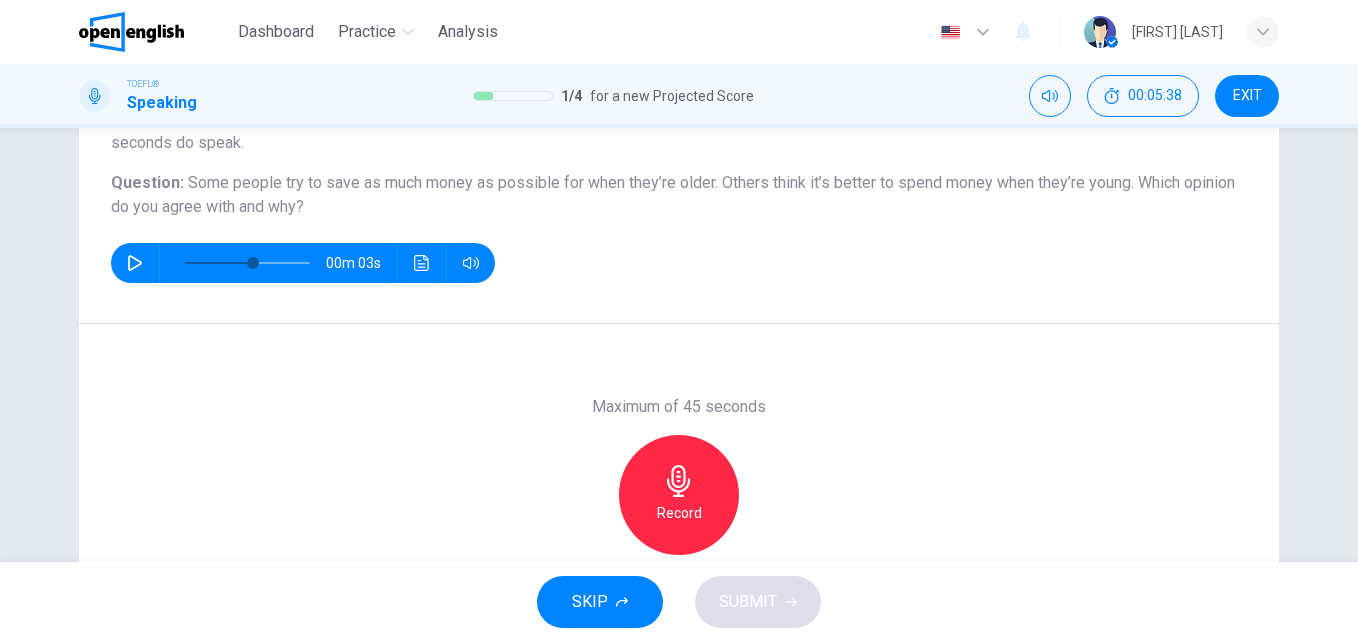 drag, startPoint x: 680, startPoint y: 493, endPoint x: 802, endPoint y: 493, distance: 122 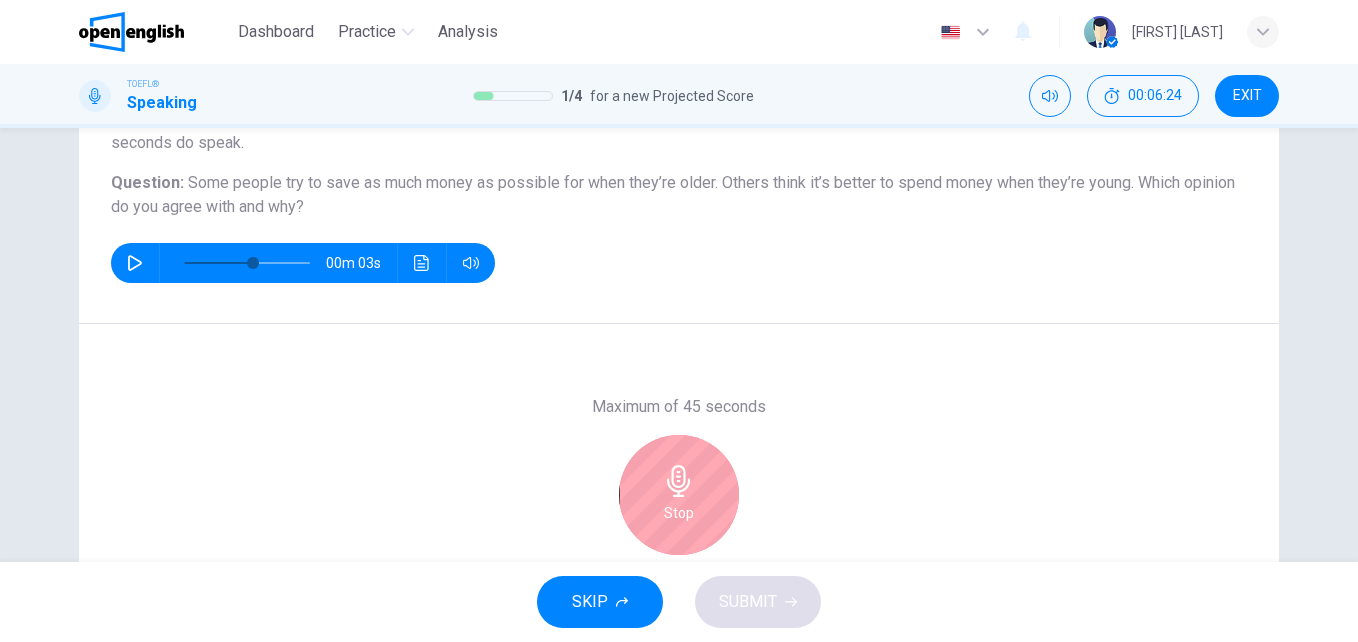 click on "Stop" at bounding box center [679, 495] 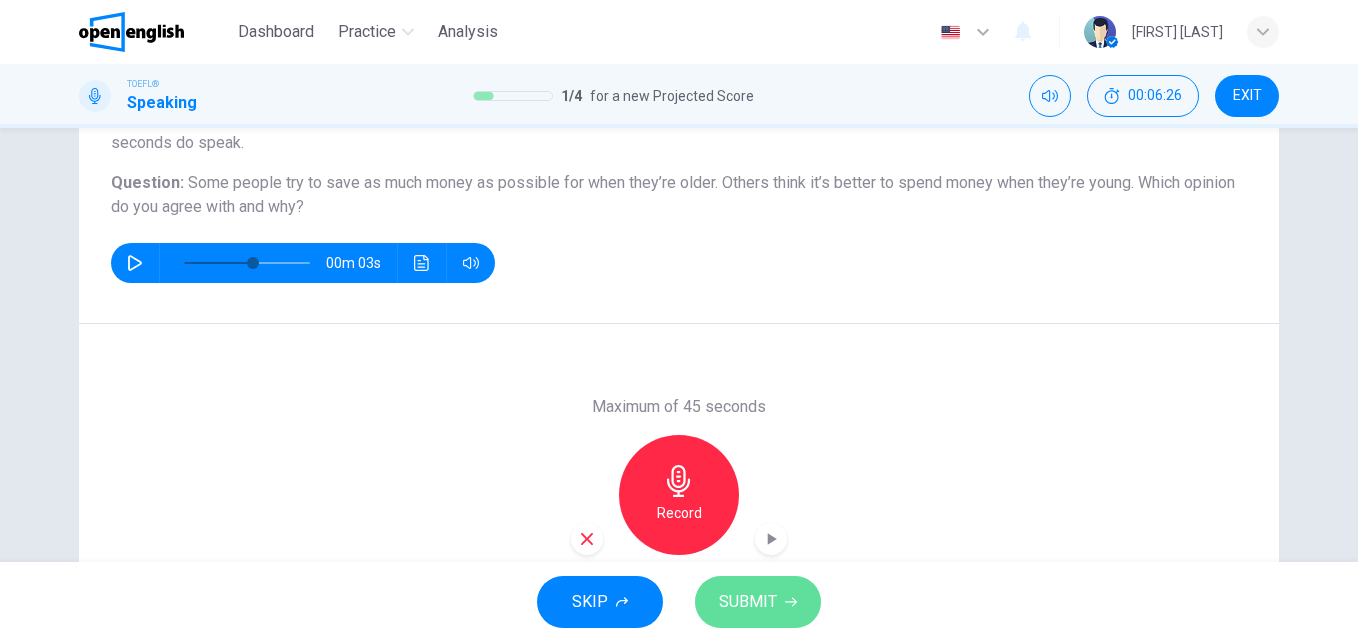 click on "SUBMIT" at bounding box center [748, 602] 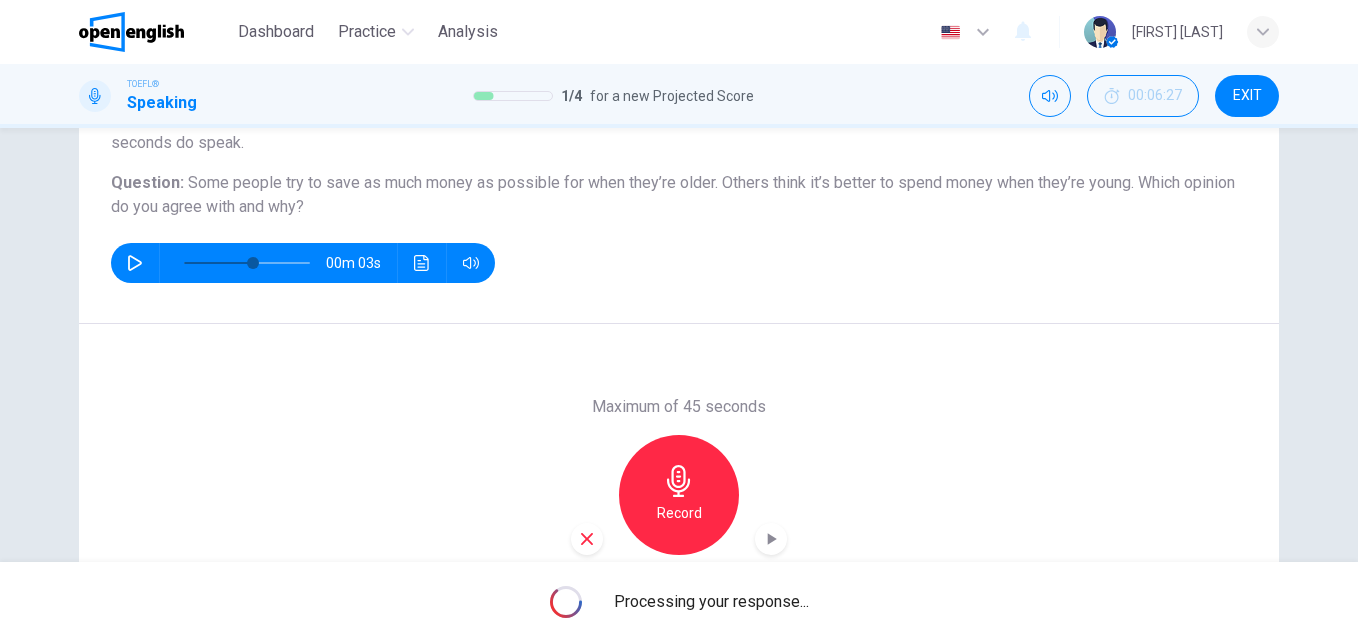 type on "*" 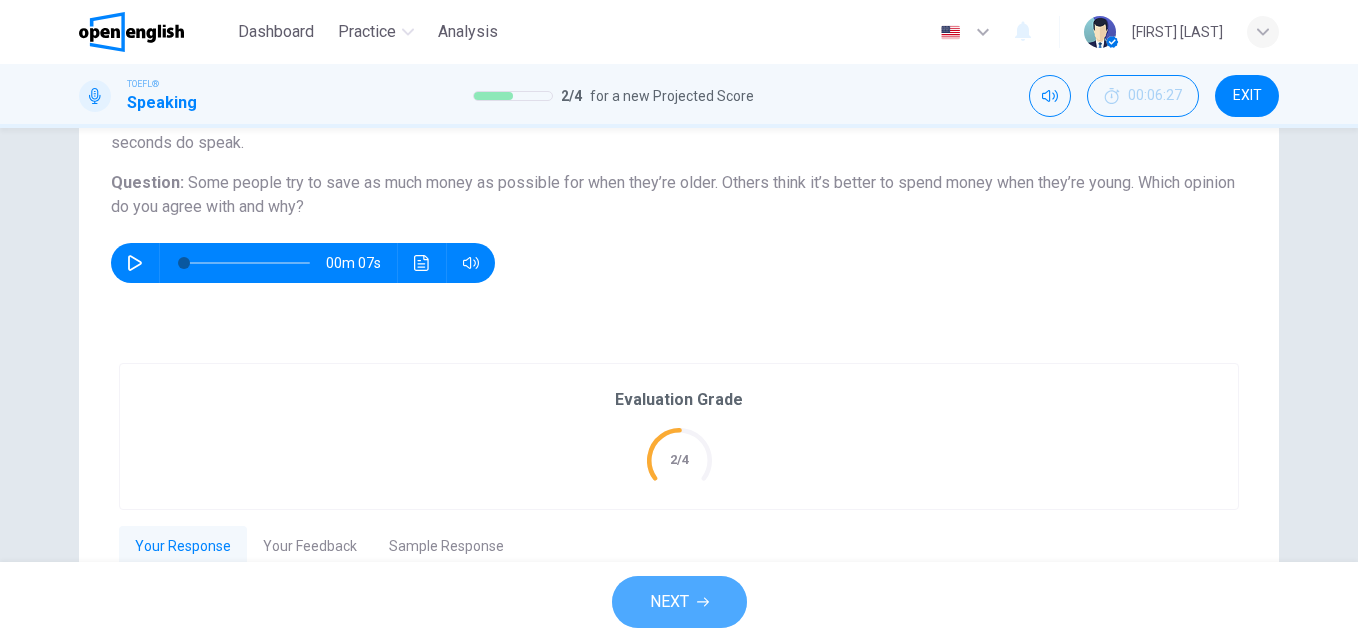 click on "NEXT" at bounding box center [679, 602] 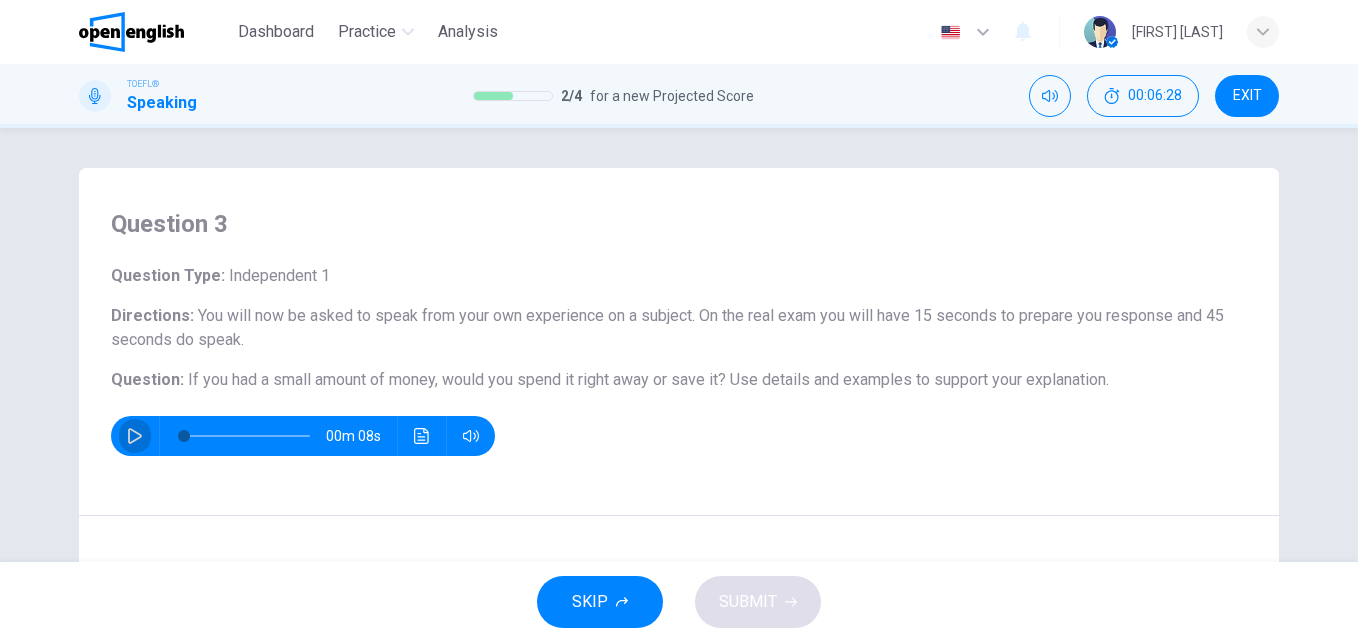 click 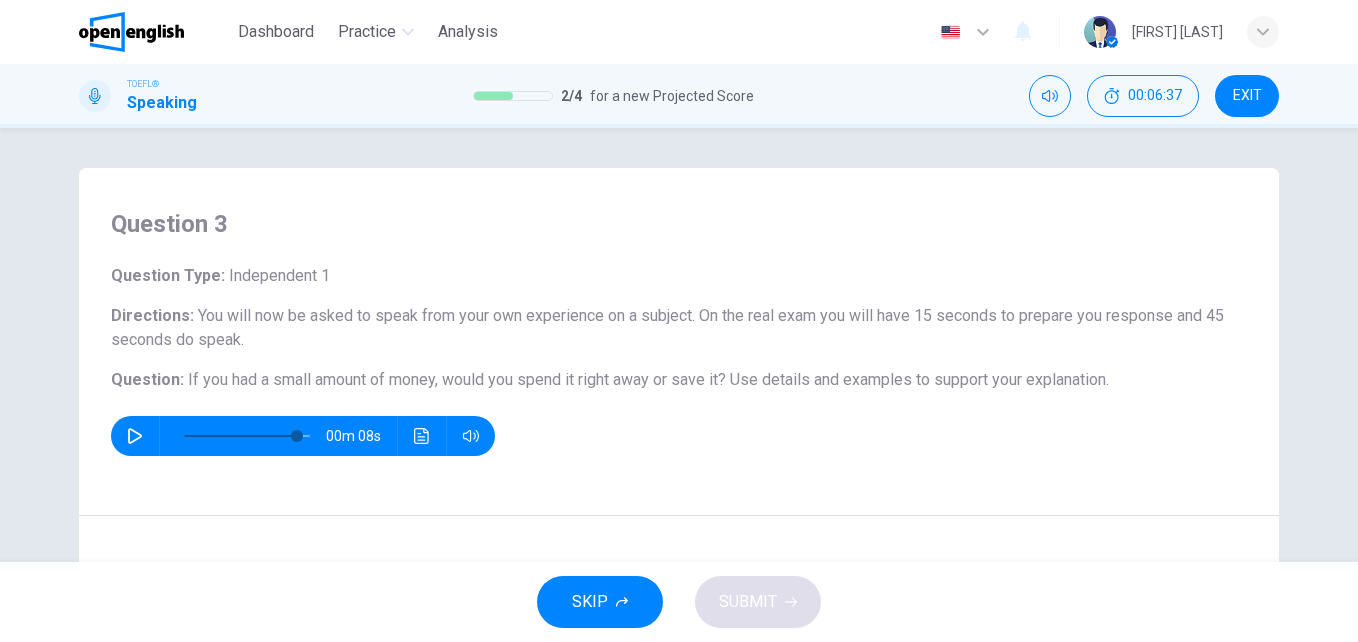 type on "*" 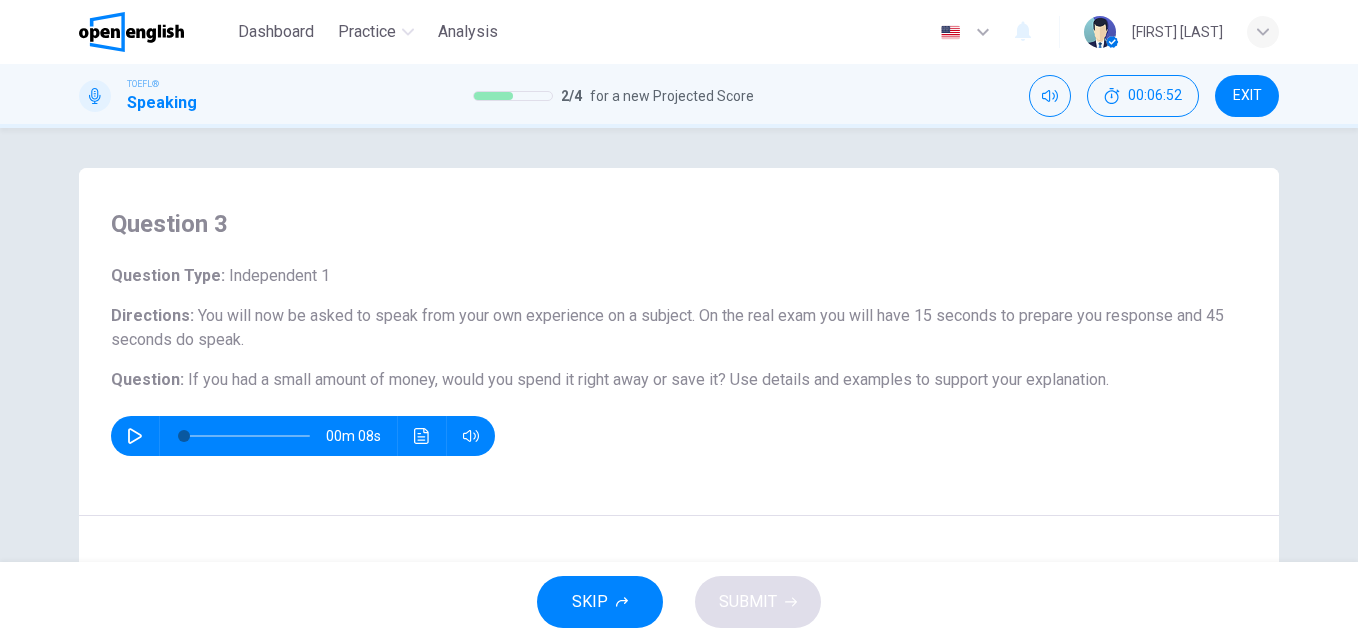 drag, startPoint x: 177, startPoint y: 377, endPoint x: 369, endPoint y: 380, distance: 192.02344 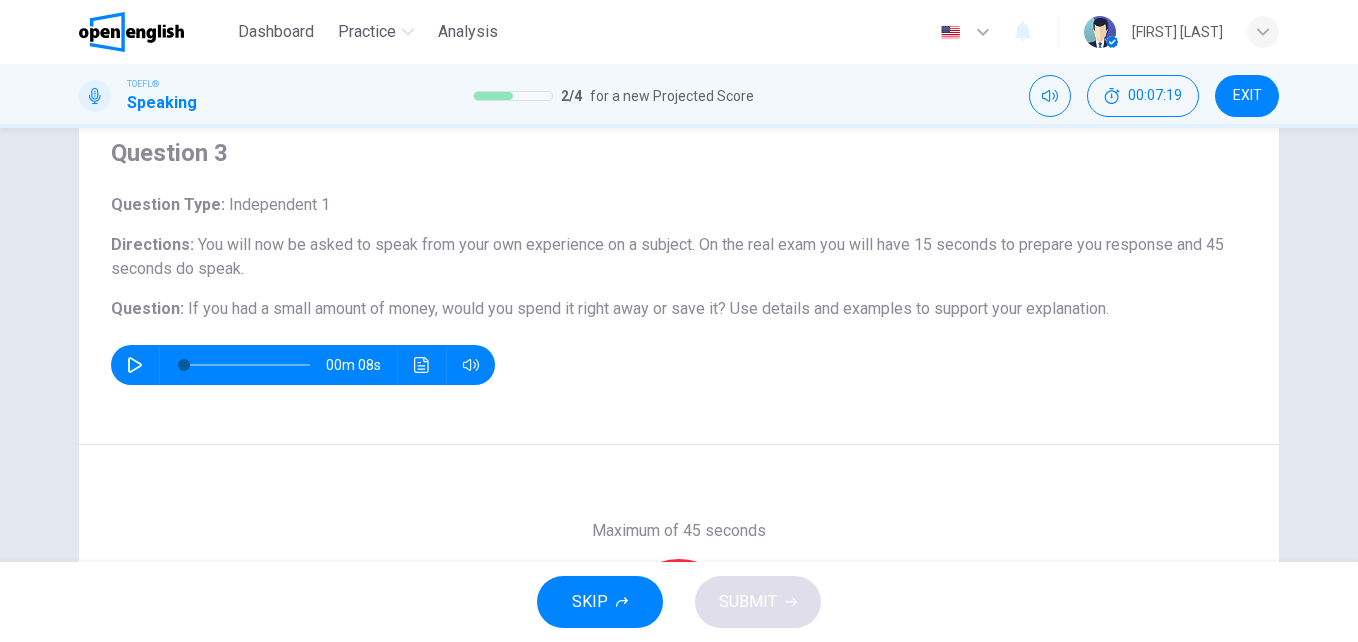 scroll, scrollTop: 77, scrollLeft: 0, axis: vertical 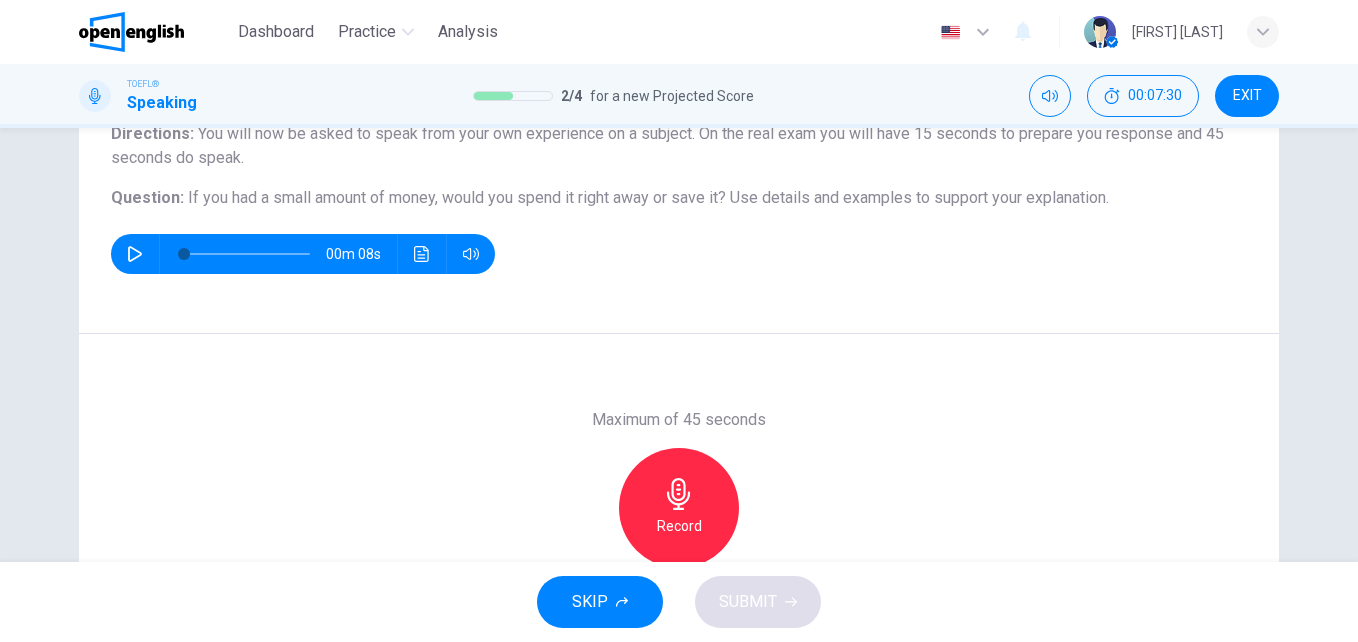 click on "Record" at bounding box center (679, 508) 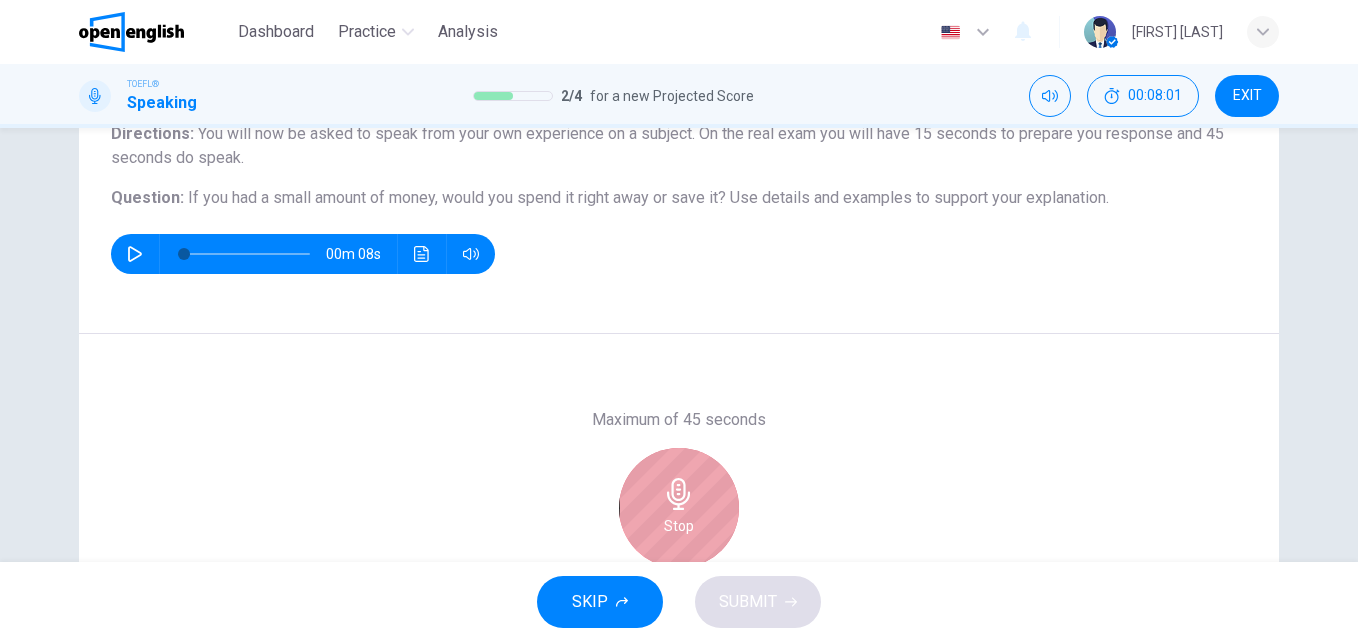 click 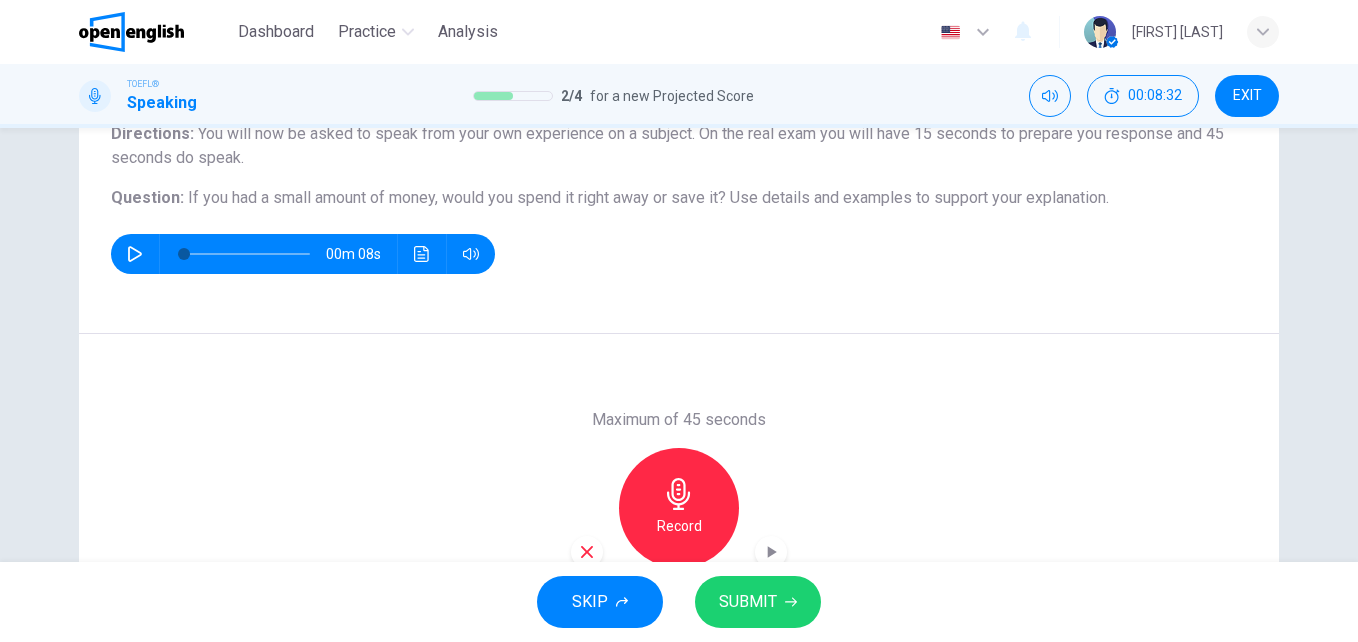 click on "SUBMIT" at bounding box center [748, 602] 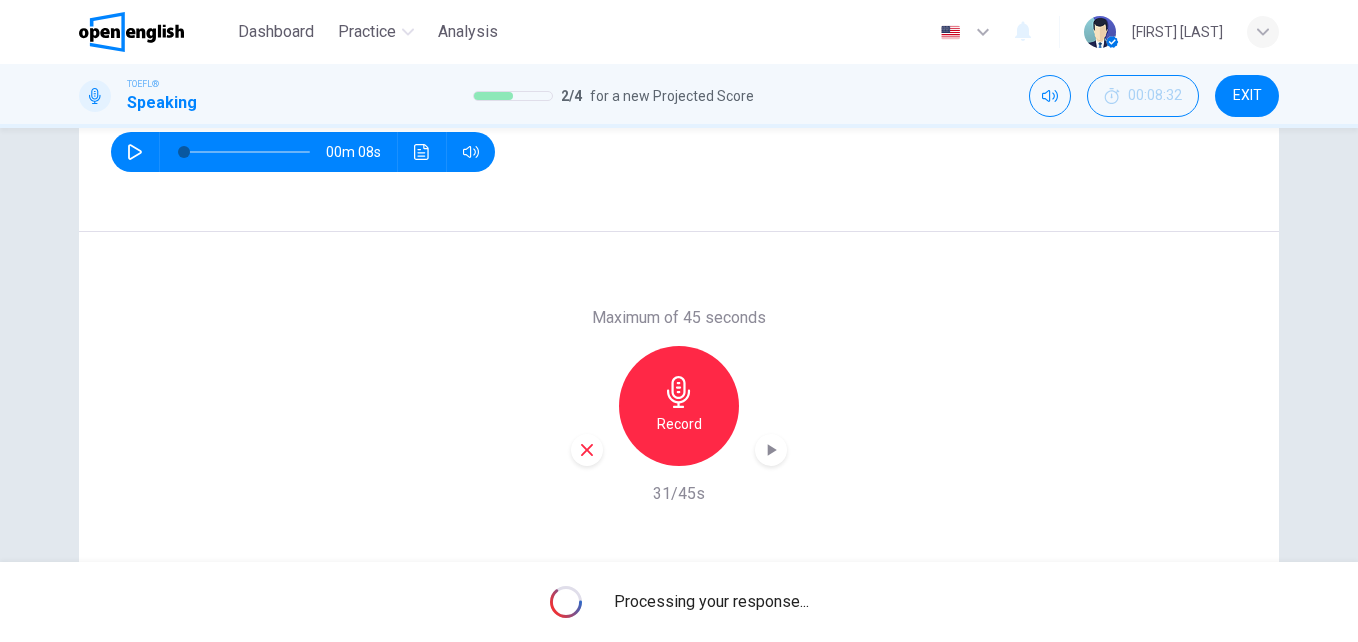 scroll, scrollTop: 341, scrollLeft: 0, axis: vertical 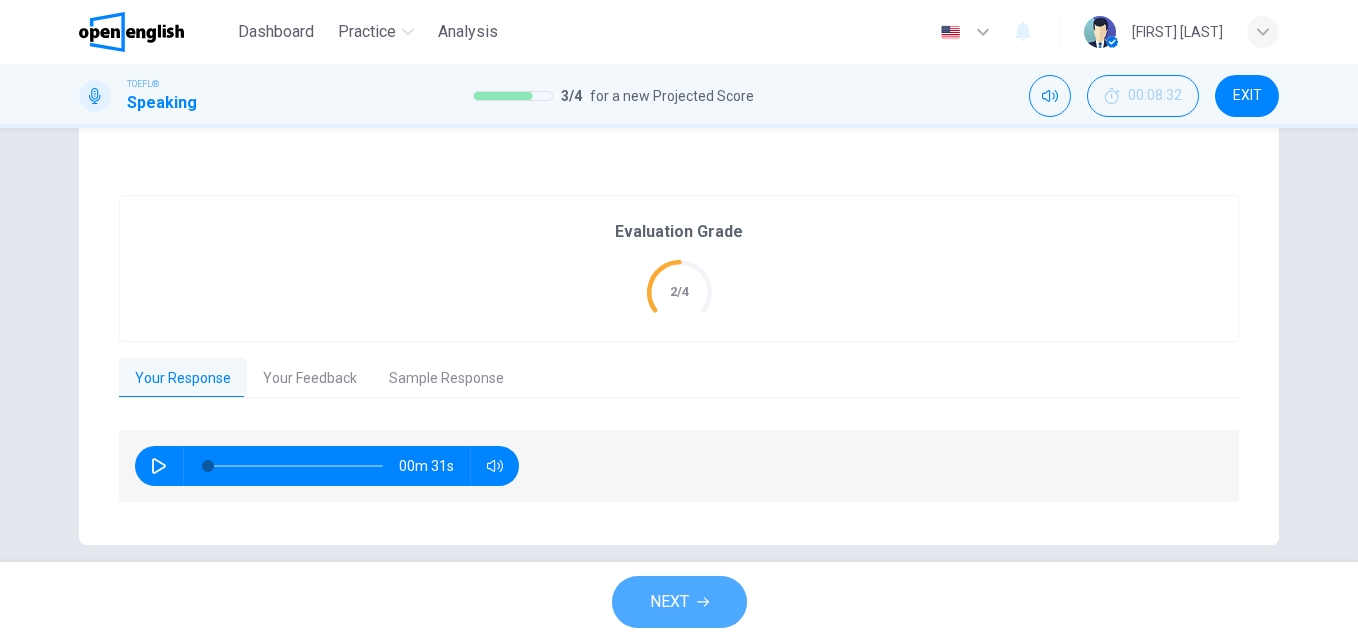 click 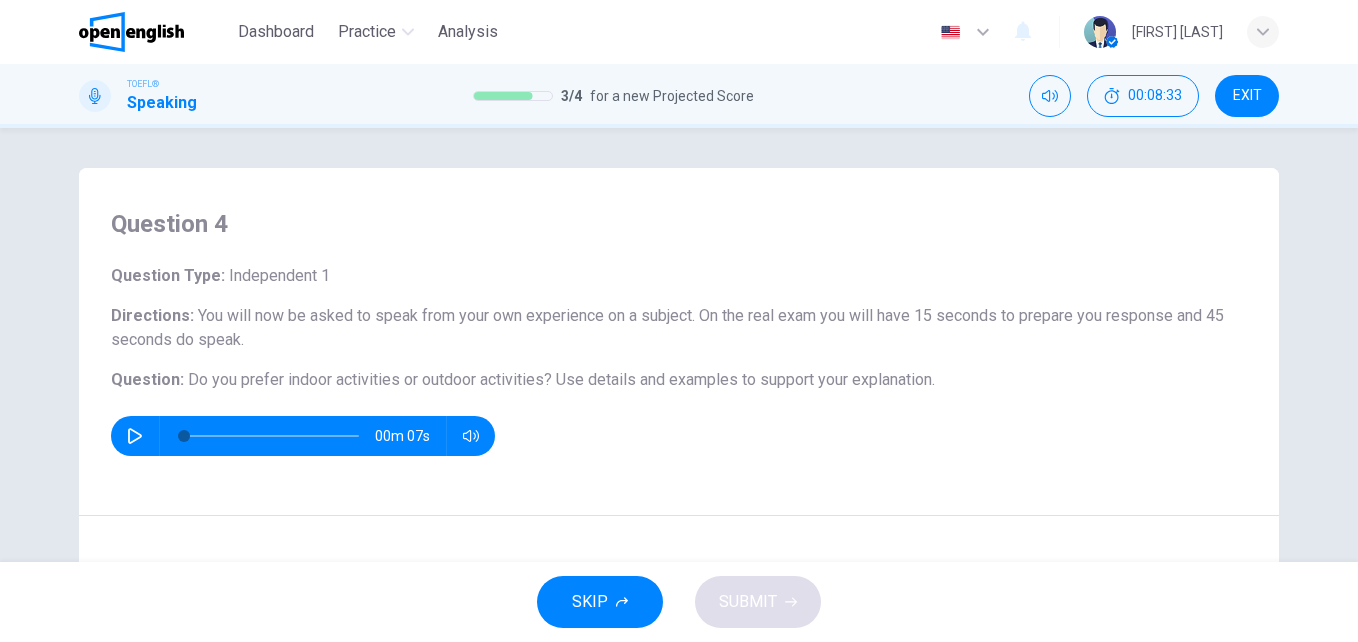 click at bounding box center (135, 436) 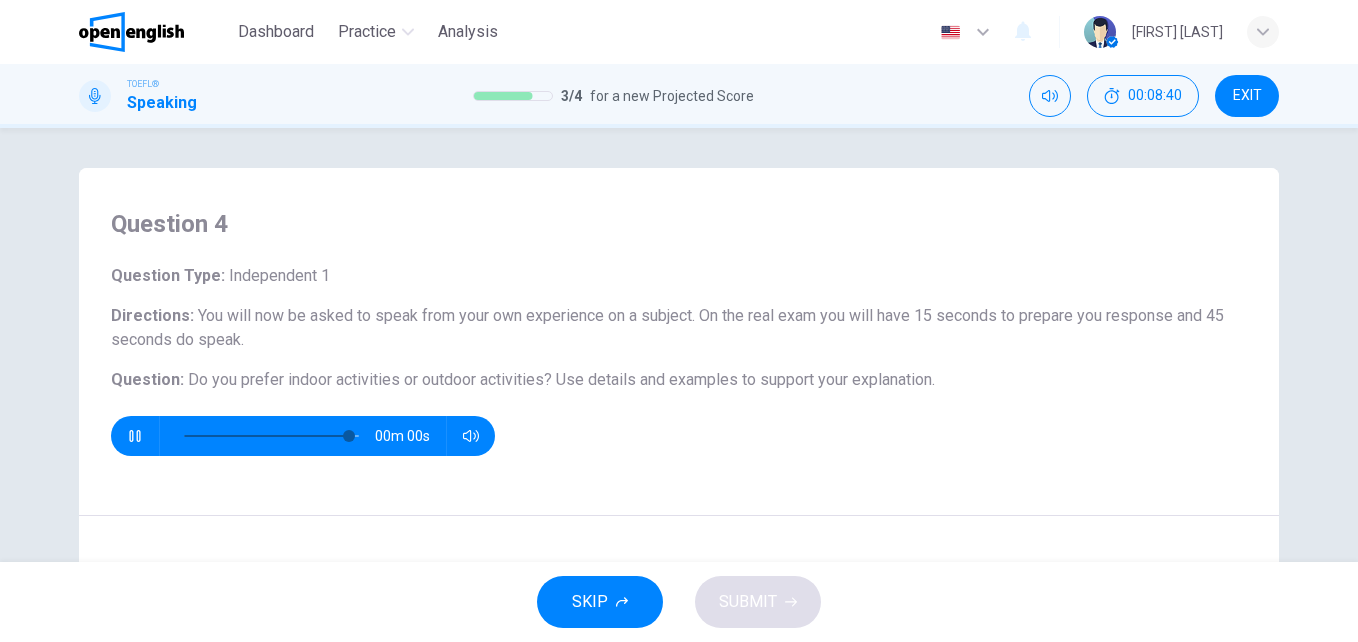 type on "*" 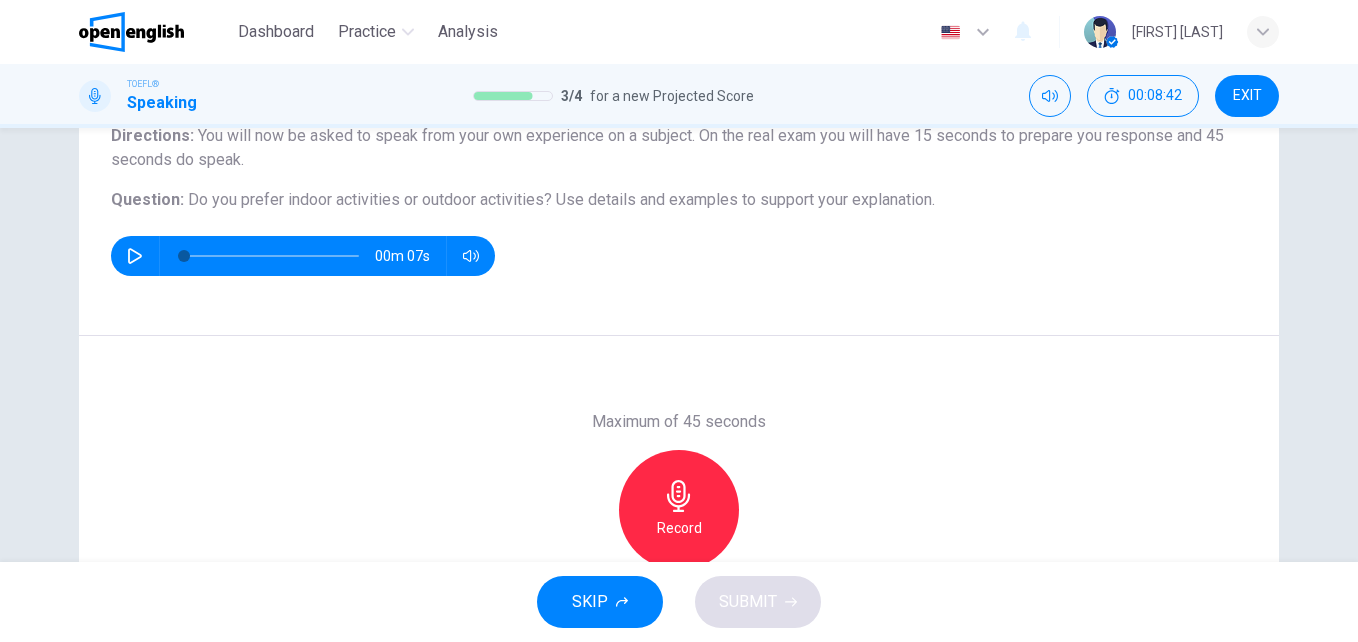 scroll, scrollTop: 171, scrollLeft: 0, axis: vertical 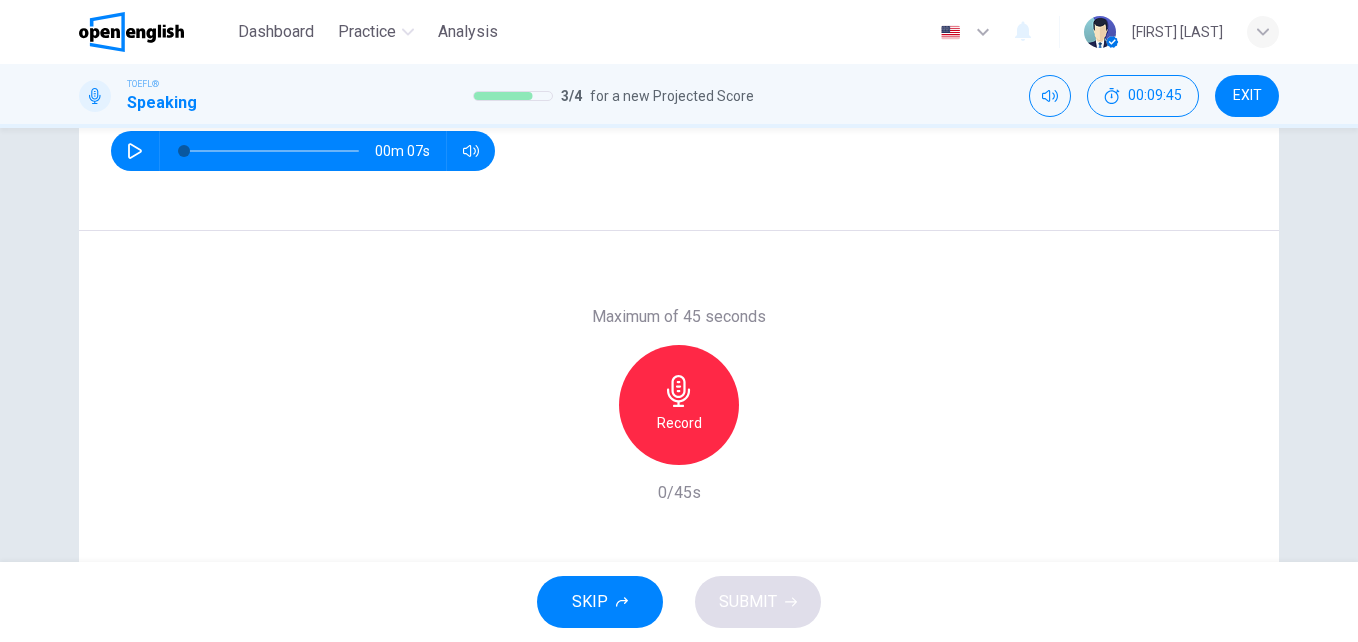 click on "Record" at bounding box center (679, 423) 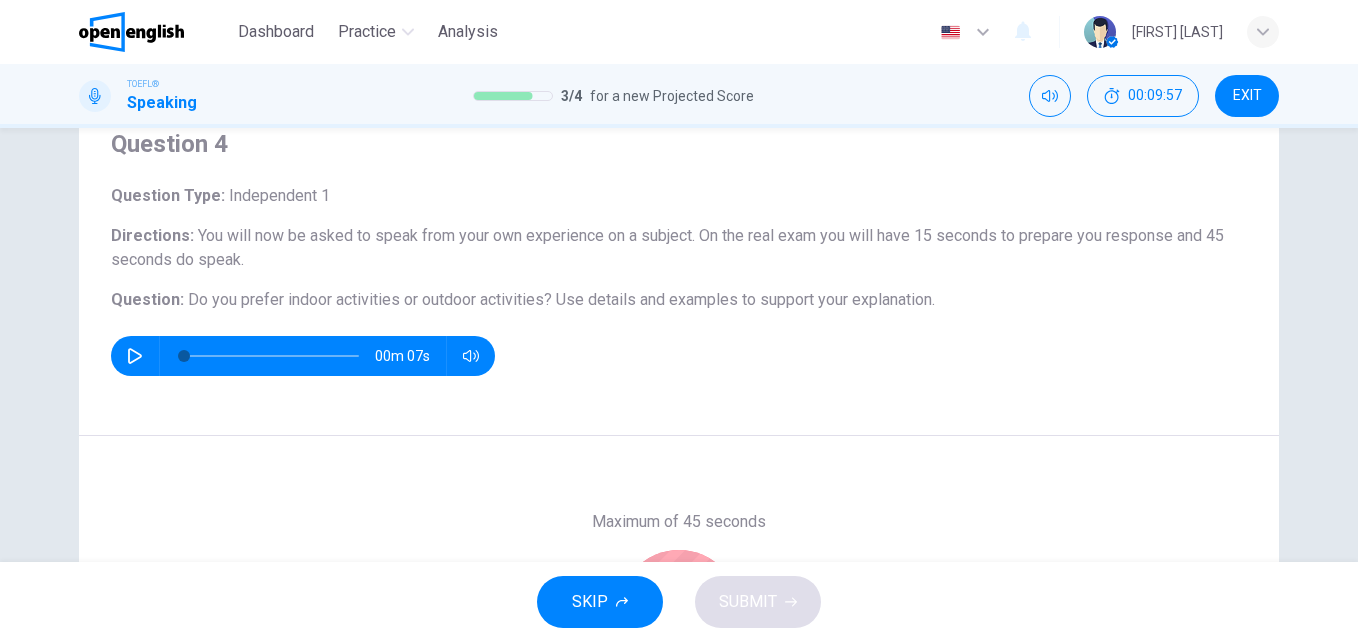 scroll, scrollTop: 79, scrollLeft: 0, axis: vertical 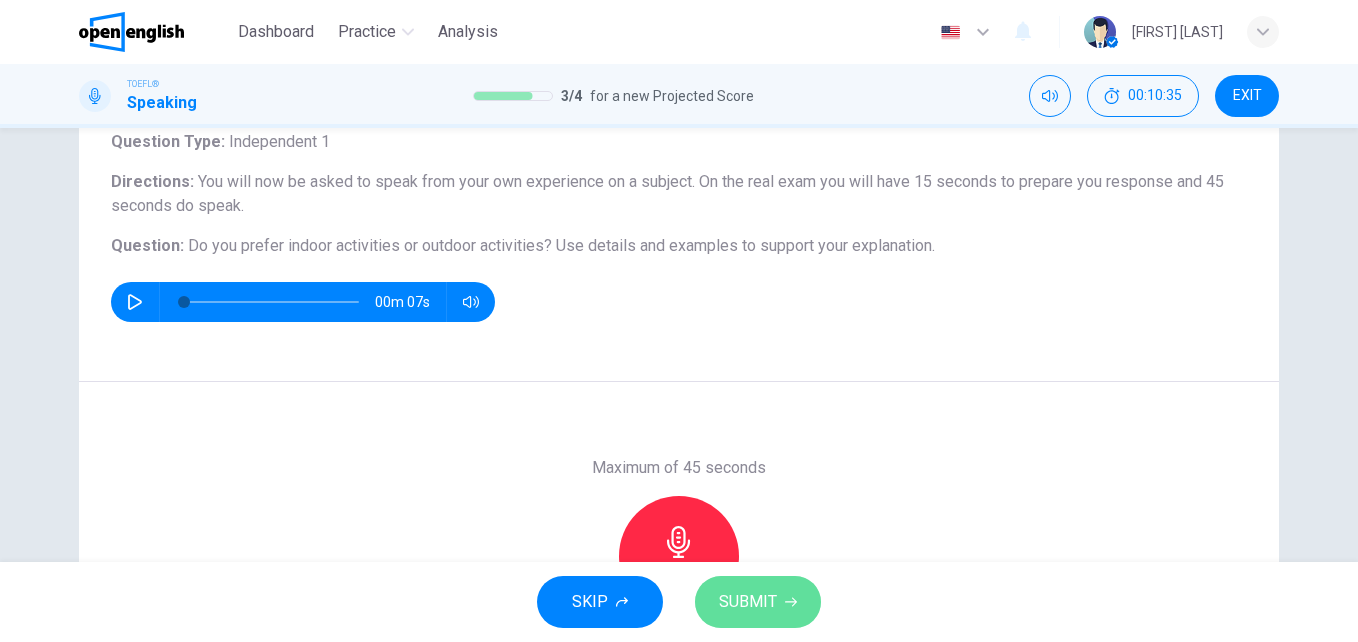 click on "SUBMIT" at bounding box center (748, 602) 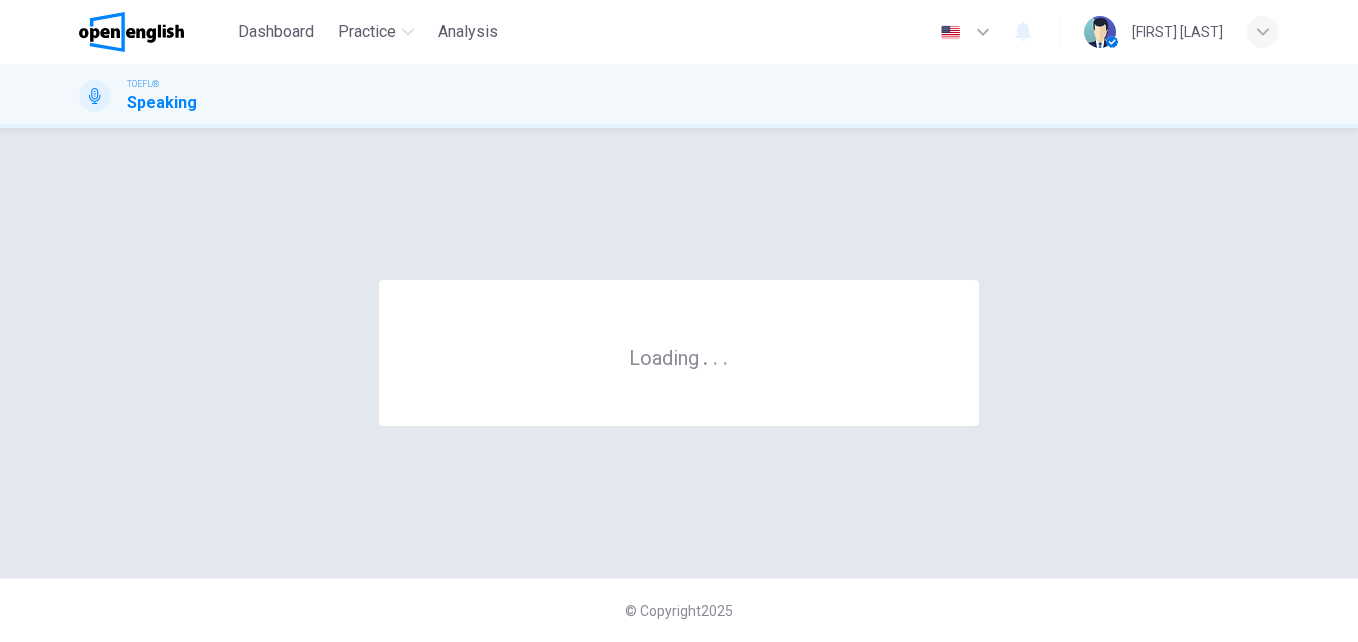 scroll, scrollTop: 0, scrollLeft: 0, axis: both 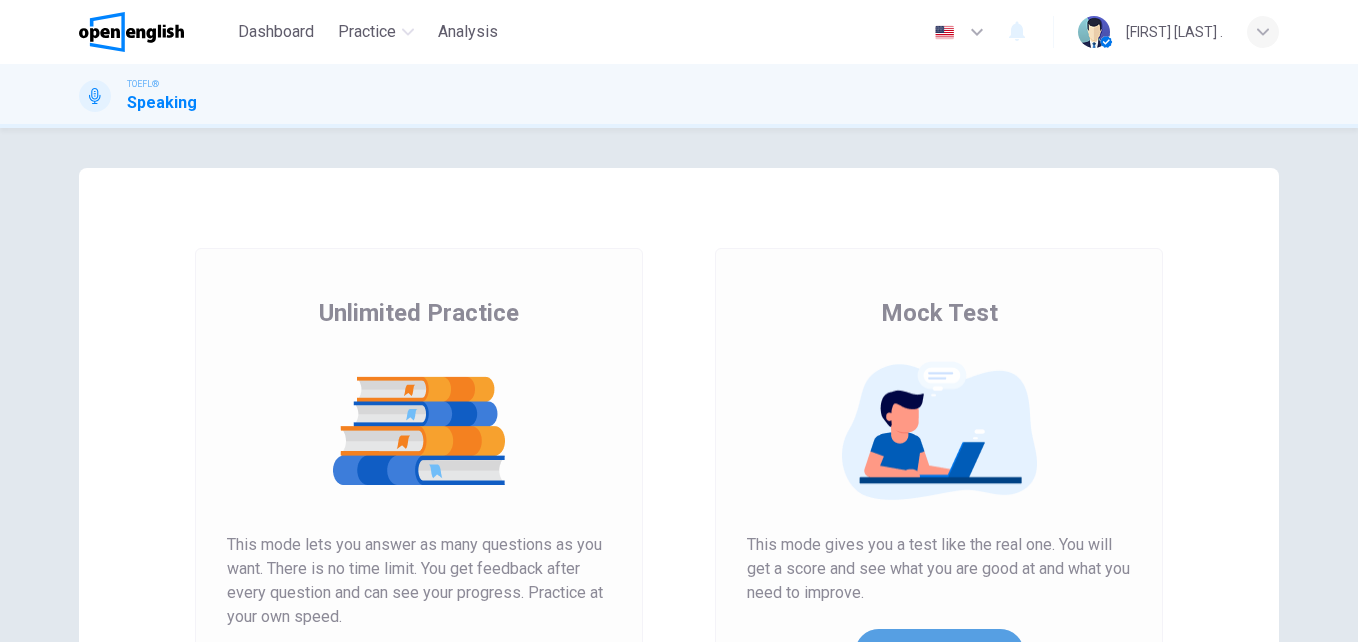 click on "Get Your Score" at bounding box center (939, 653) 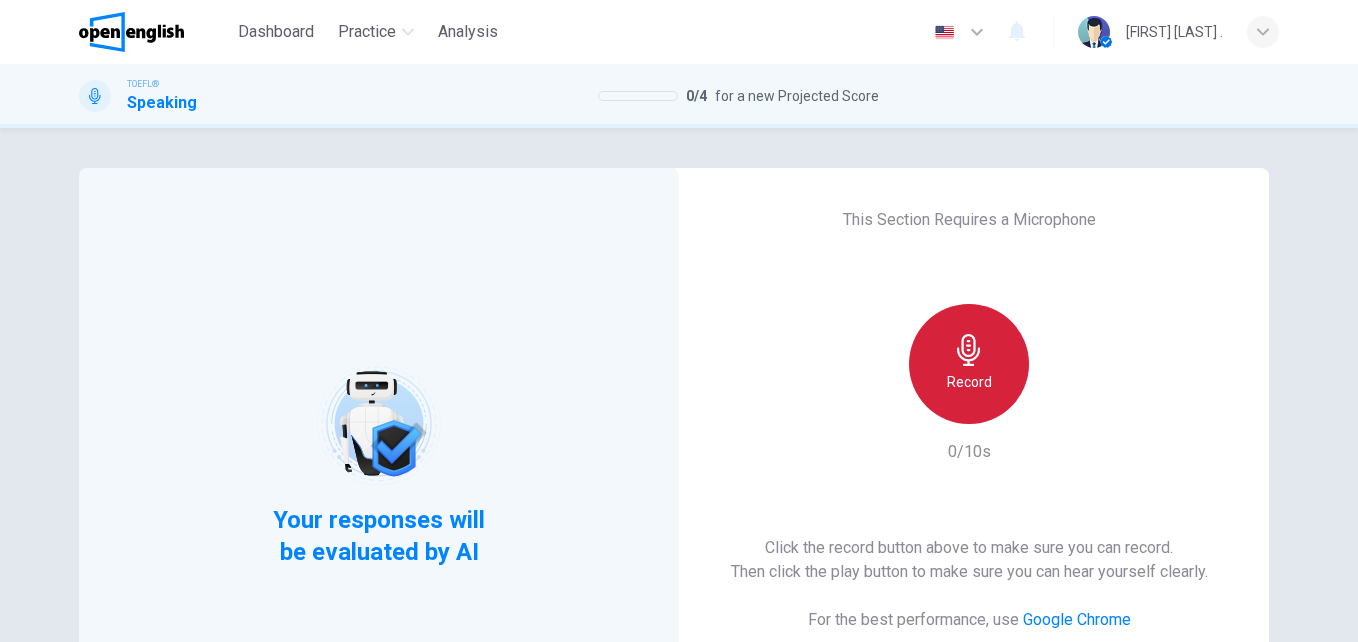 click on "Record" at bounding box center (969, 364) 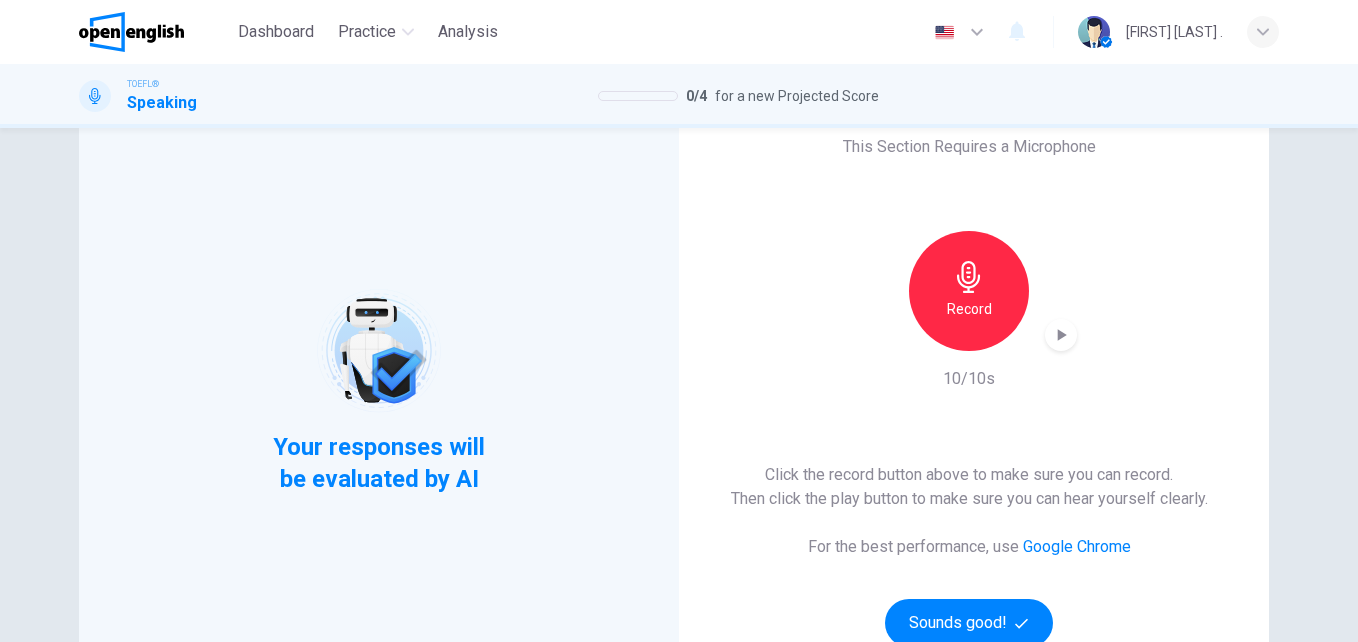scroll, scrollTop: 104, scrollLeft: 0, axis: vertical 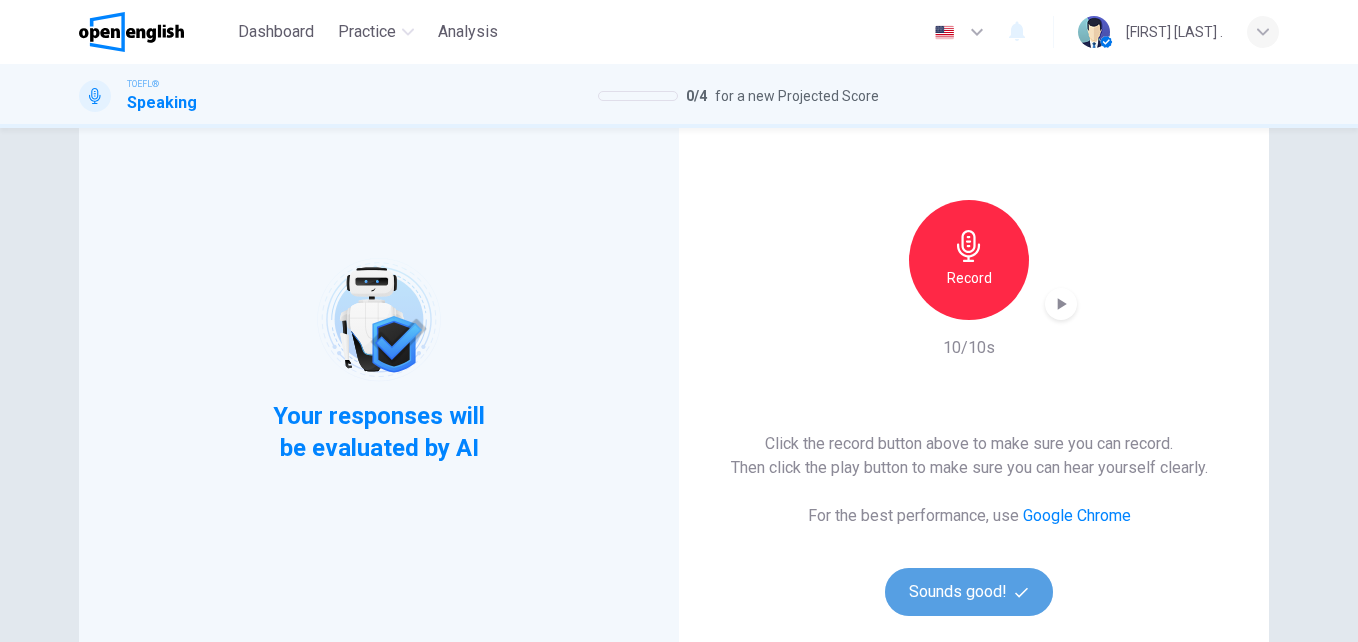 click on "Sounds good!" at bounding box center (969, 592) 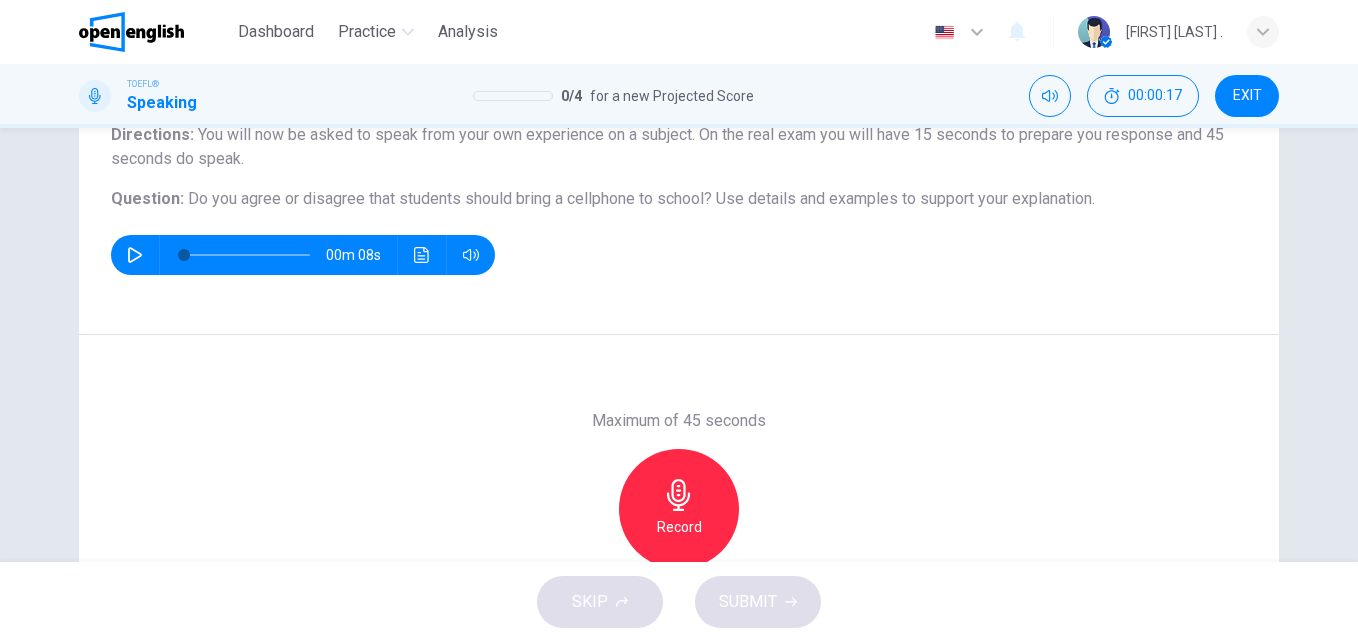 scroll, scrollTop: 187, scrollLeft: 0, axis: vertical 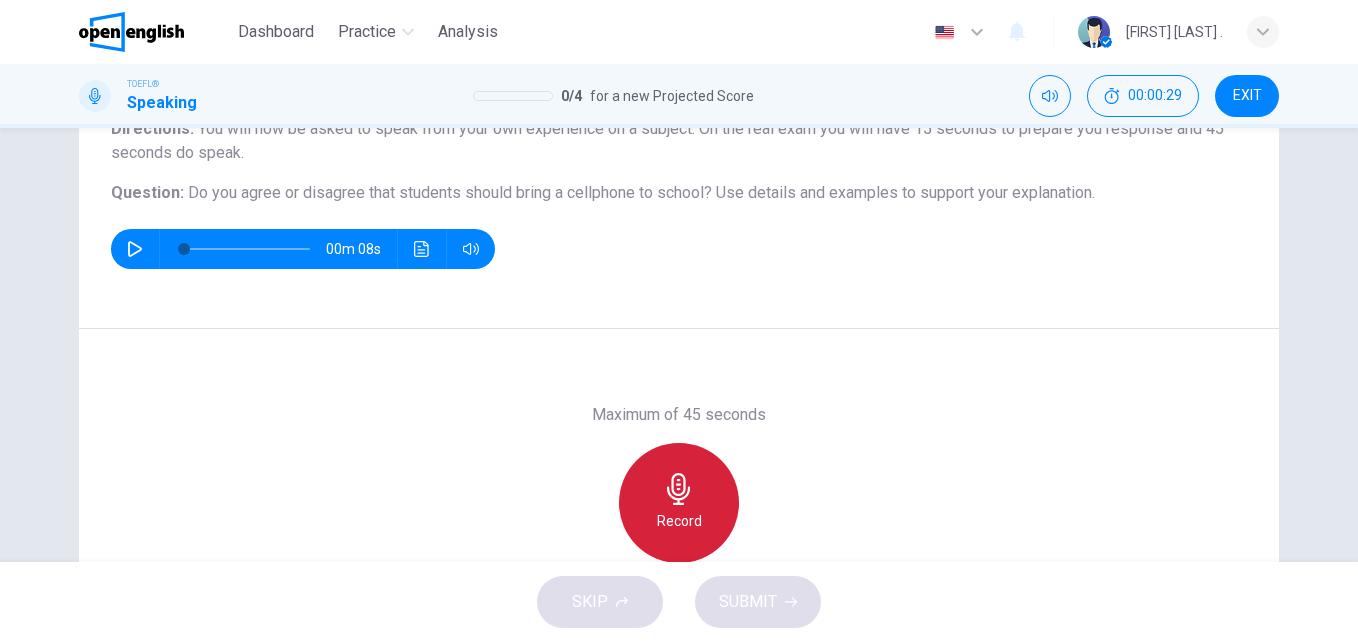 click on "Record" at bounding box center [679, 503] 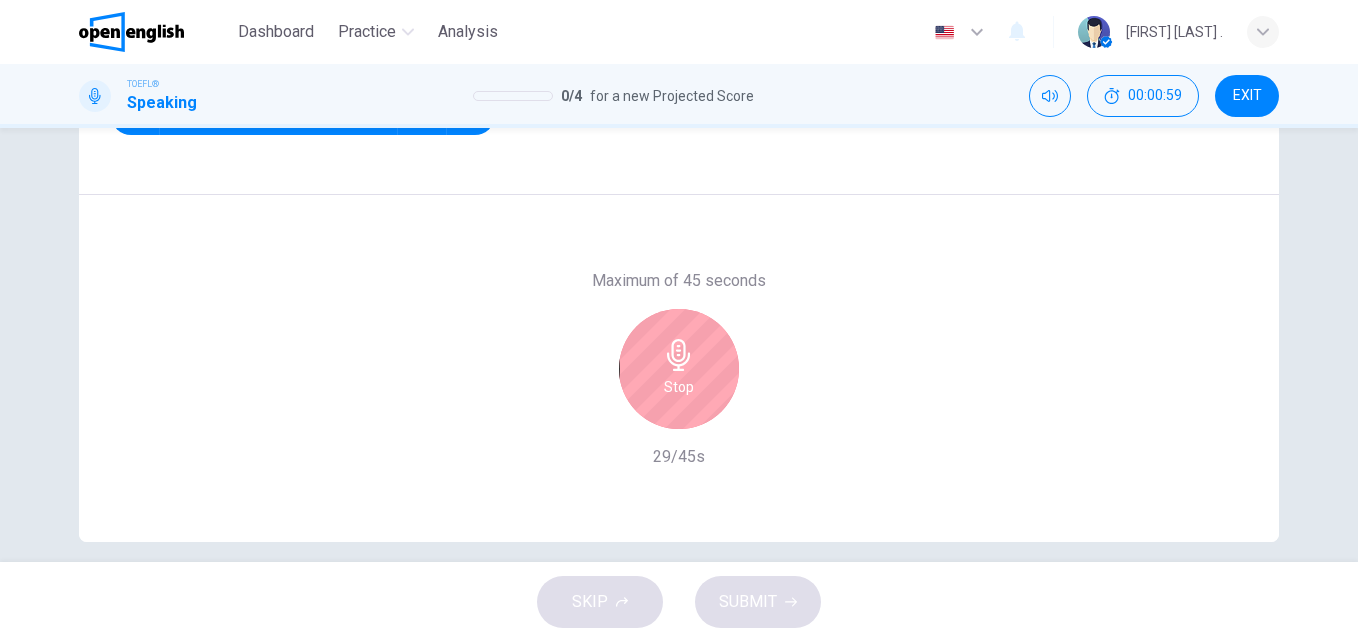scroll, scrollTop: 338, scrollLeft: 0, axis: vertical 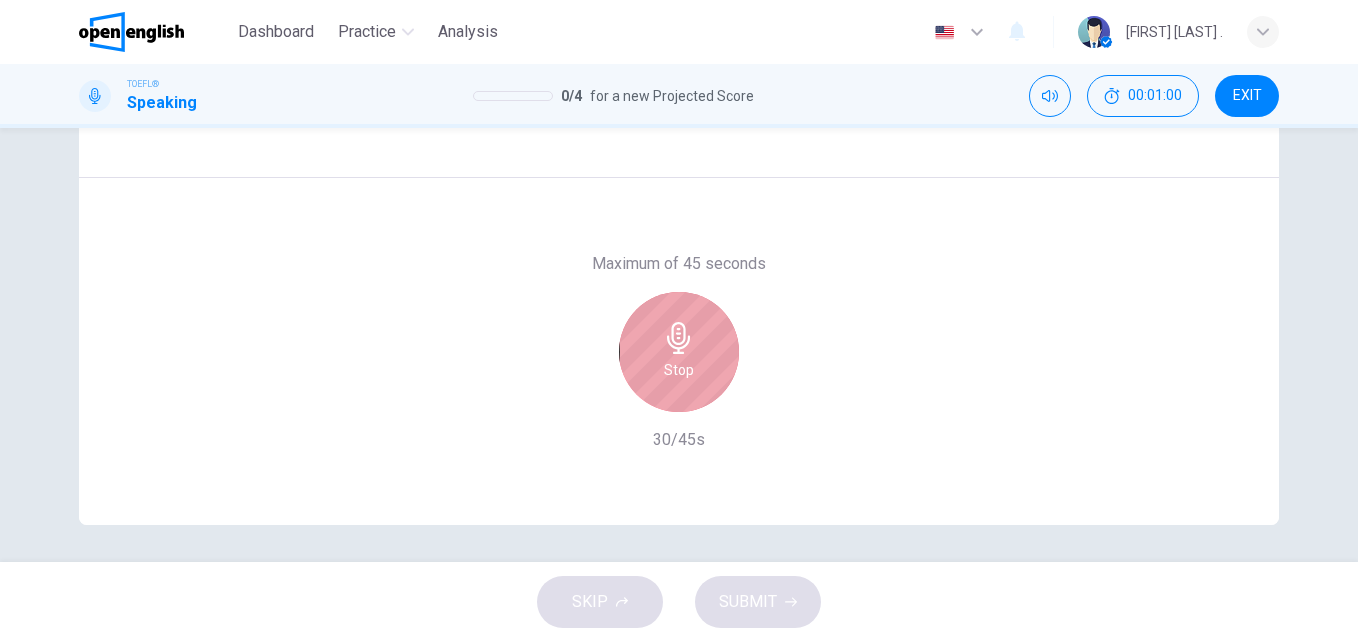 click 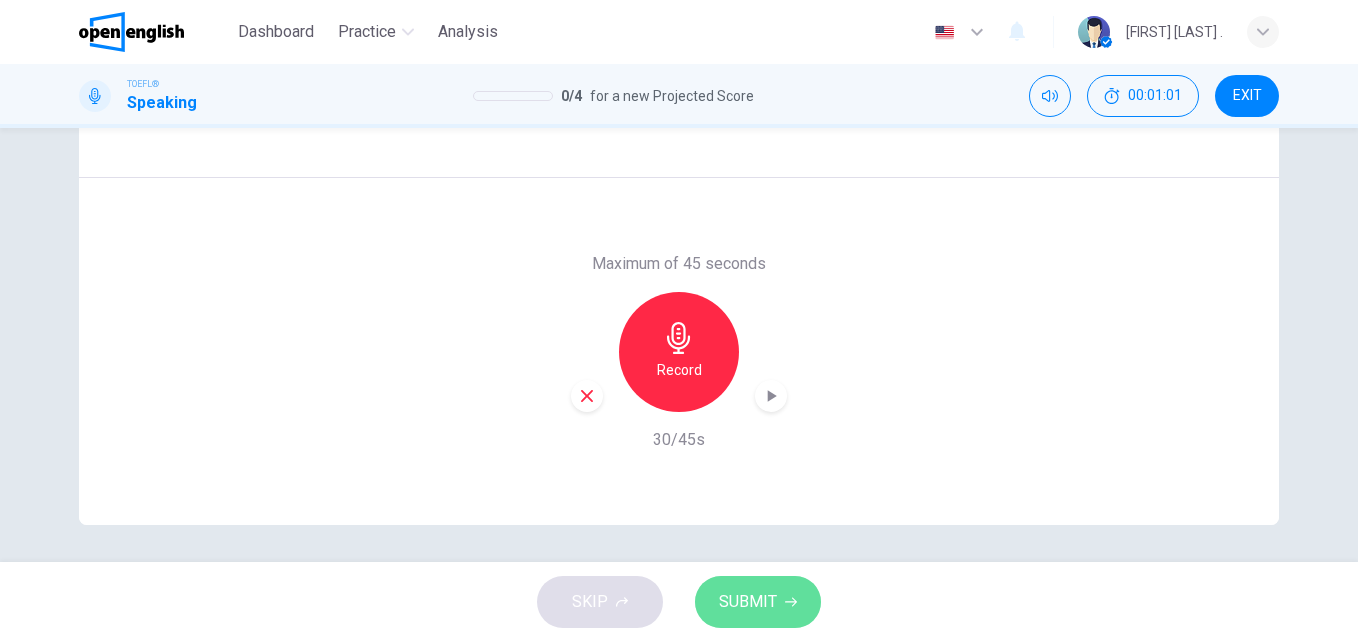 click on "SUBMIT" at bounding box center [748, 602] 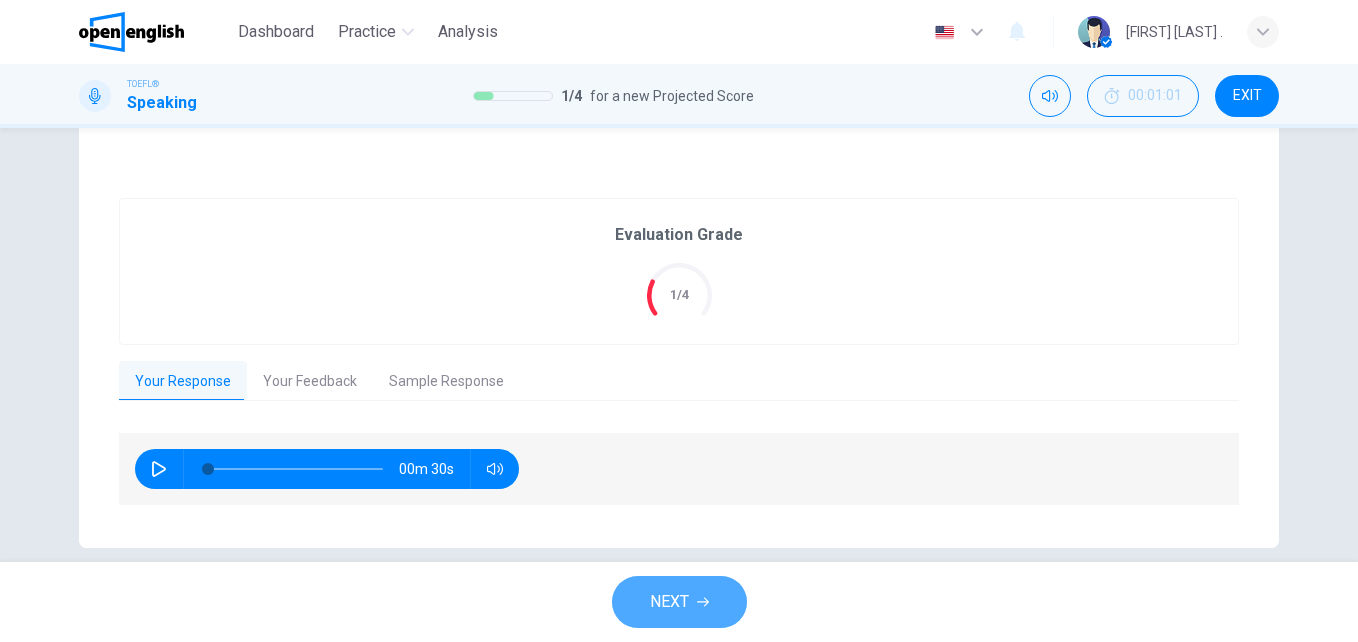 click on "NEXT" at bounding box center [679, 602] 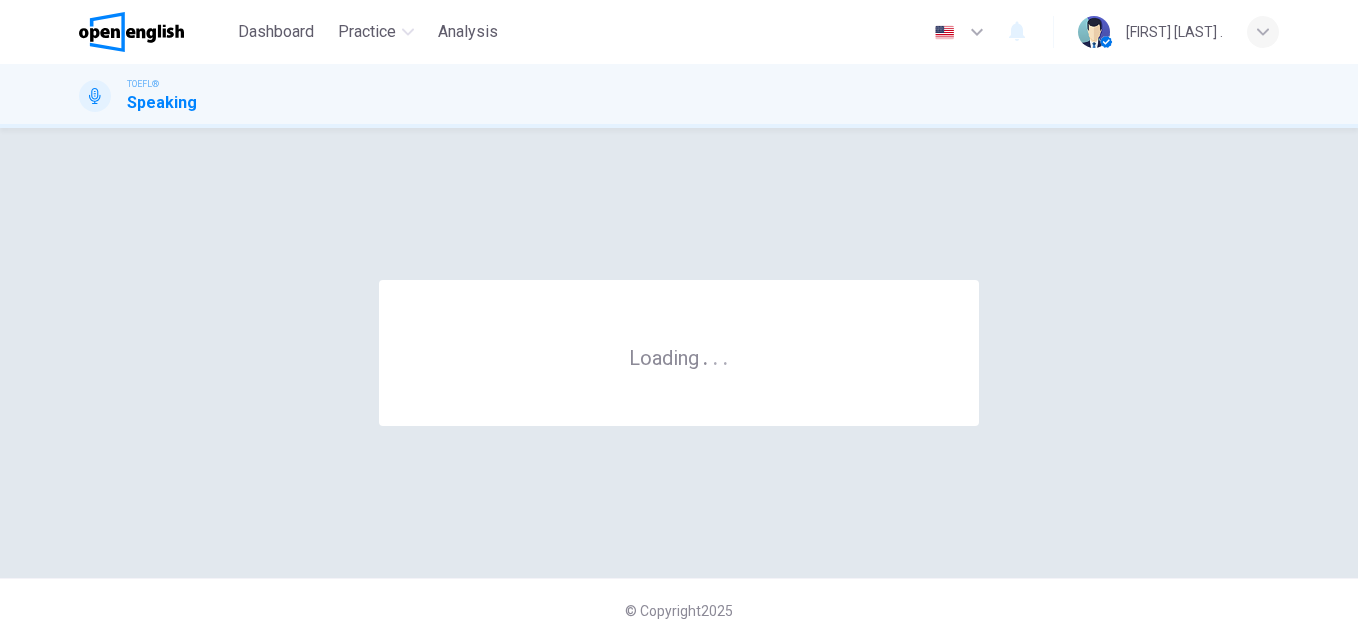 scroll, scrollTop: 0, scrollLeft: 0, axis: both 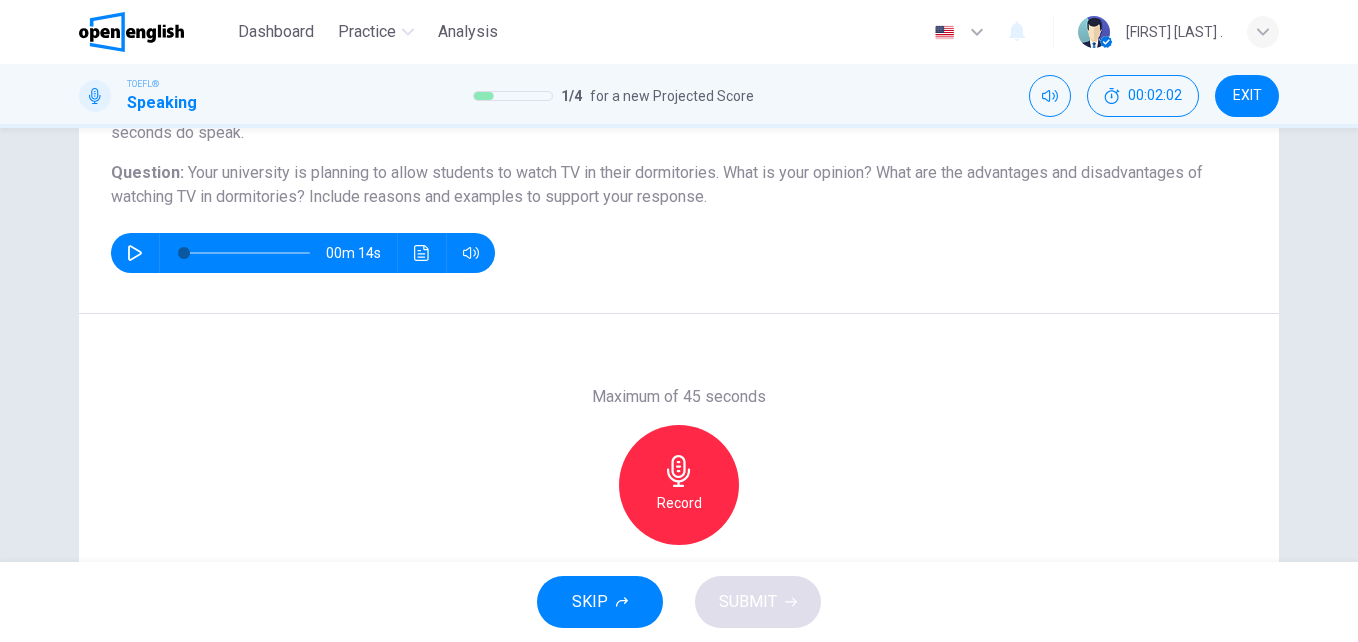 click 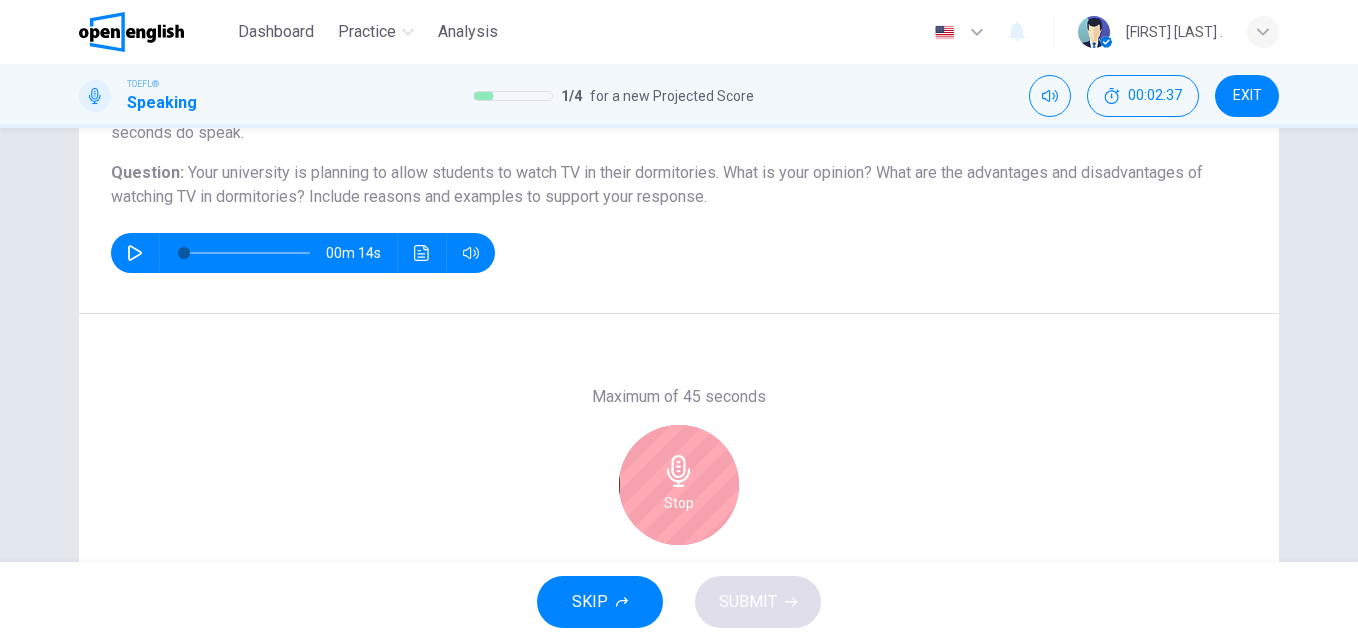 click on "Stop" at bounding box center (679, 485) 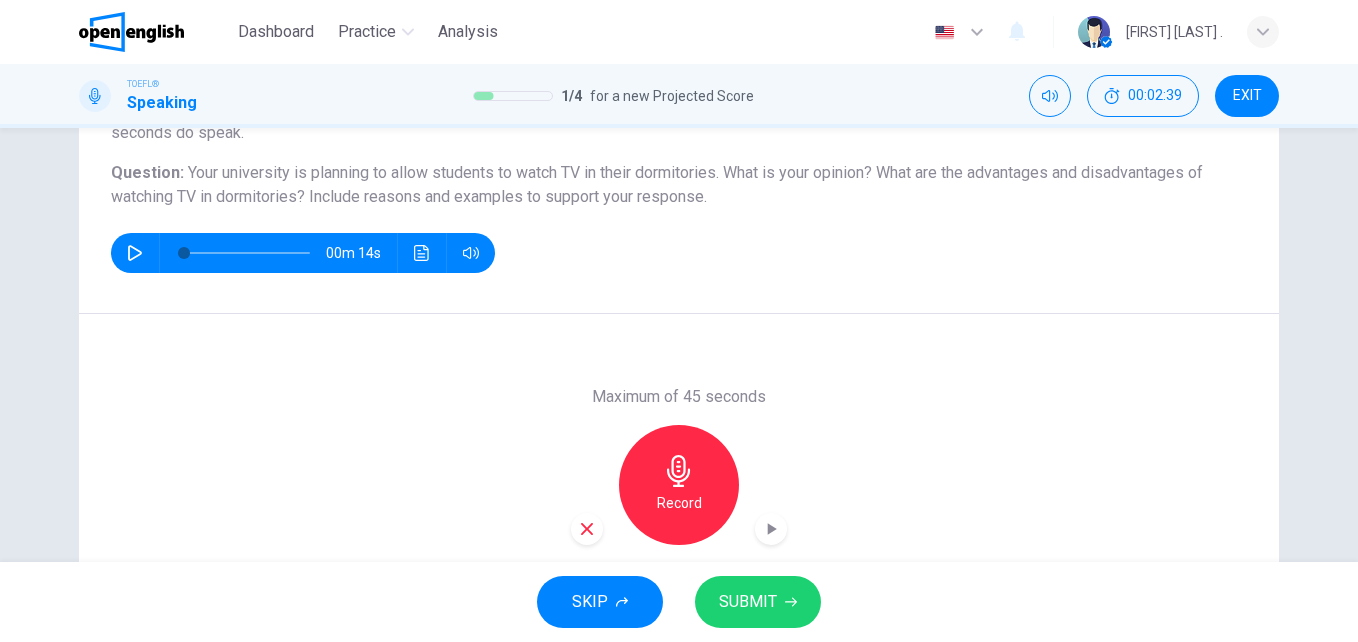 click on "SUBMIT" at bounding box center [748, 602] 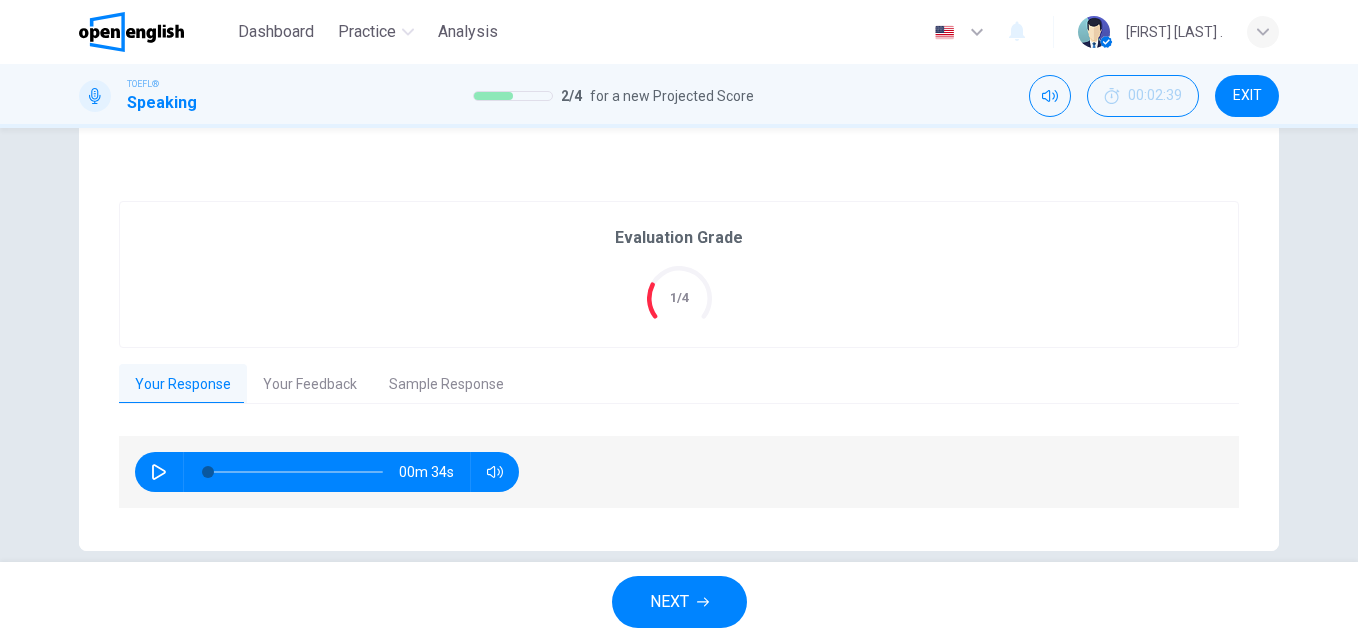 scroll, scrollTop: 388, scrollLeft: 0, axis: vertical 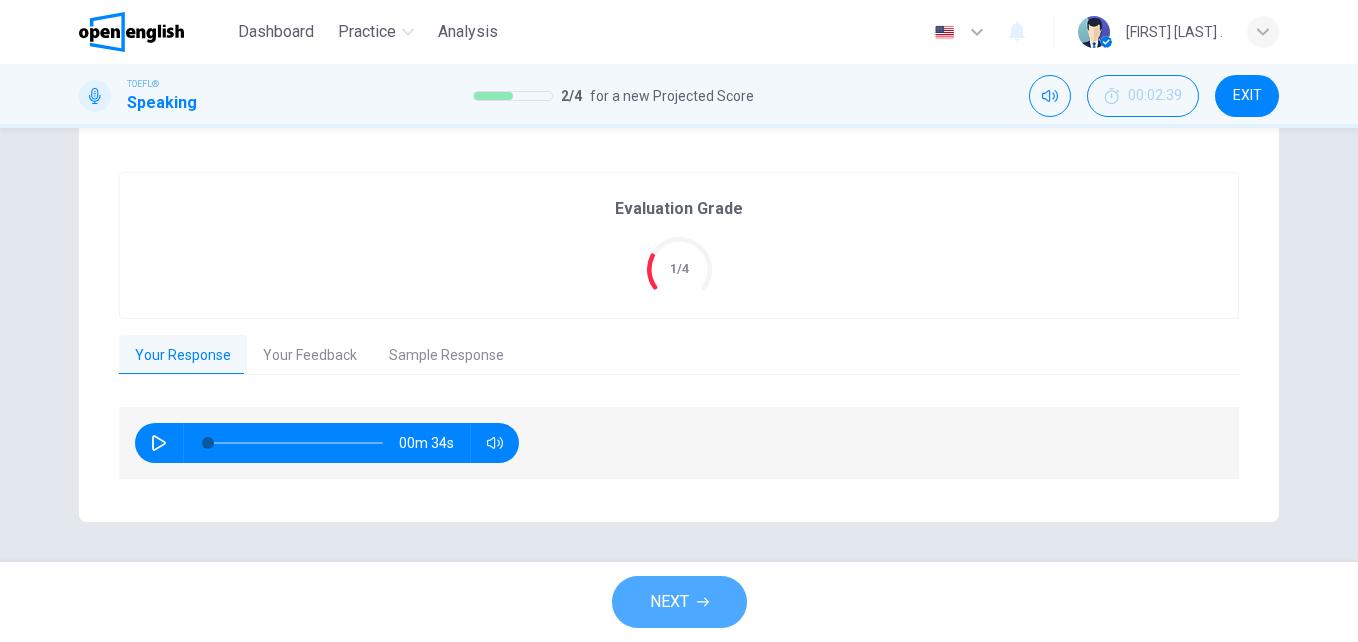 click 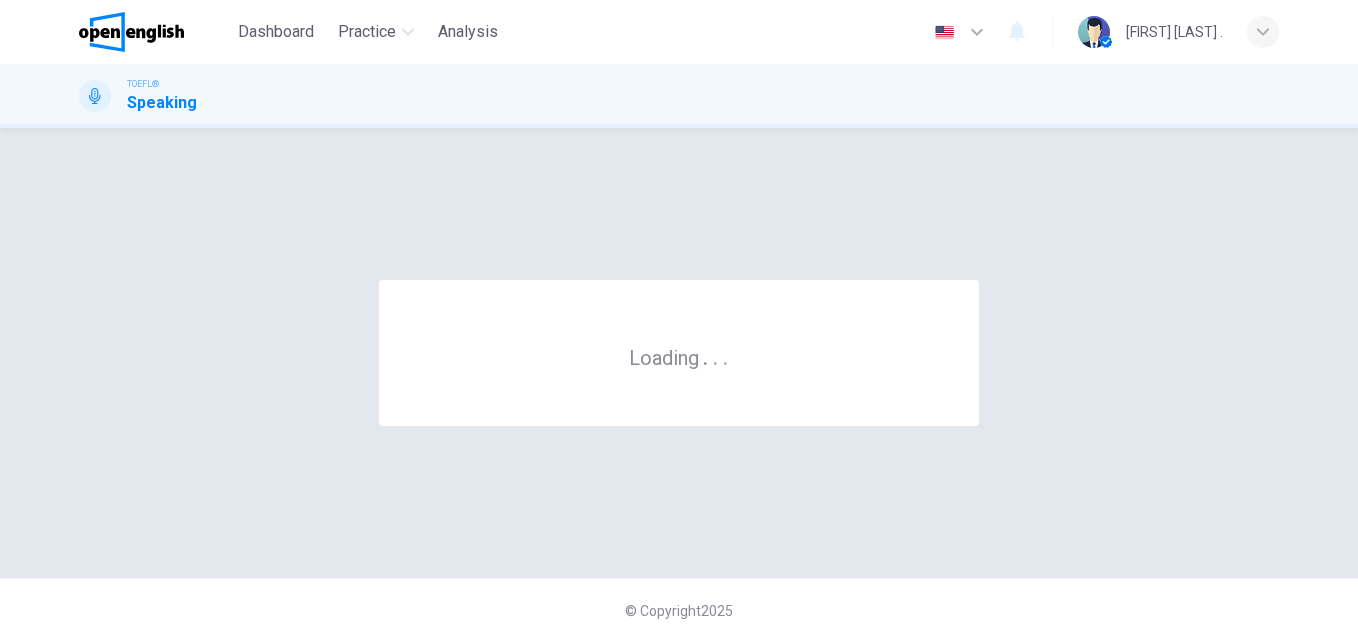scroll, scrollTop: 0, scrollLeft: 0, axis: both 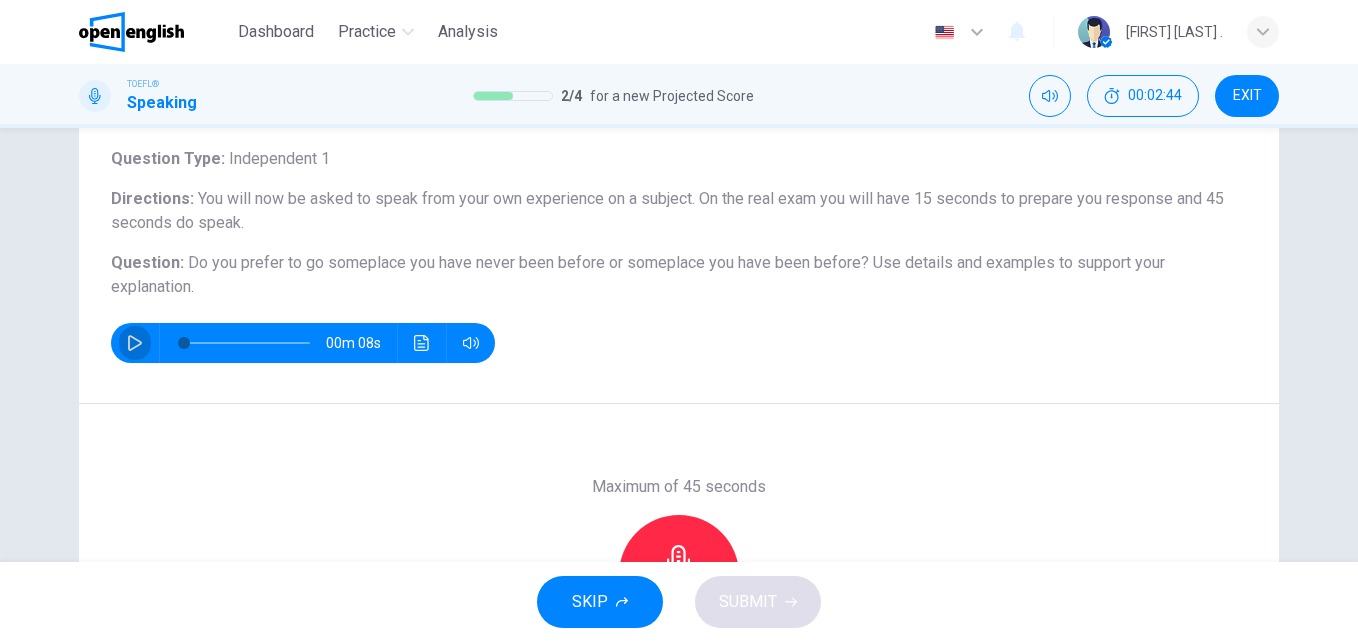 click 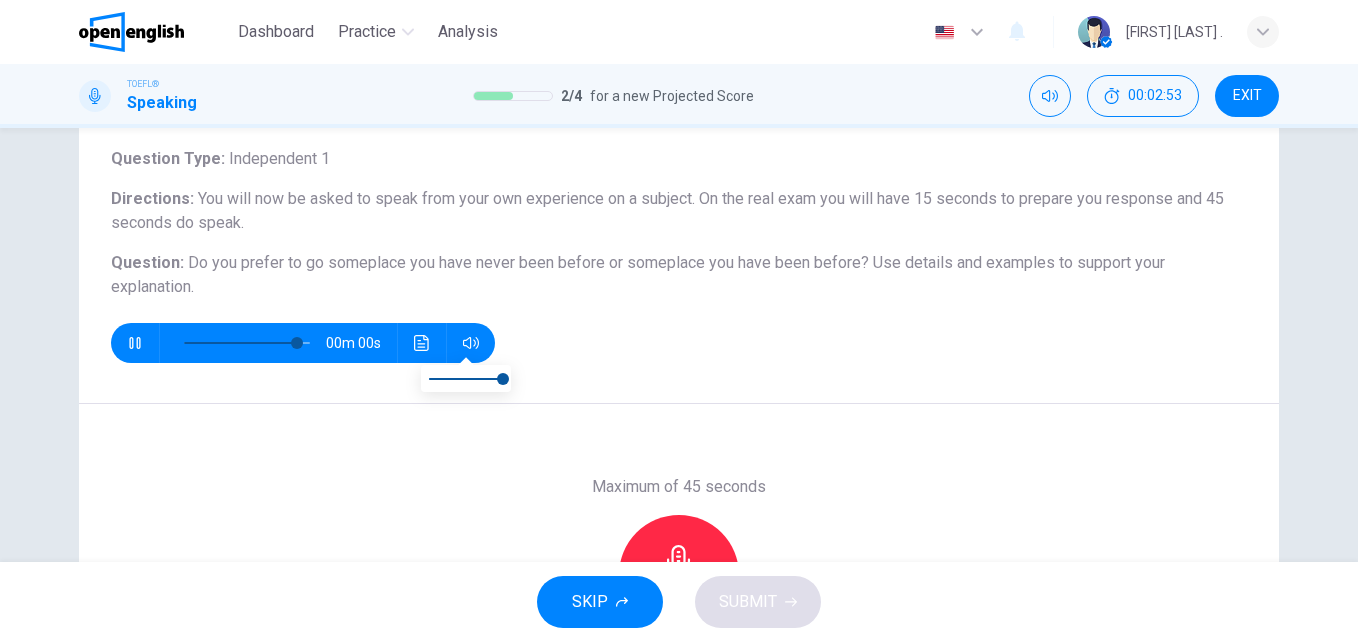 type on "*" 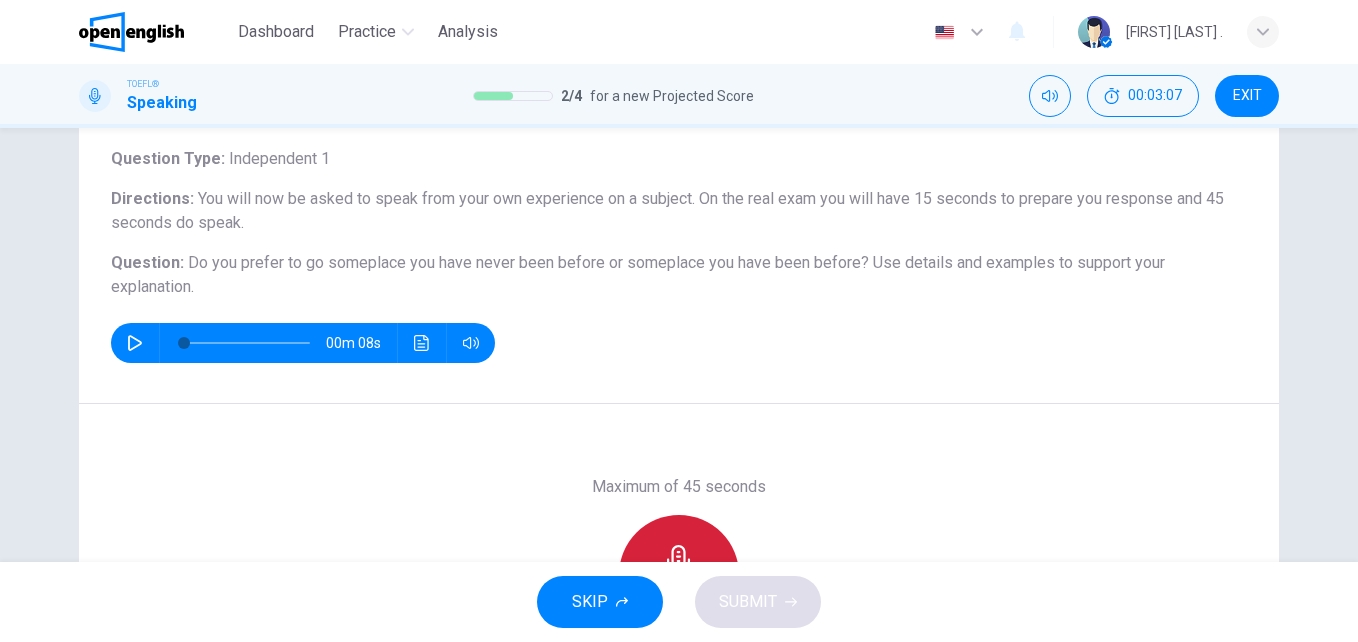click on "Record" at bounding box center [679, 575] 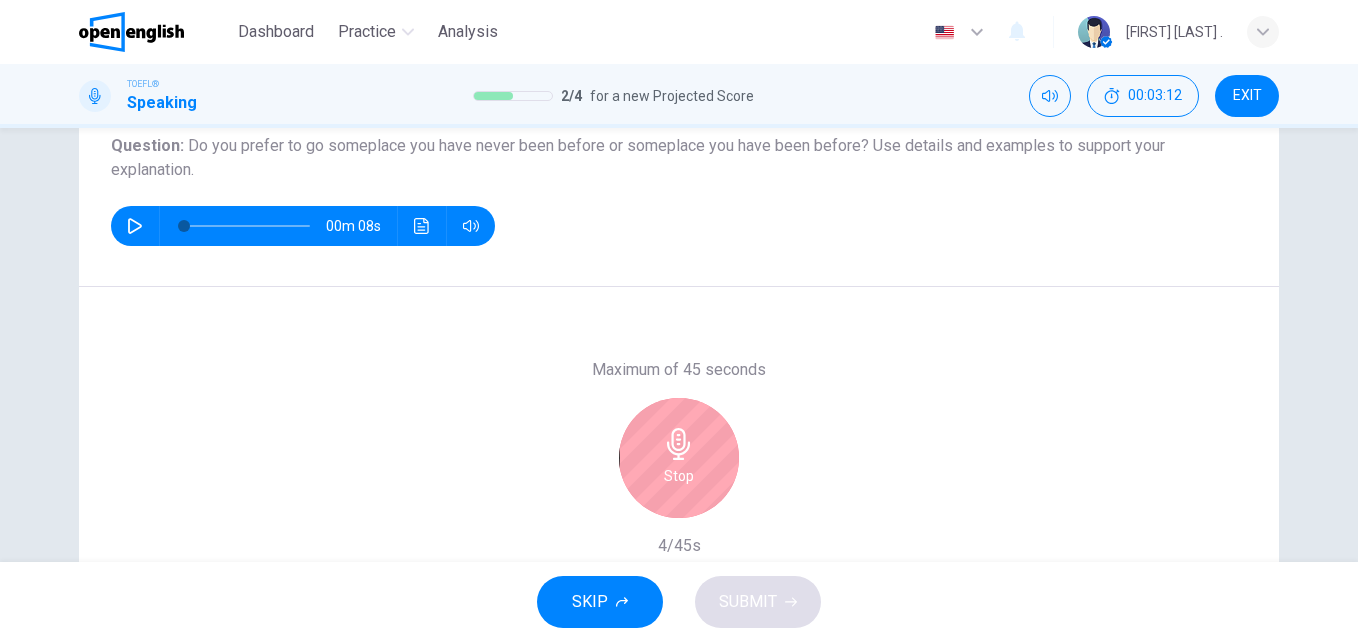scroll, scrollTop: 197, scrollLeft: 0, axis: vertical 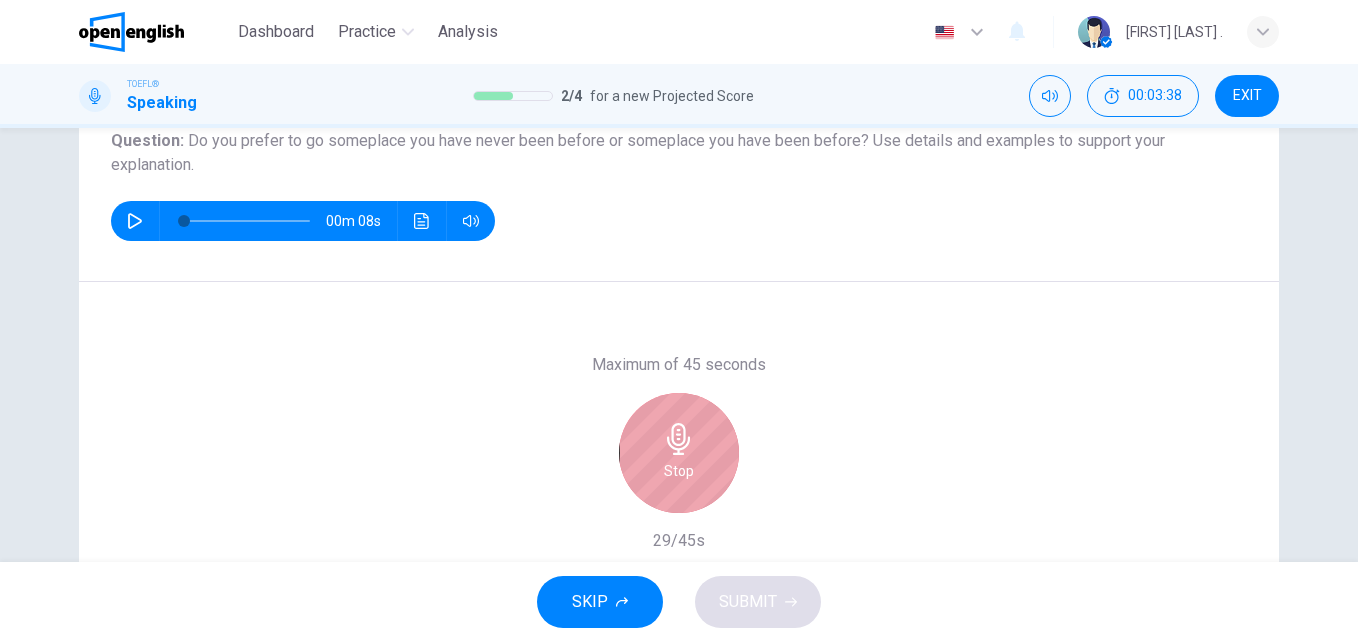 click 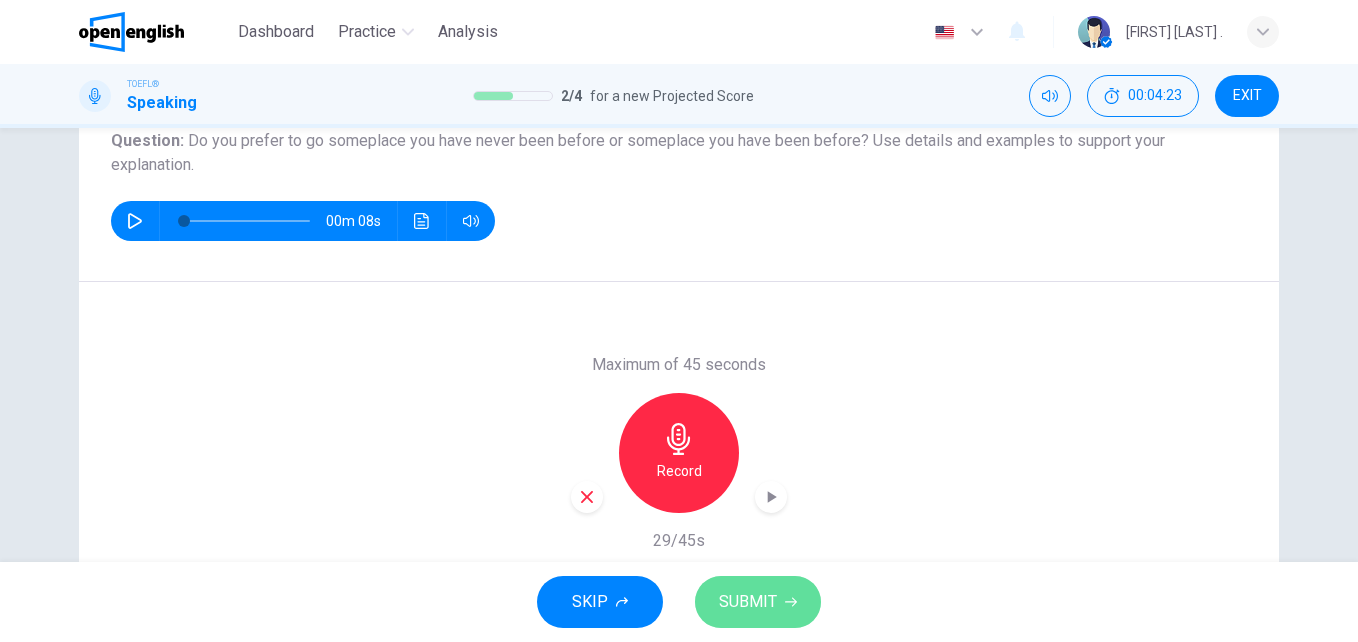 click on "SUBMIT" at bounding box center [748, 602] 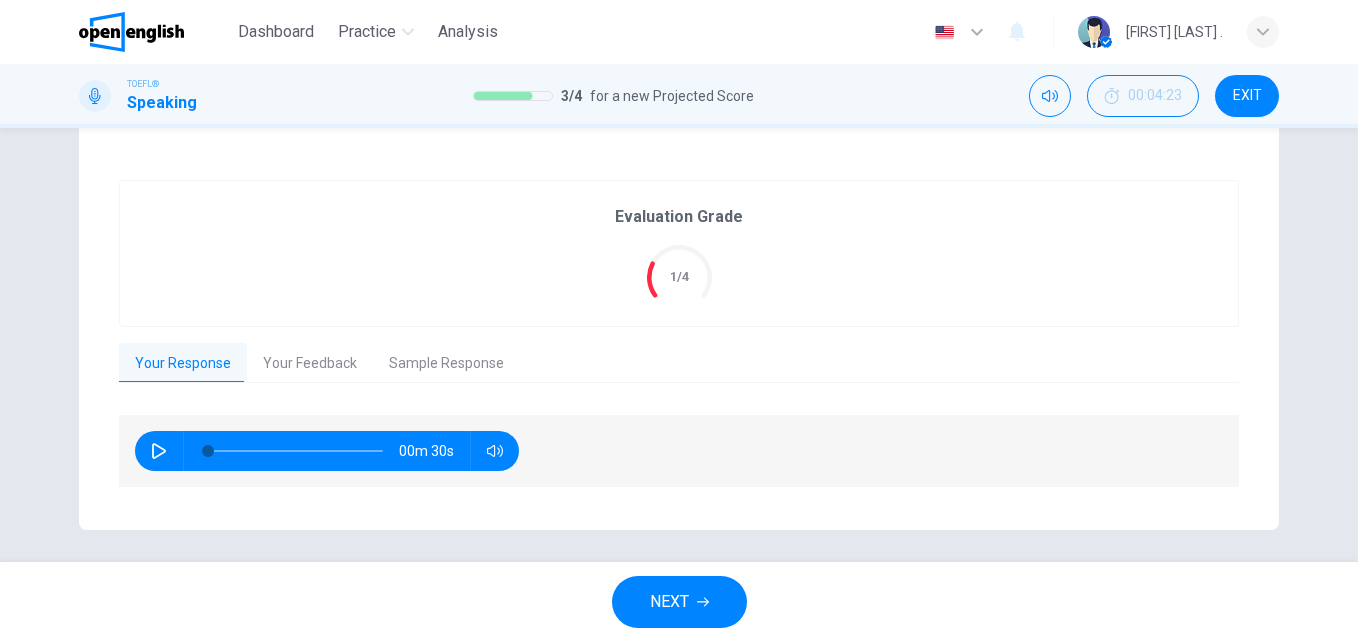 scroll, scrollTop: 388, scrollLeft: 0, axis: vertical 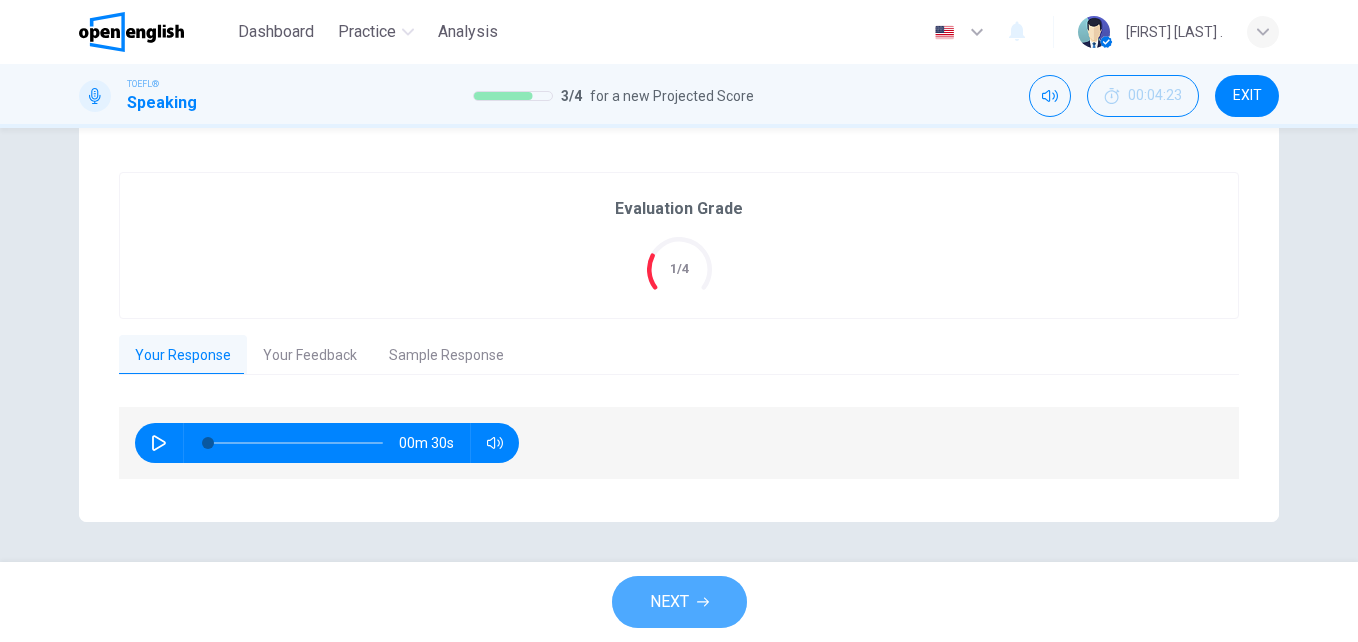 drag, startPoint x: 692, startPoint y: 587, endPoint x: 800, endPoint y: 423, distance: 196.367 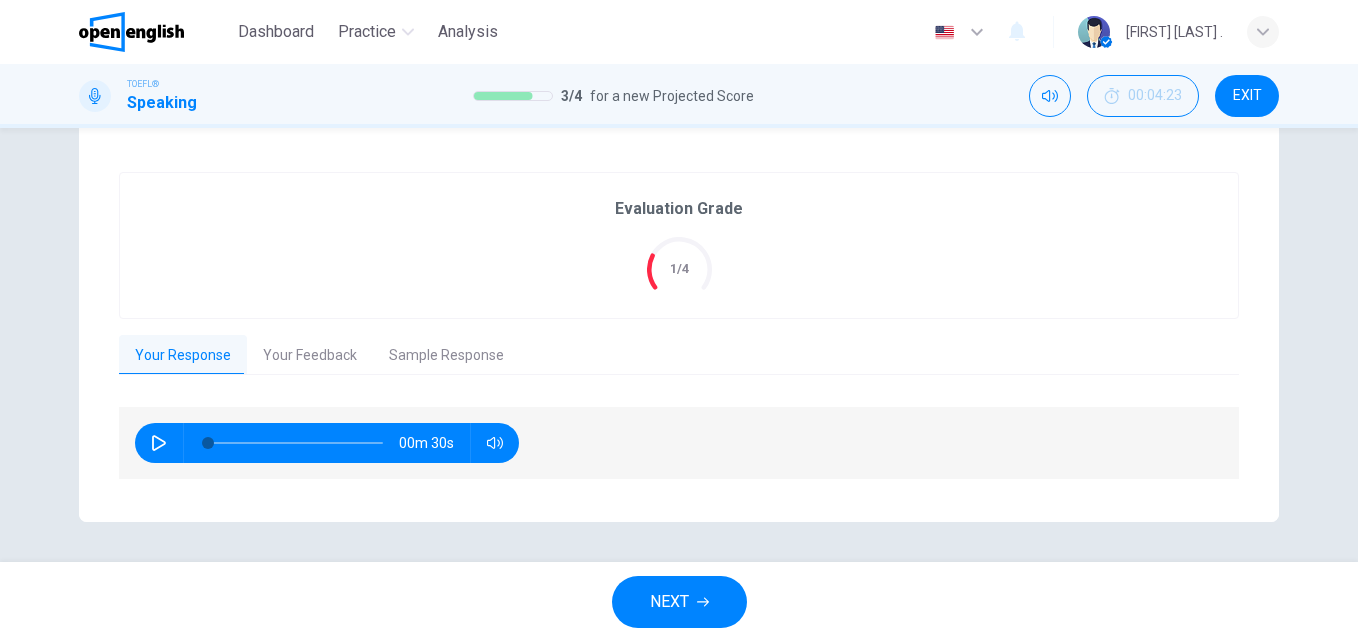 click on "Sample Response" at bounding box center (446, 356) 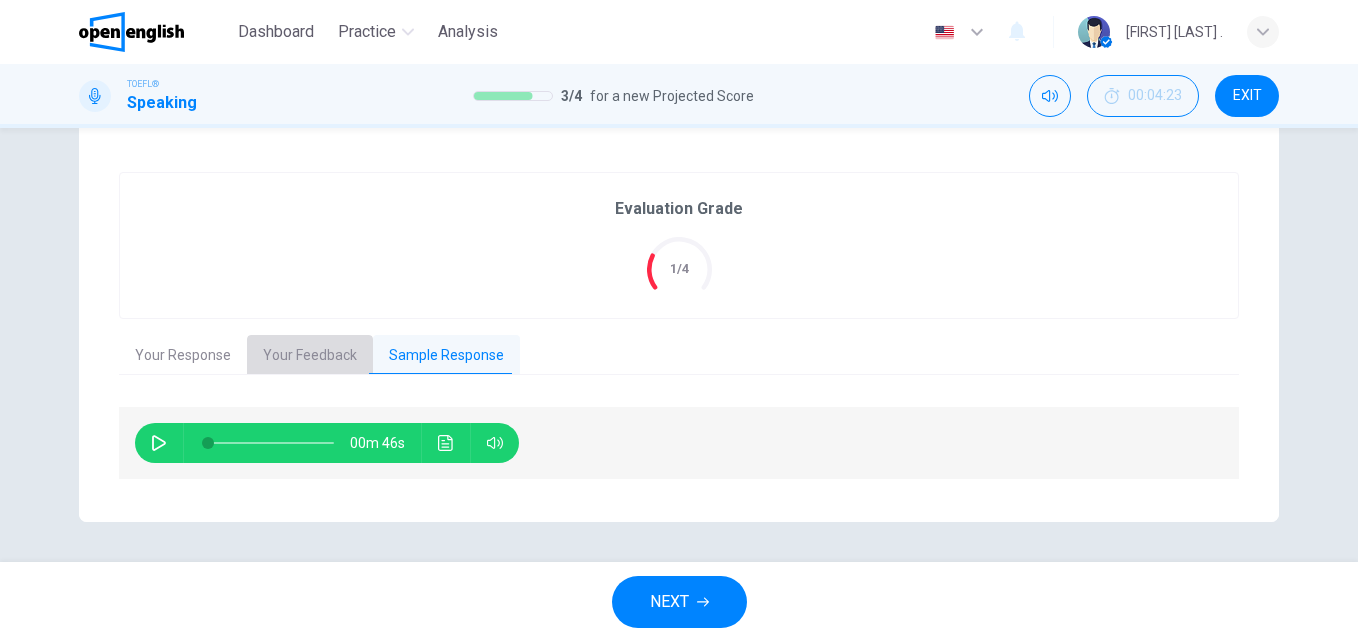click on "Your Feedback" at bounding box center [310, 356] 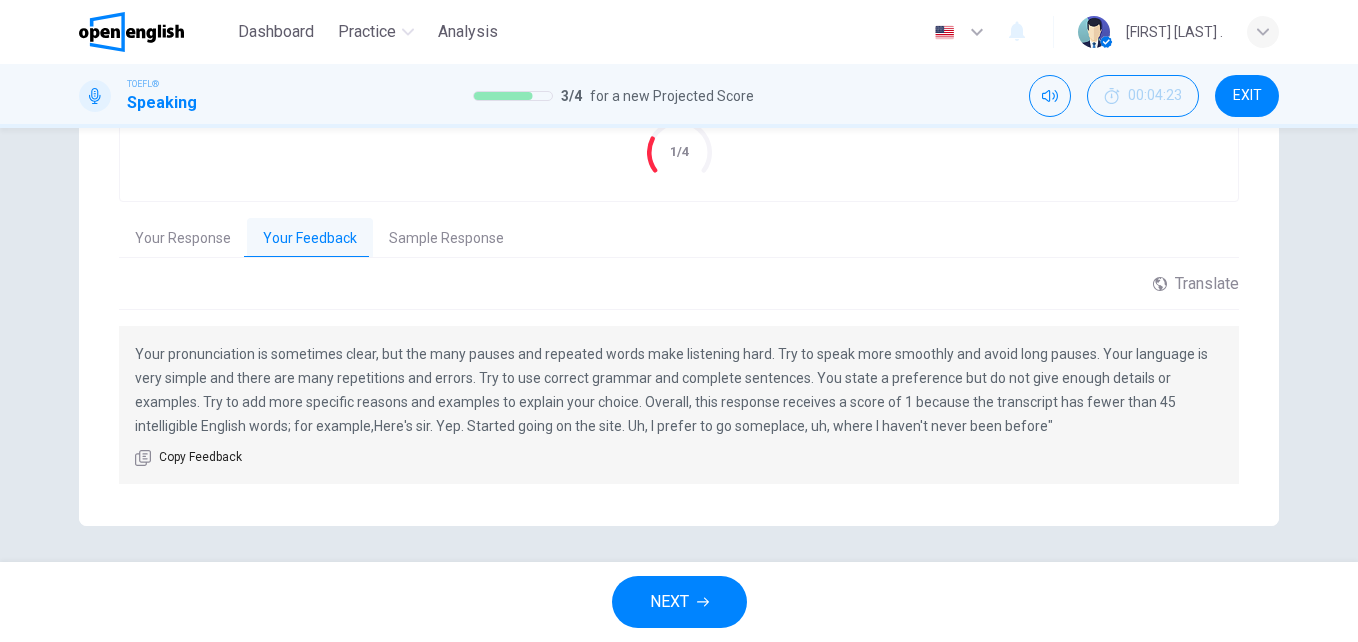 scroll, scrollTop: 509, scrollLeft: 0, axis: vertical 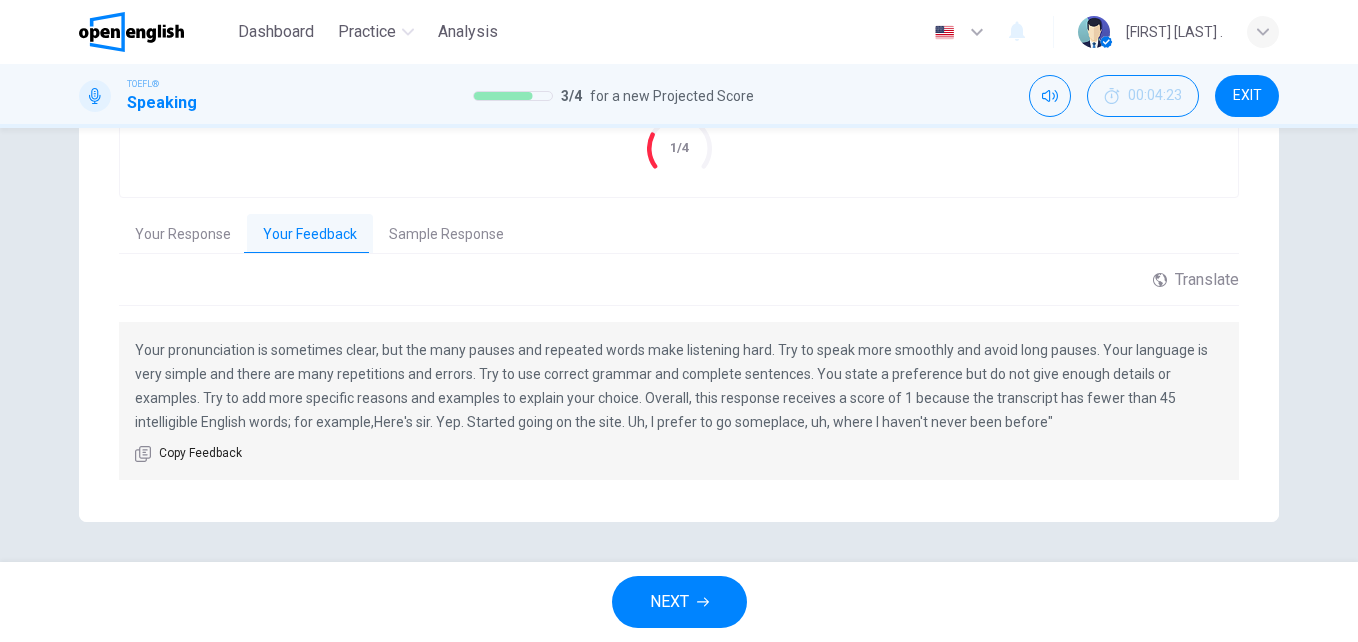 click 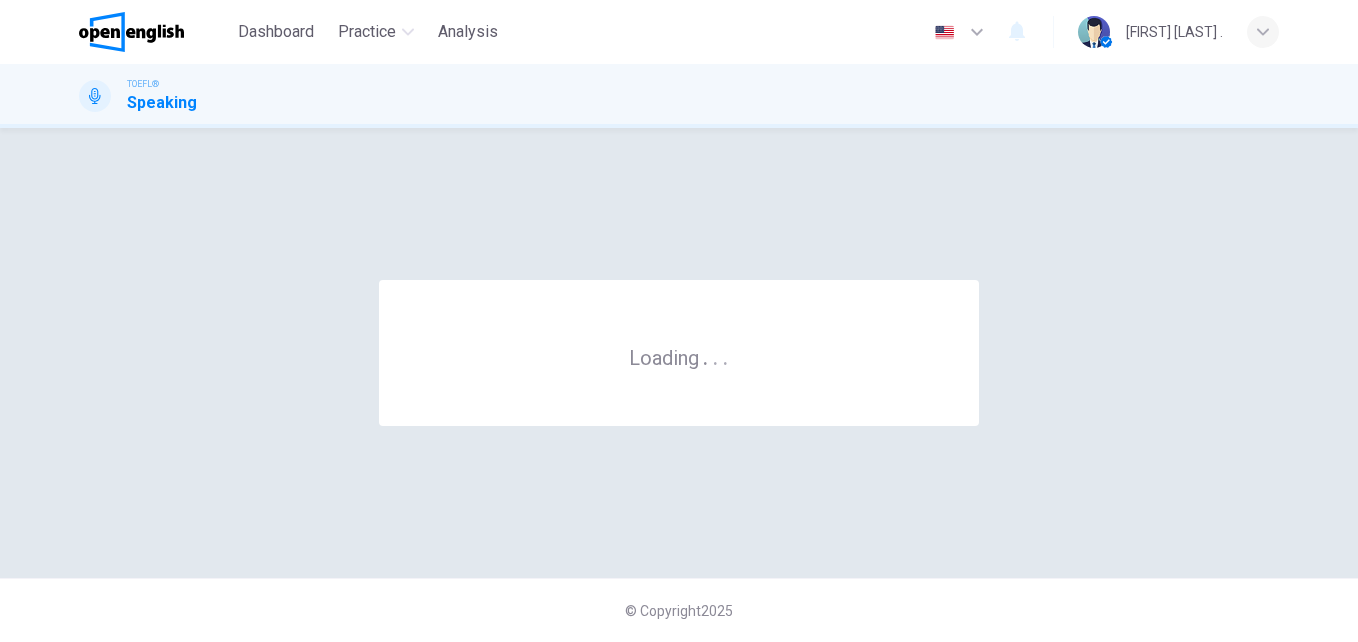 scroll, scrollTop: 0, scrollLeft: 0, axis: both 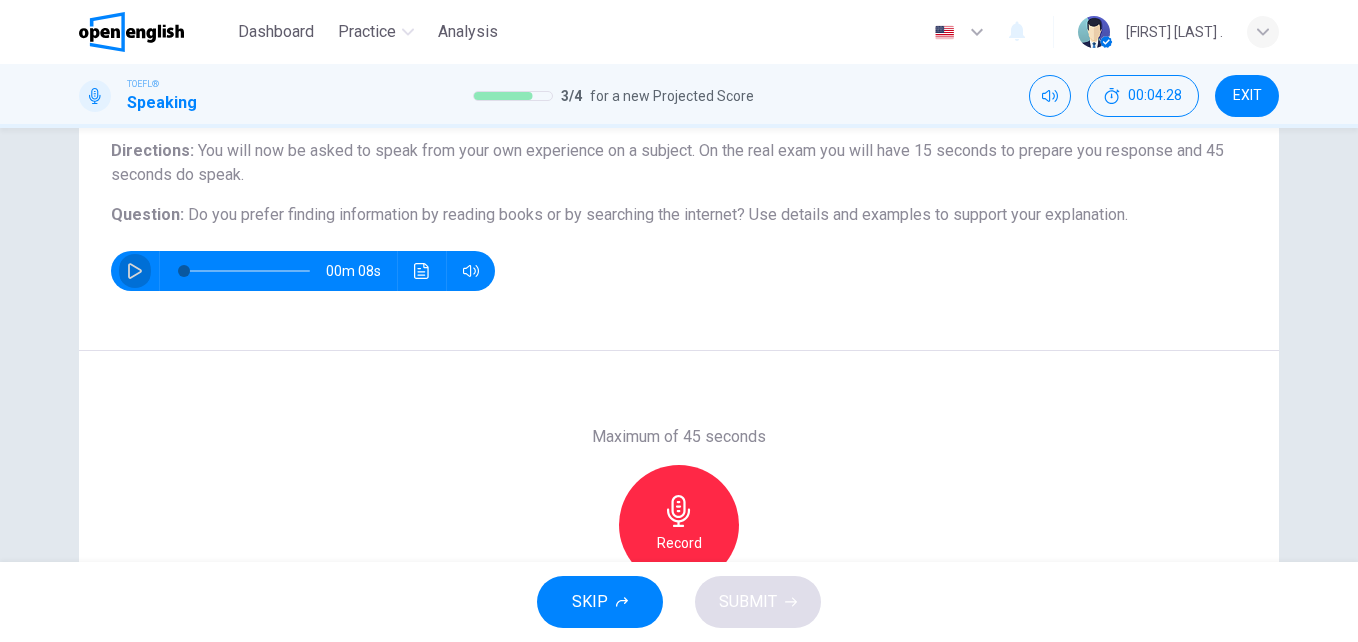 click 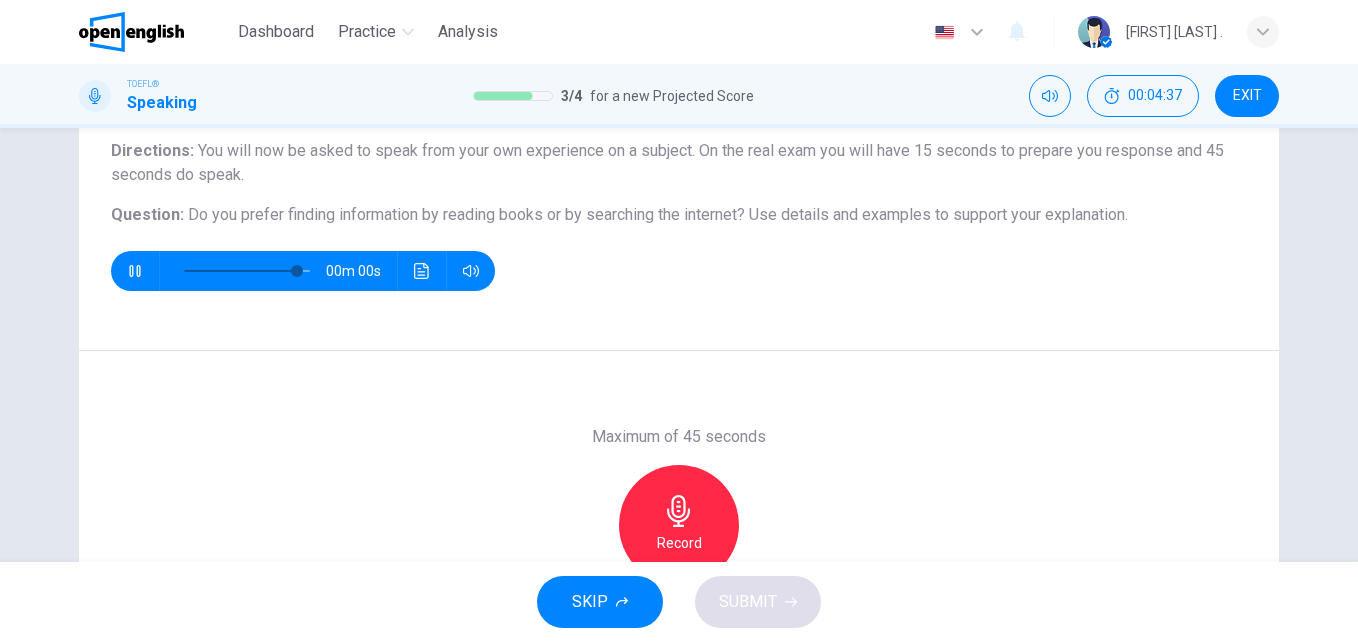 type on "*" 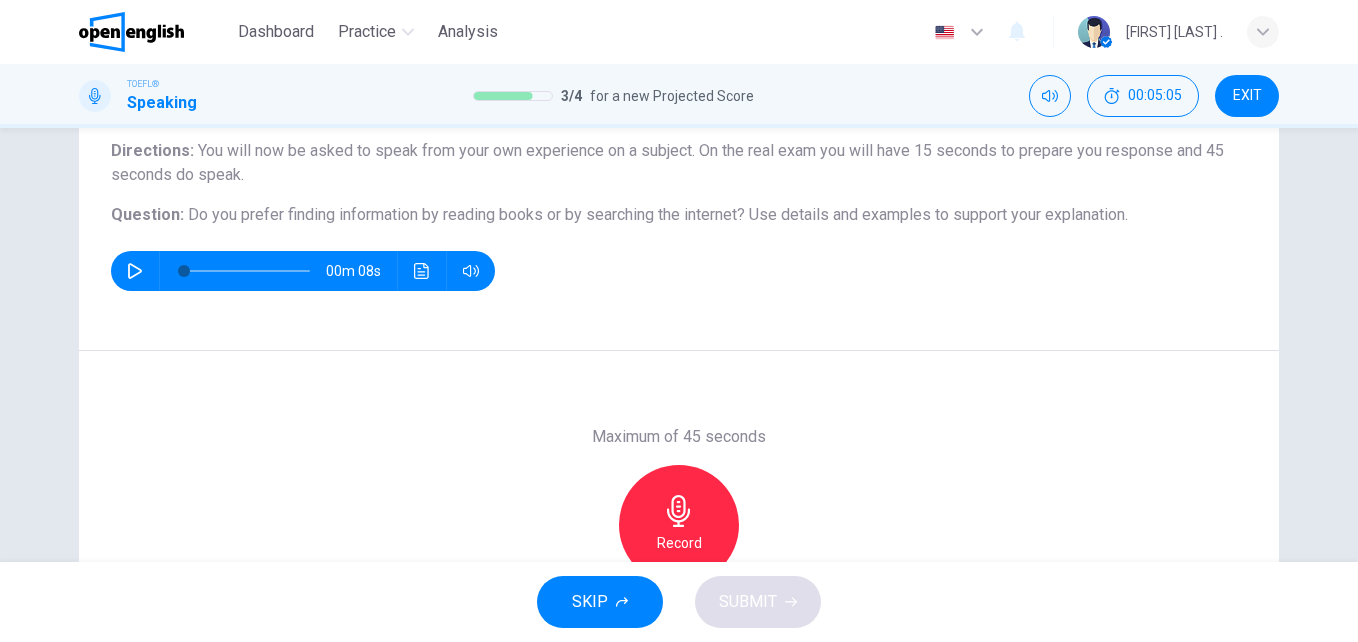 click 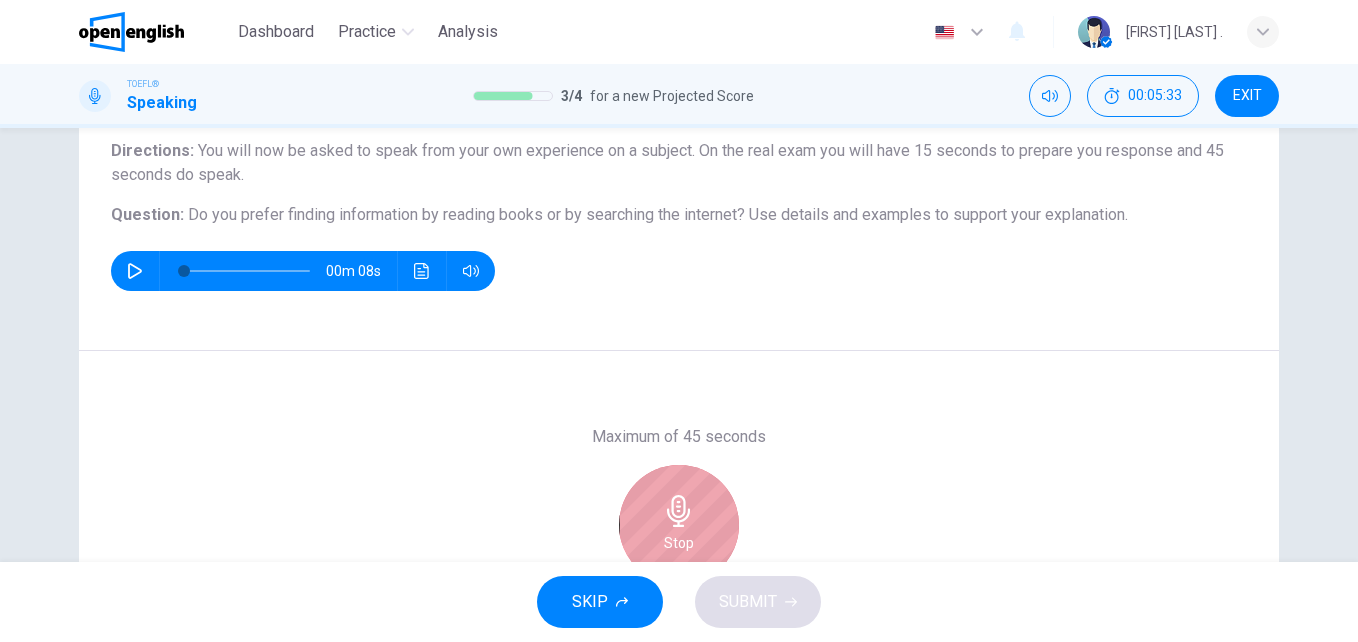 click 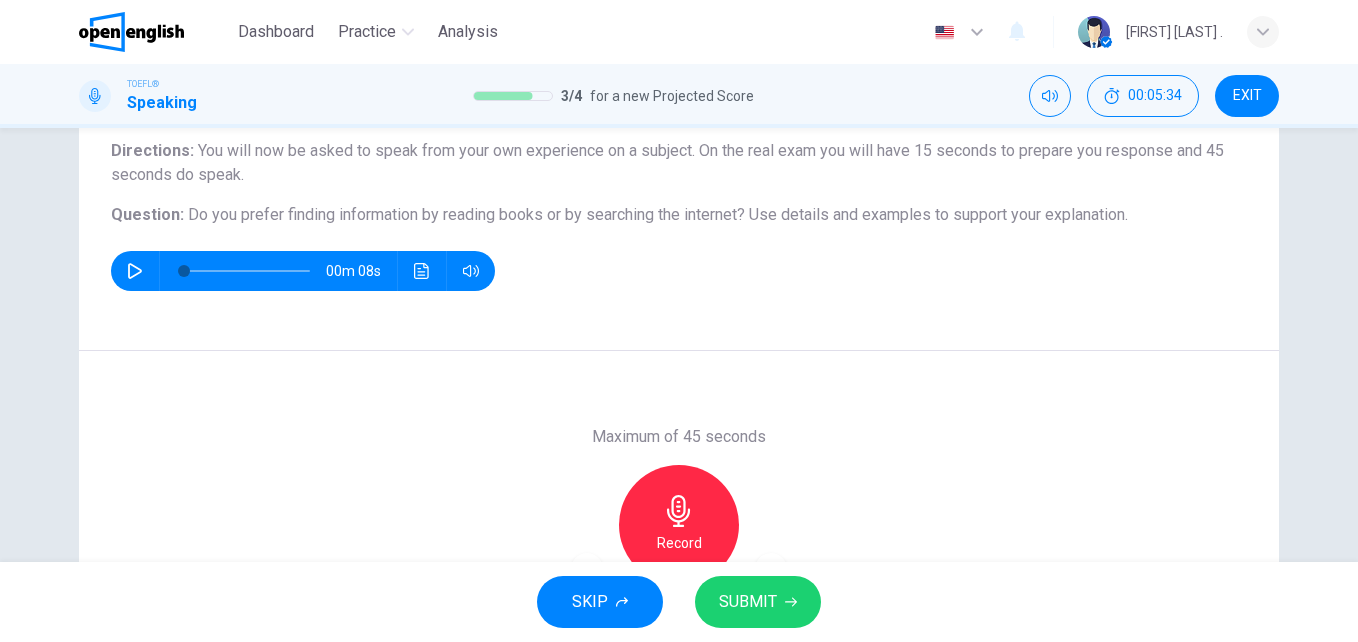 scroll, scrollTop: 341, scrollLeft: 0, axis: vertical 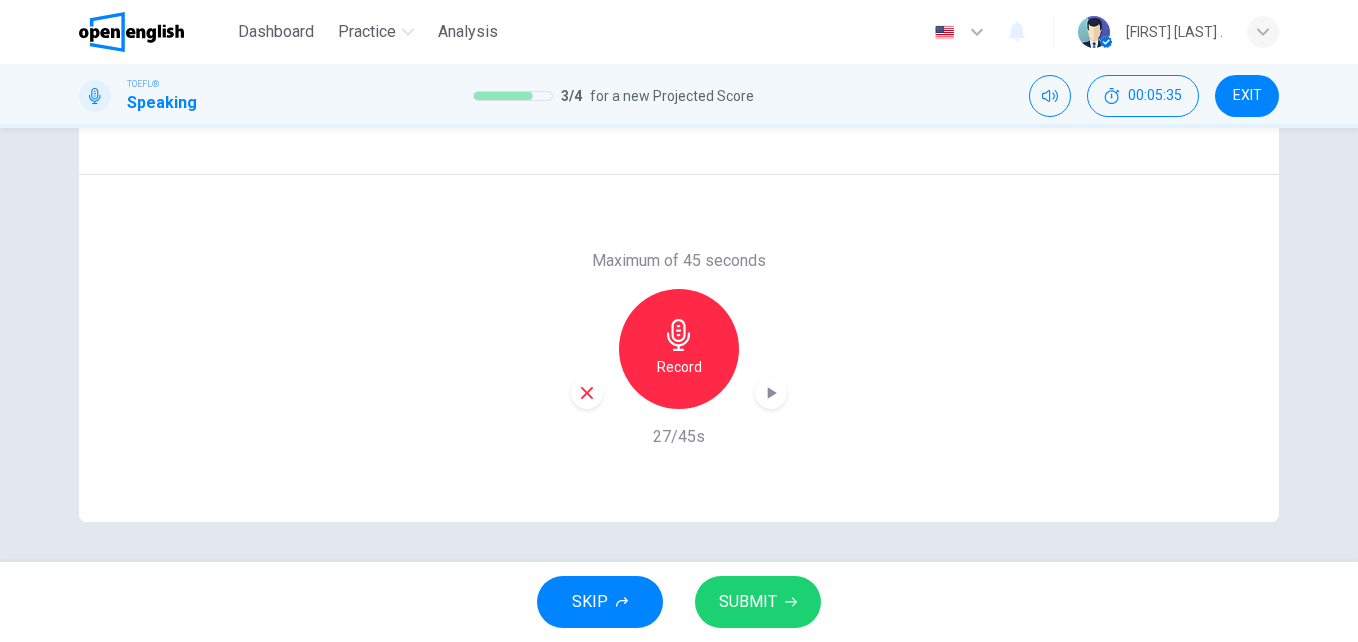 click on "SUBMIT" at bounding box center (748, 602) 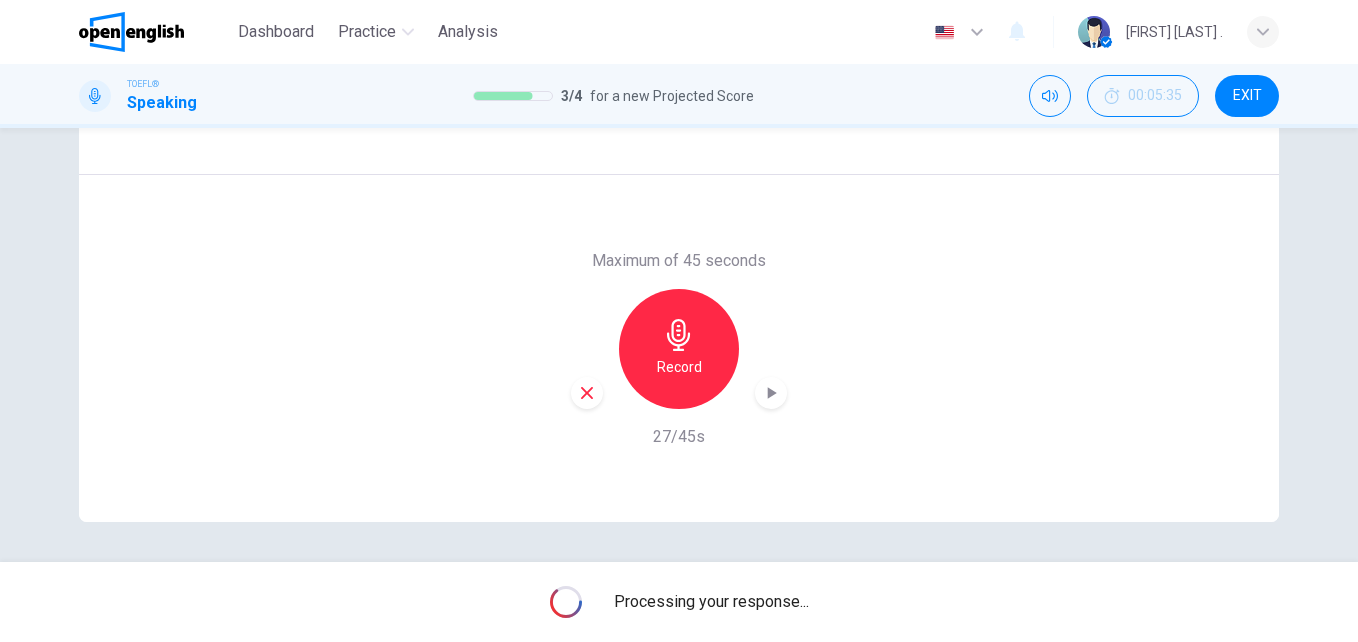 scroll, scrollTop: 0, scrollLeft: 0, axis: both 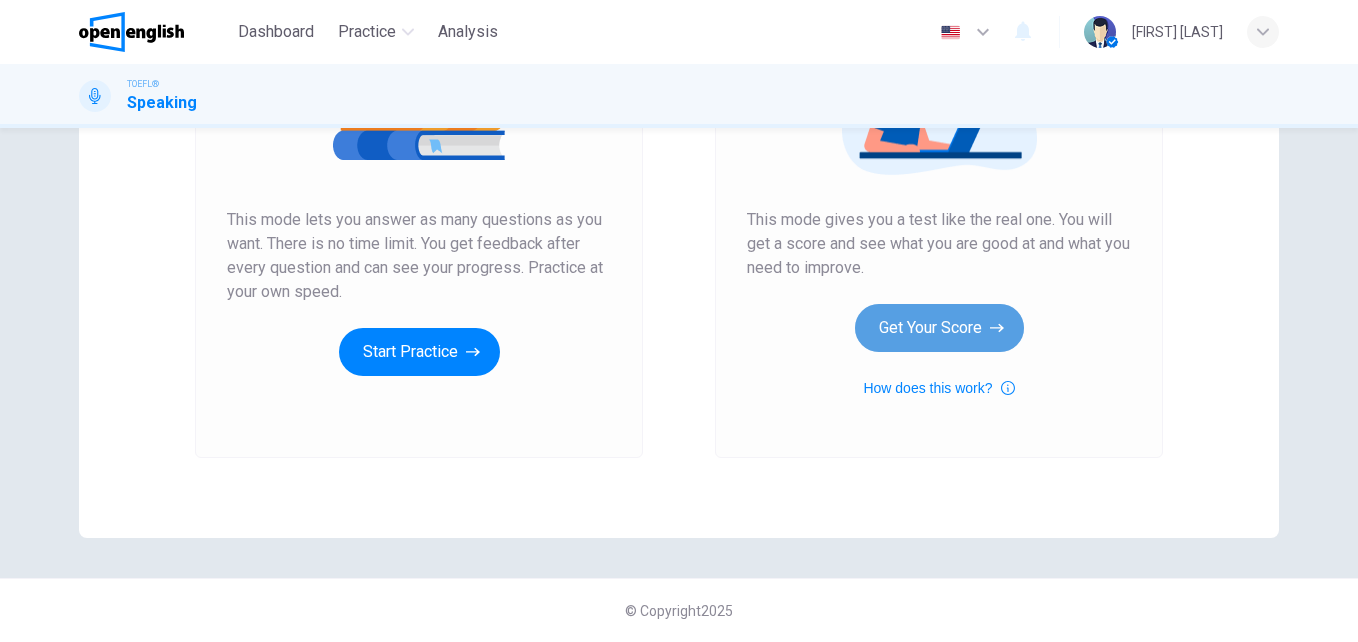 click on "Get Your Score" at bounding box center (939, 328) 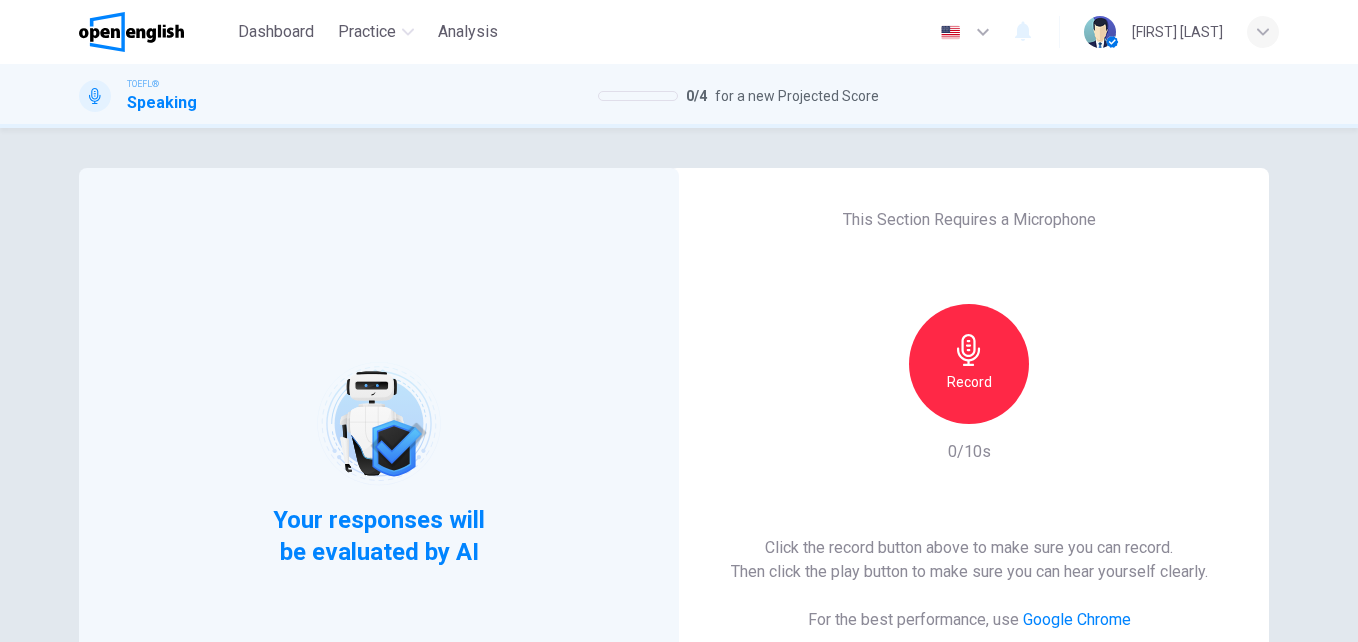 click 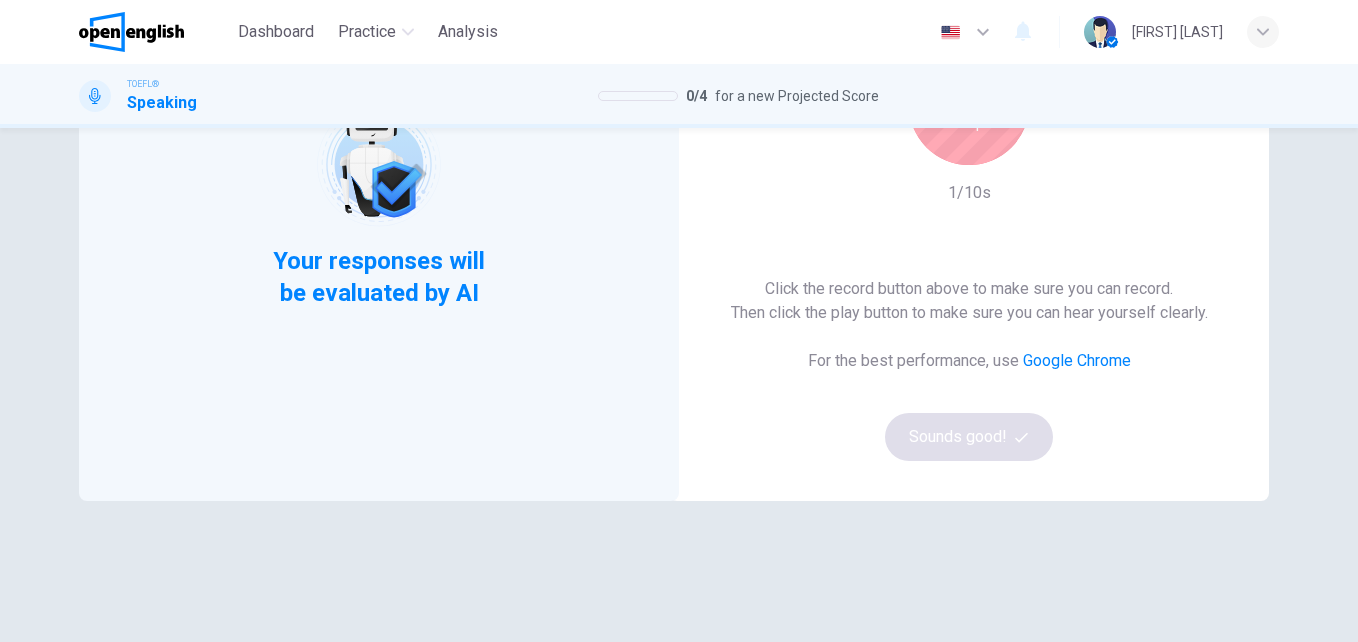 scroll, scrollTop: 266, scrollLeft: 0, axis: vertical 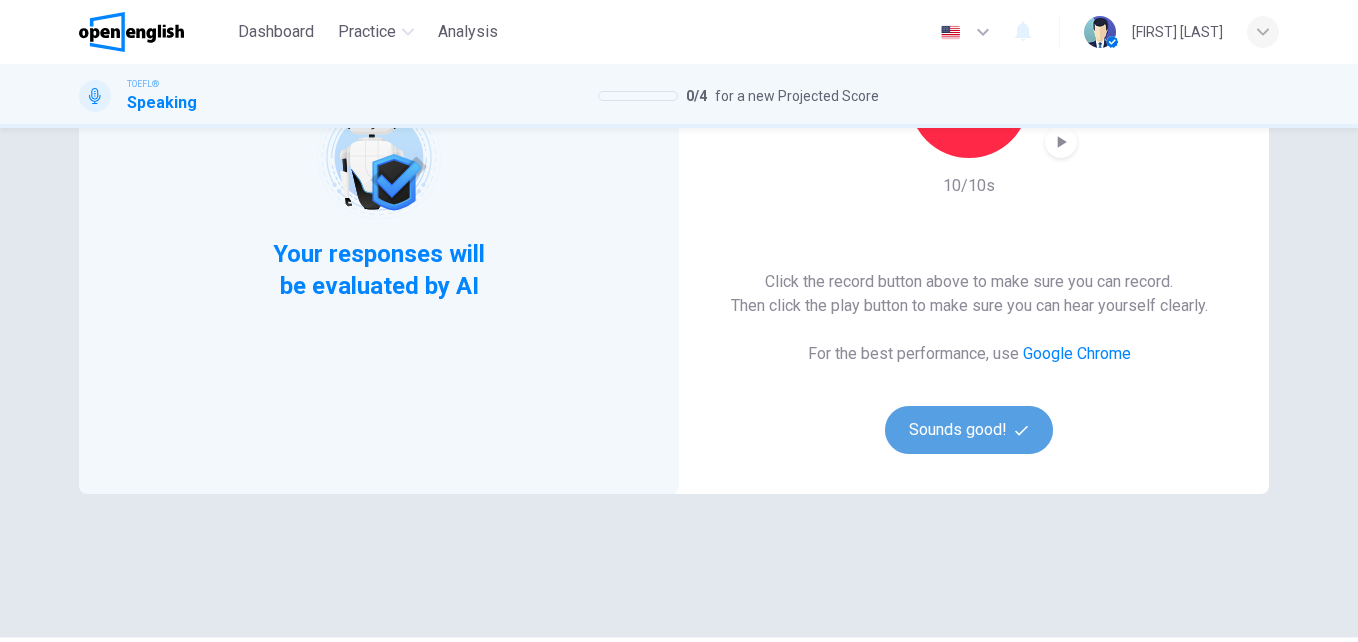 click on "Sounds good!" at bounding box center (969, 430) 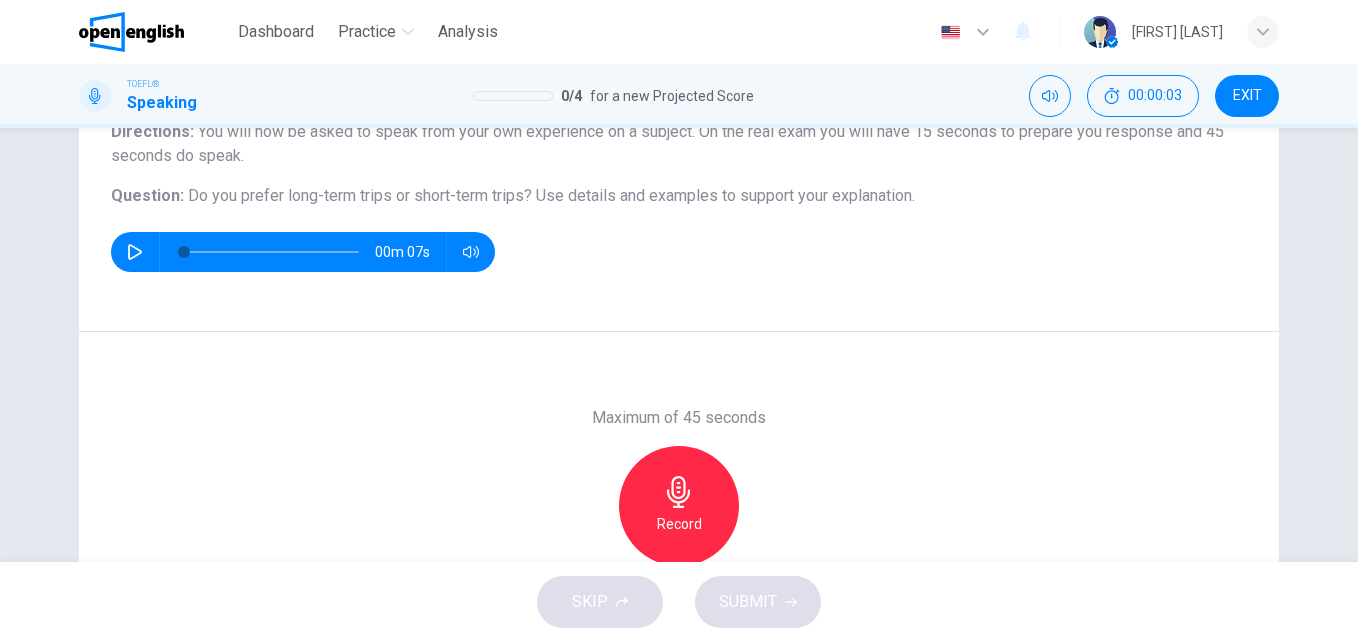 scroll, scrollTop: 176, scrollLeft: 0, axis: vertical 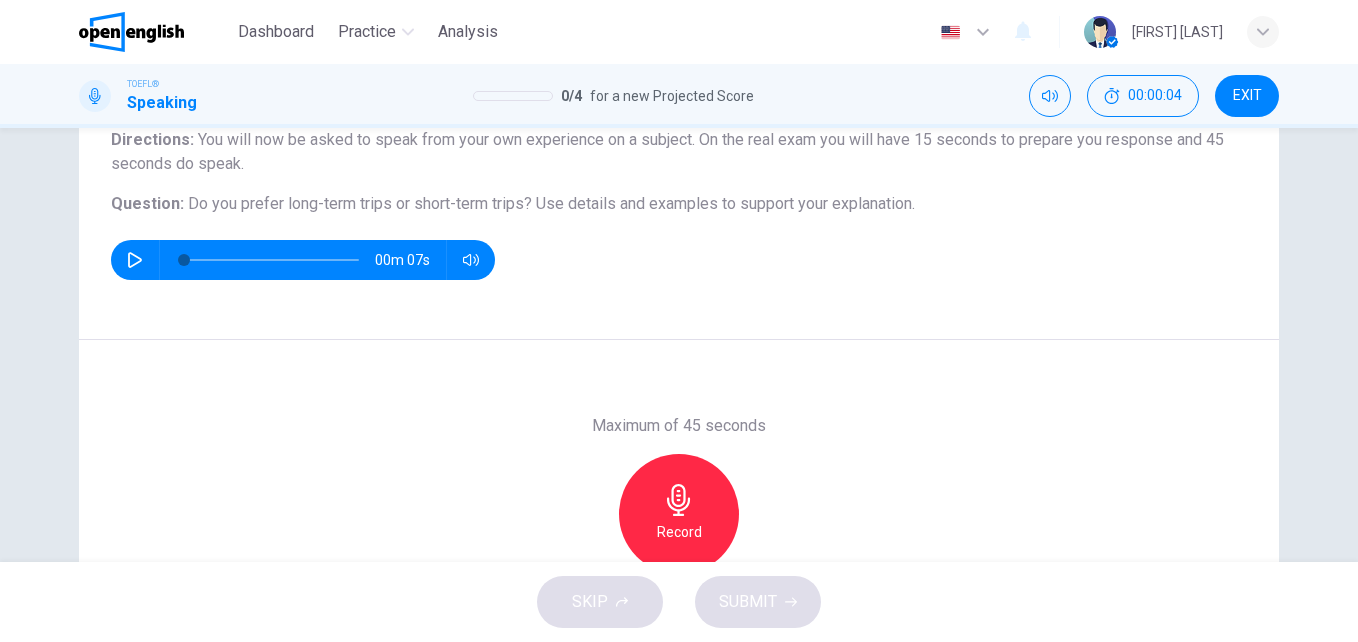 click 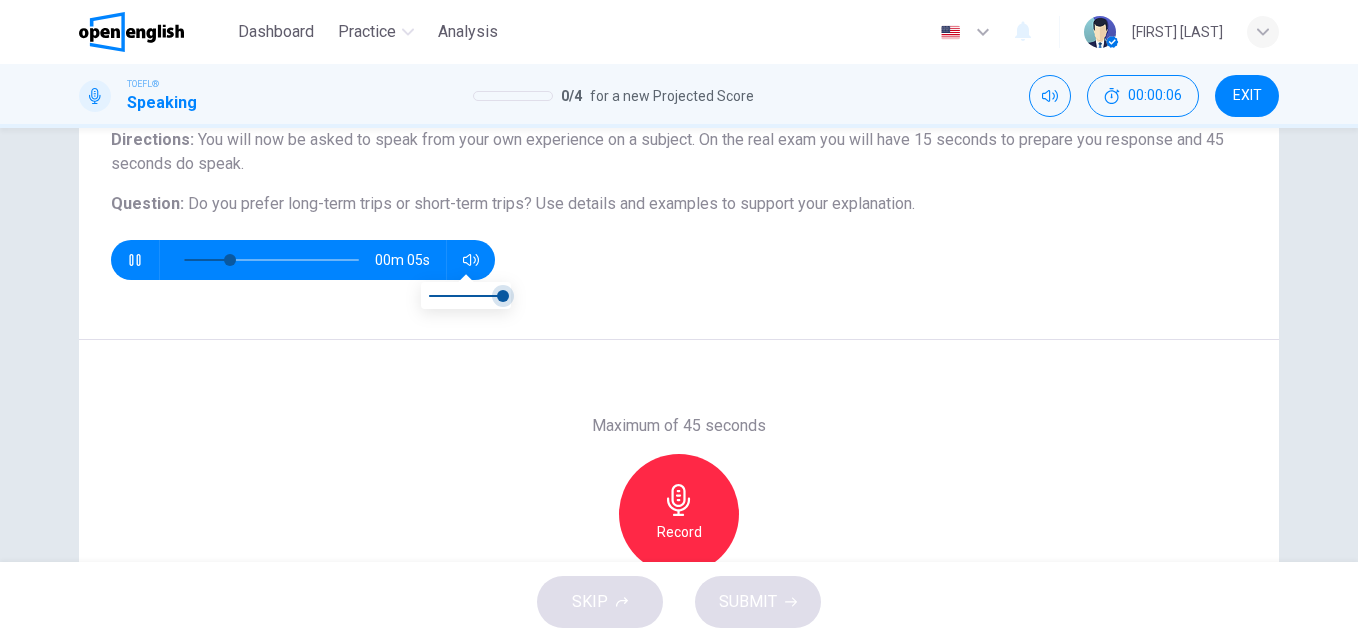 type on "**" 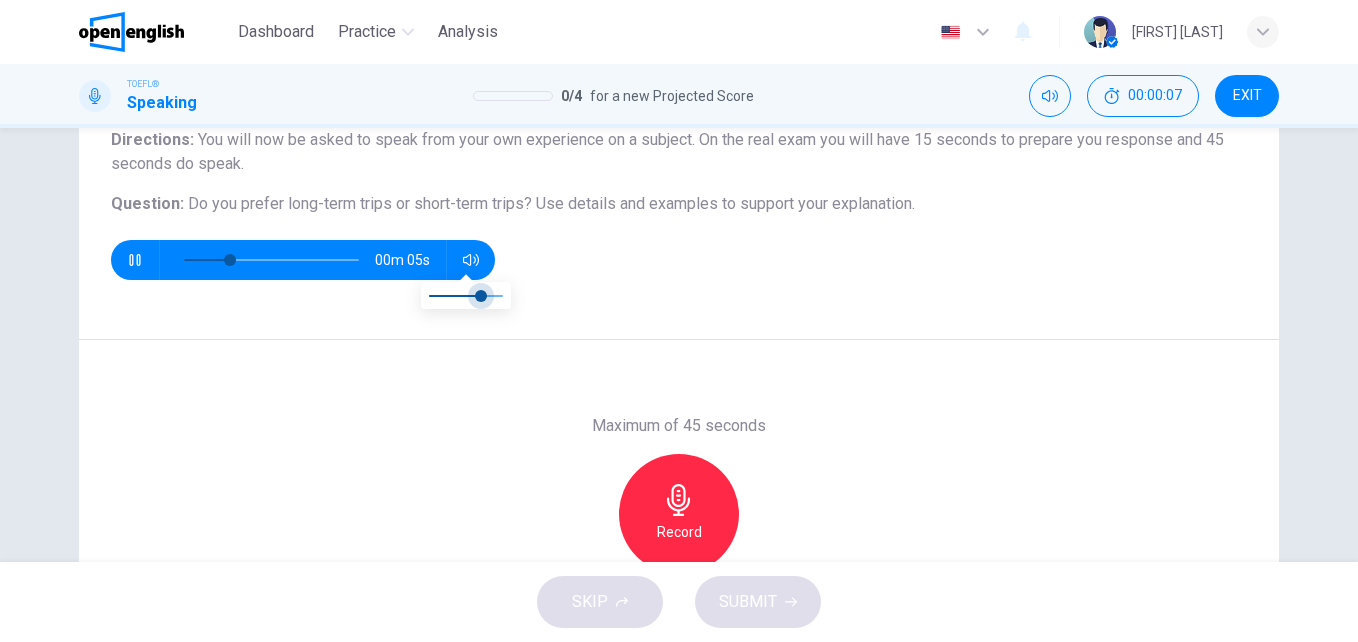 type on "**" 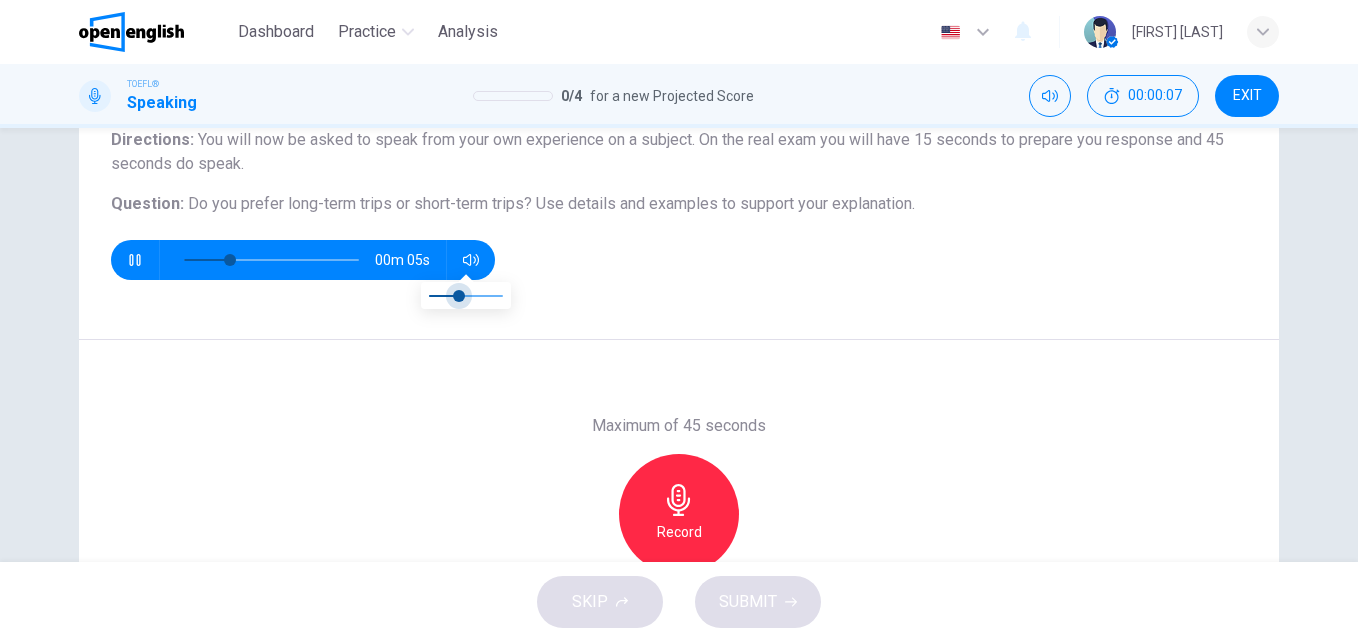 drag, startPoint x: 496, startPoint y: 290, endPoint x: 455, endPoint y: 296, distance: 41.4367 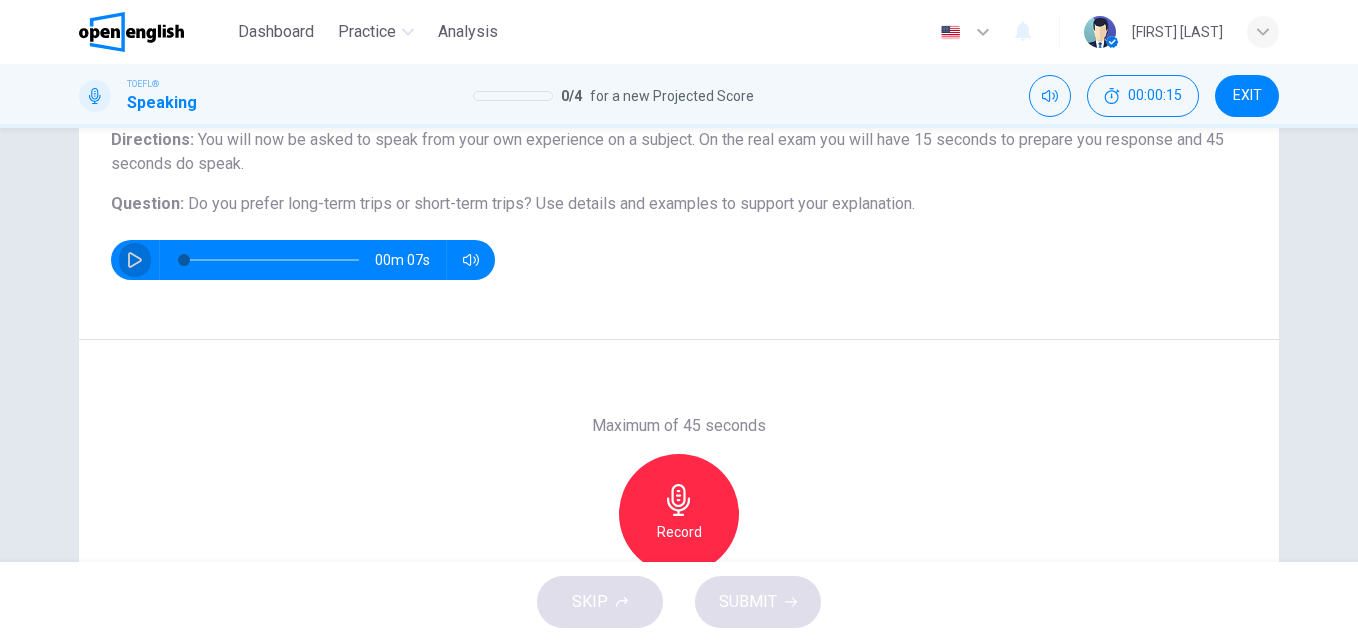 click 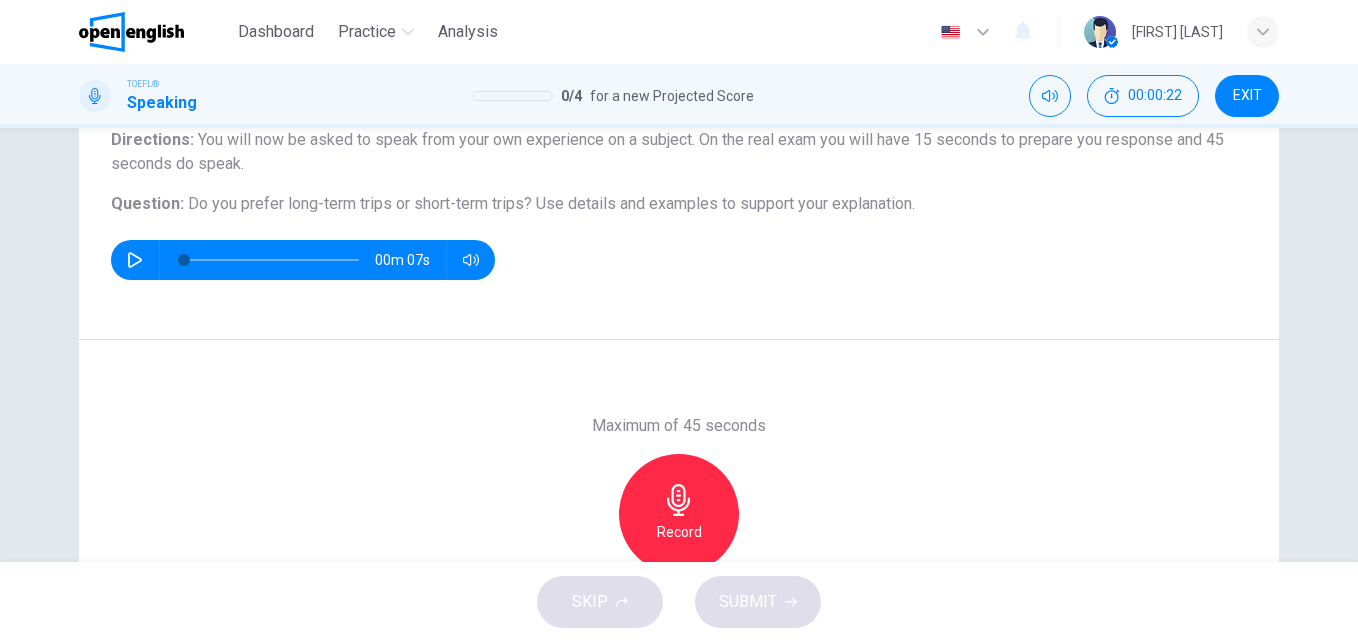 type on "*" 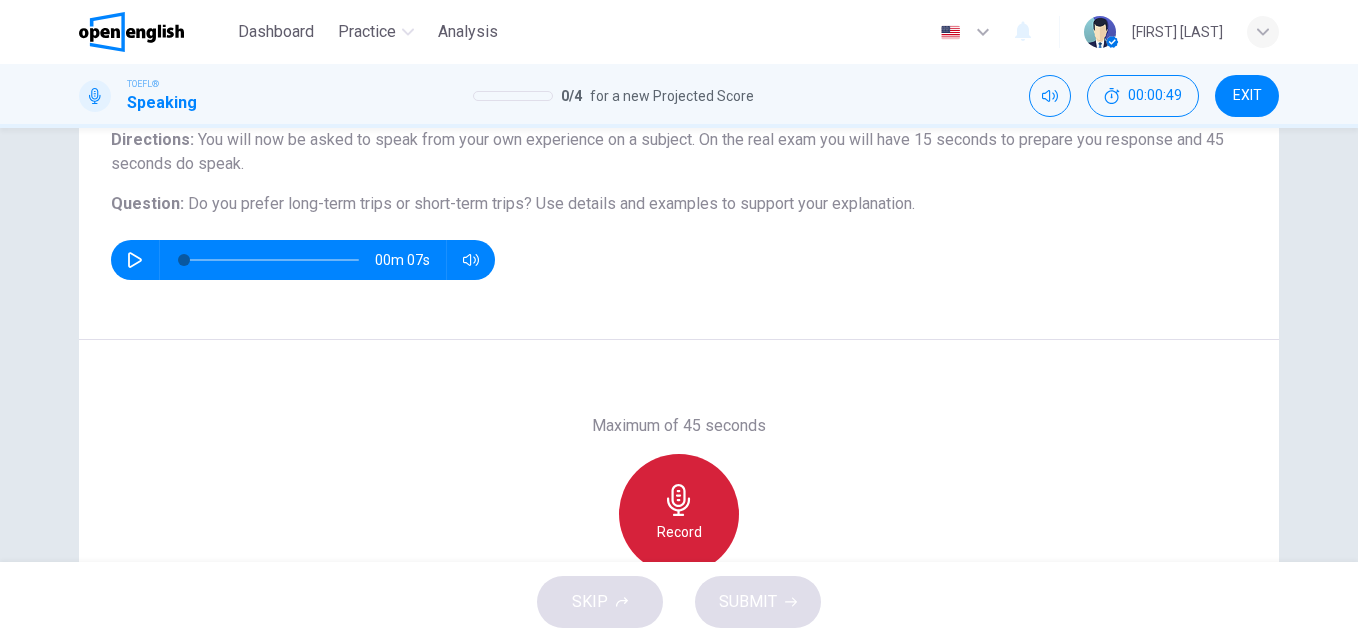 click 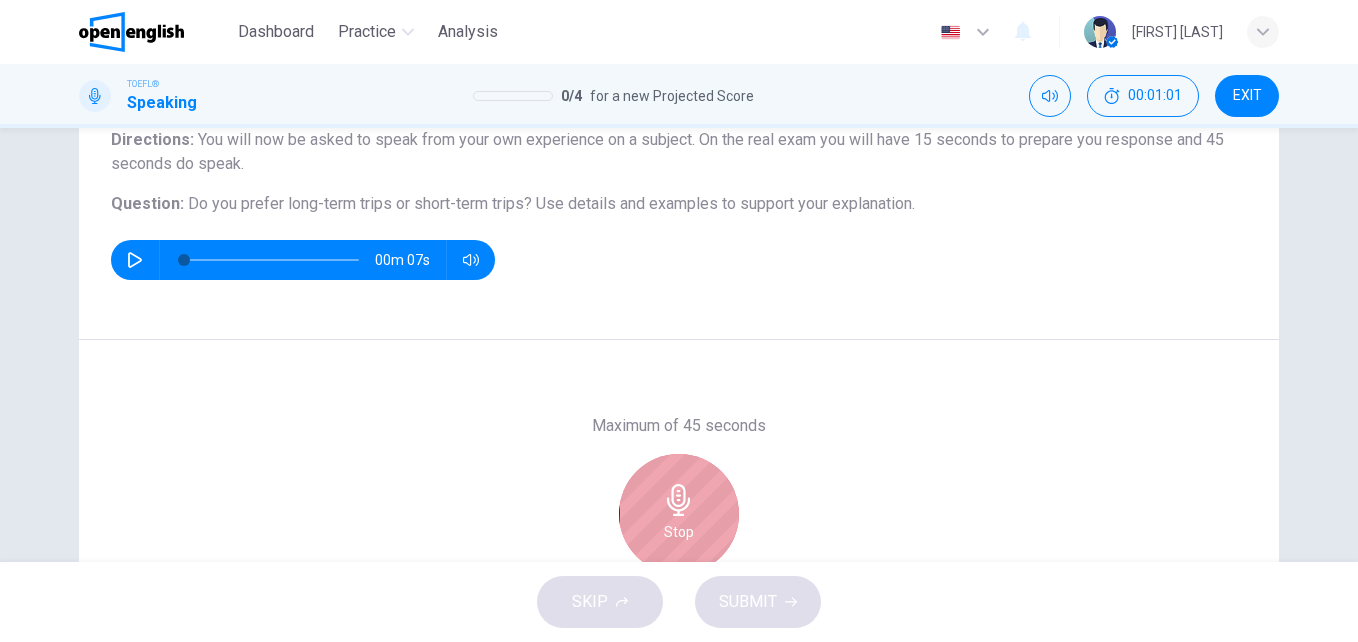 click 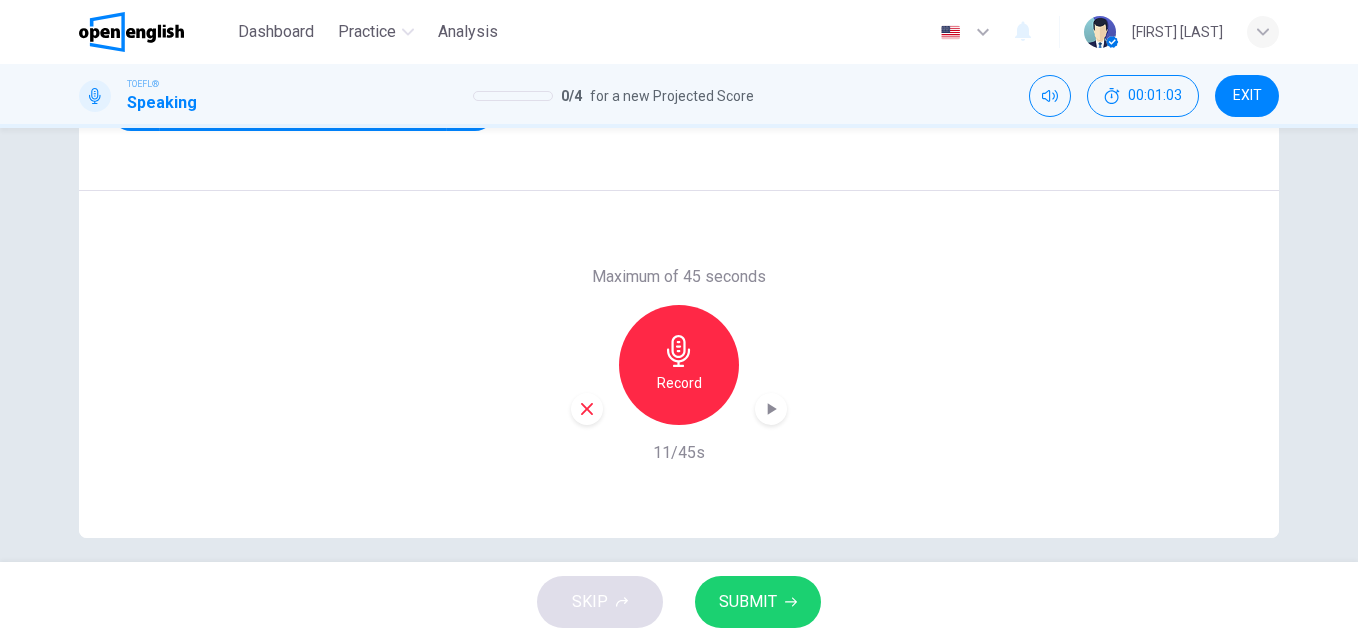 scroll, scrollTop: 339, scrollLeft: 0, axis: vertical 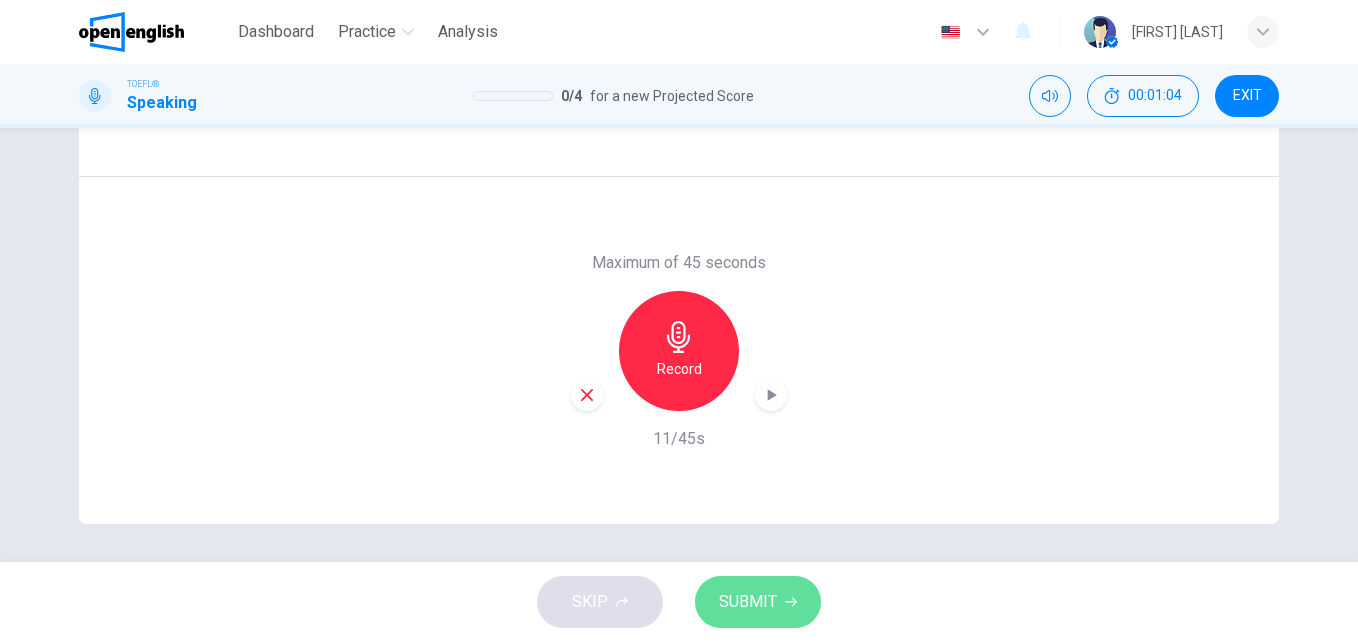 click on "SUBMIT" at bounding box center (758, 602) 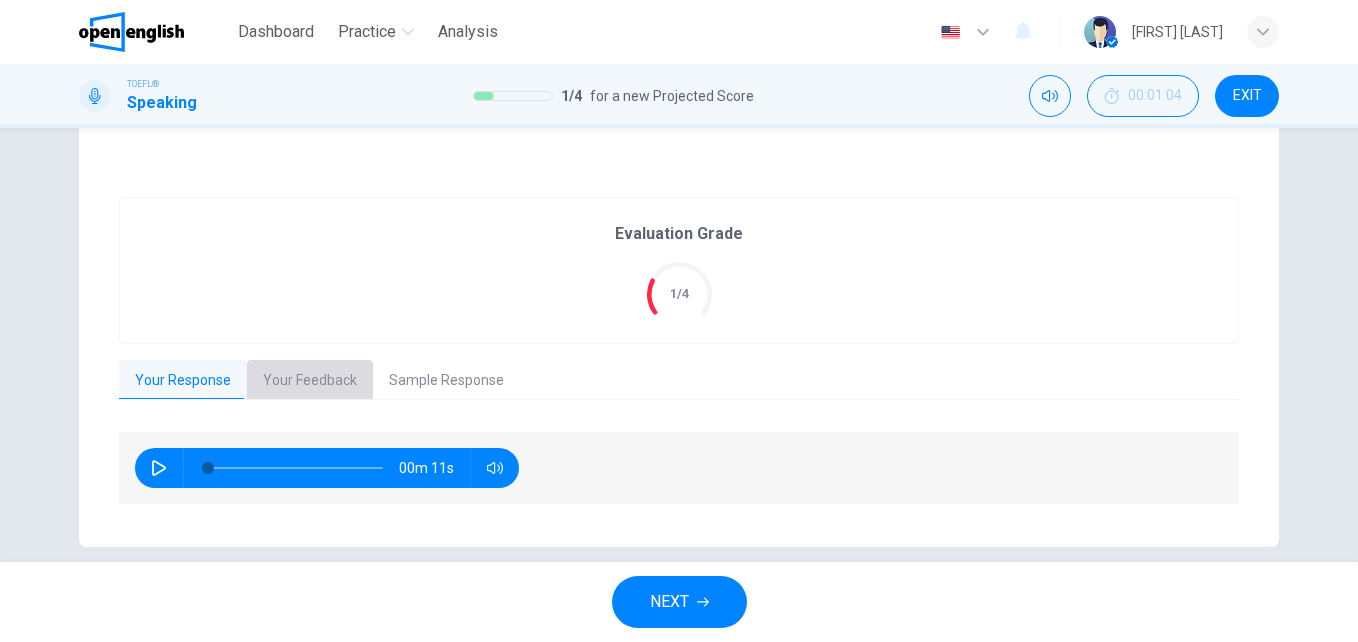 click on "Your Feedback" at bounding box center (310, 381) 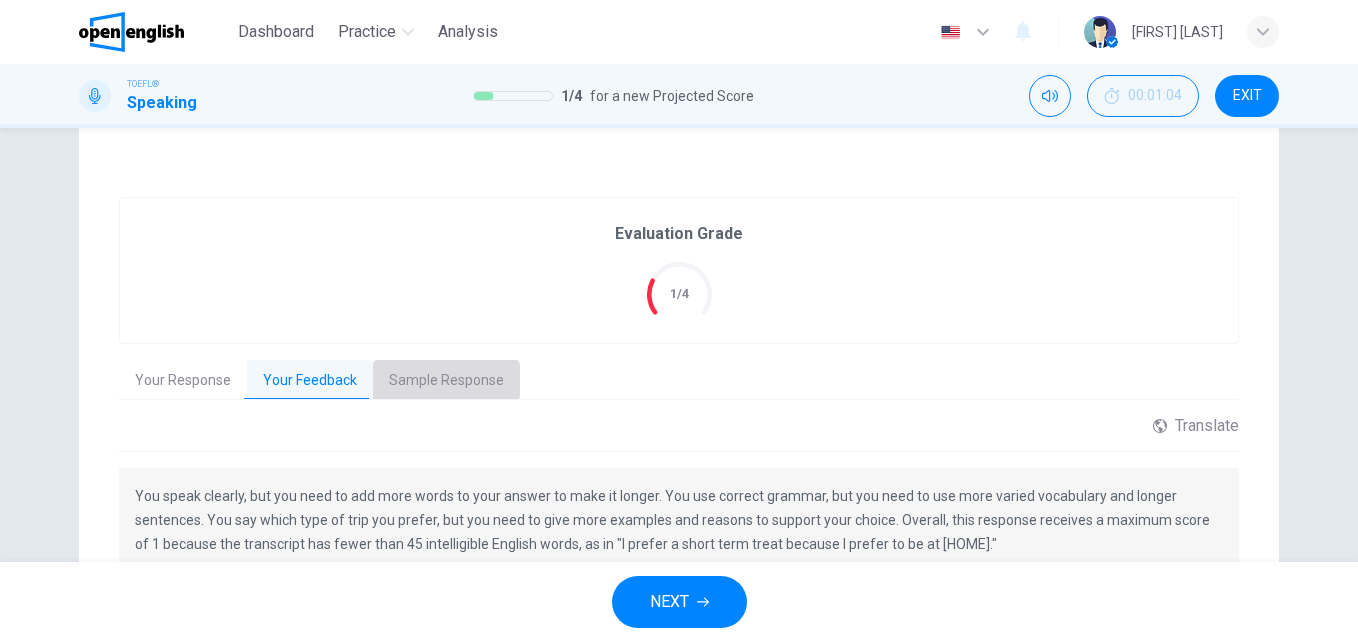 click on "Sample Response" at bounding box center [446, 381] 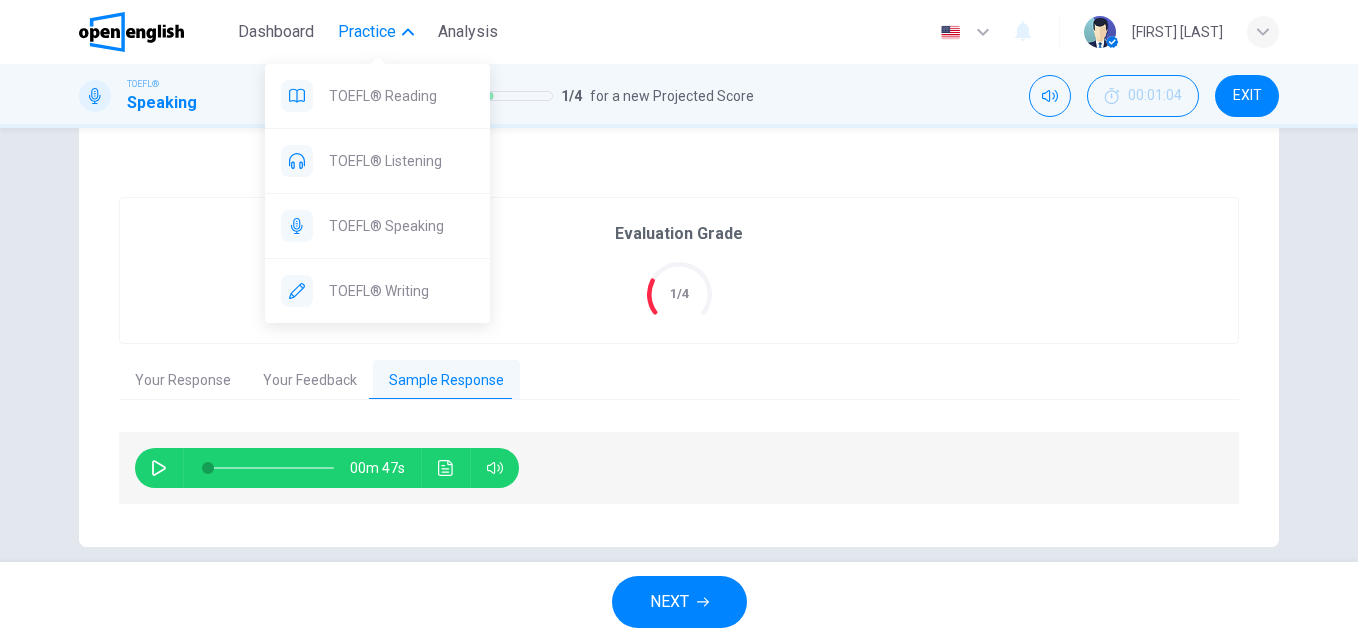 click on "Practice" at bounding box center (367, 32) 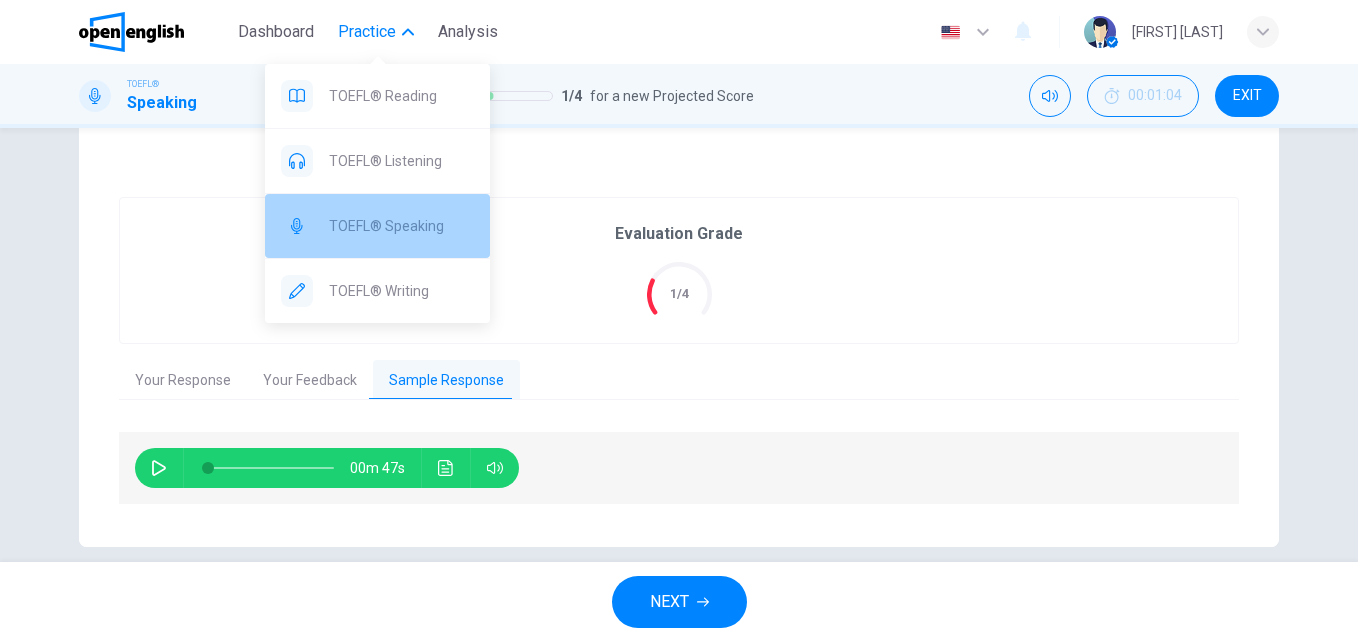 click on "TOEFL® Speaking" at bounding box center (401, 226) 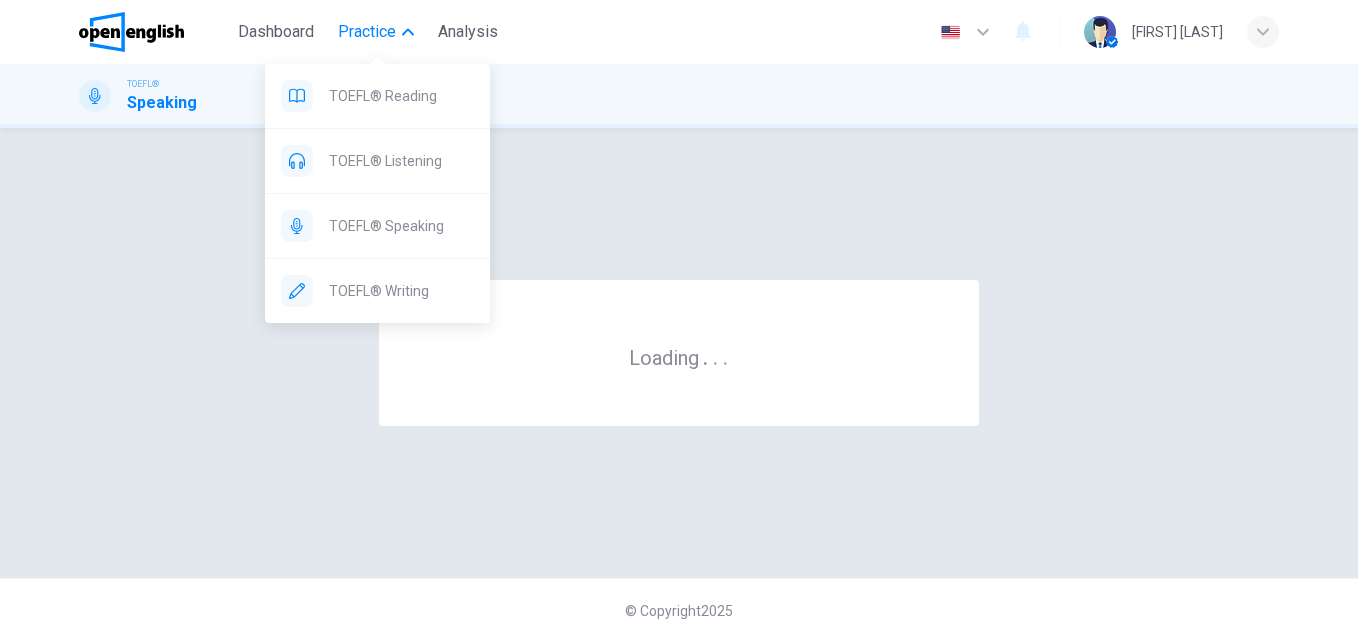scroll, scrollTop: 0, scrollLeft: 0, axis: both 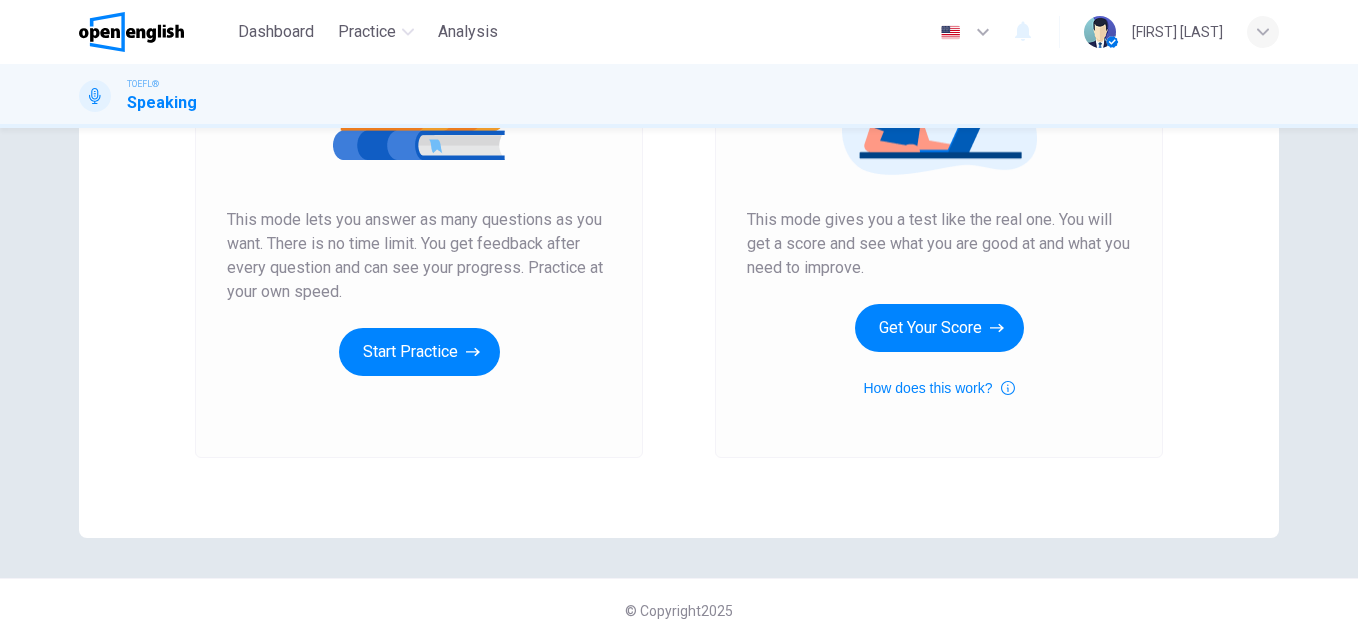 click on "Unlimited Practice Mock Test Unlimited Practice This mode lets you answer as many questions as you want. There is no time limit. You get feedback after every question and can see your progress. Practice at your own speed. Start Practice Mock Test This mode gives you a test like the real one. You will get a score and see what you are good at and what you need to improve. Get Your Score How does this work? © Copyright  2025" at bounding box center [679, 385] 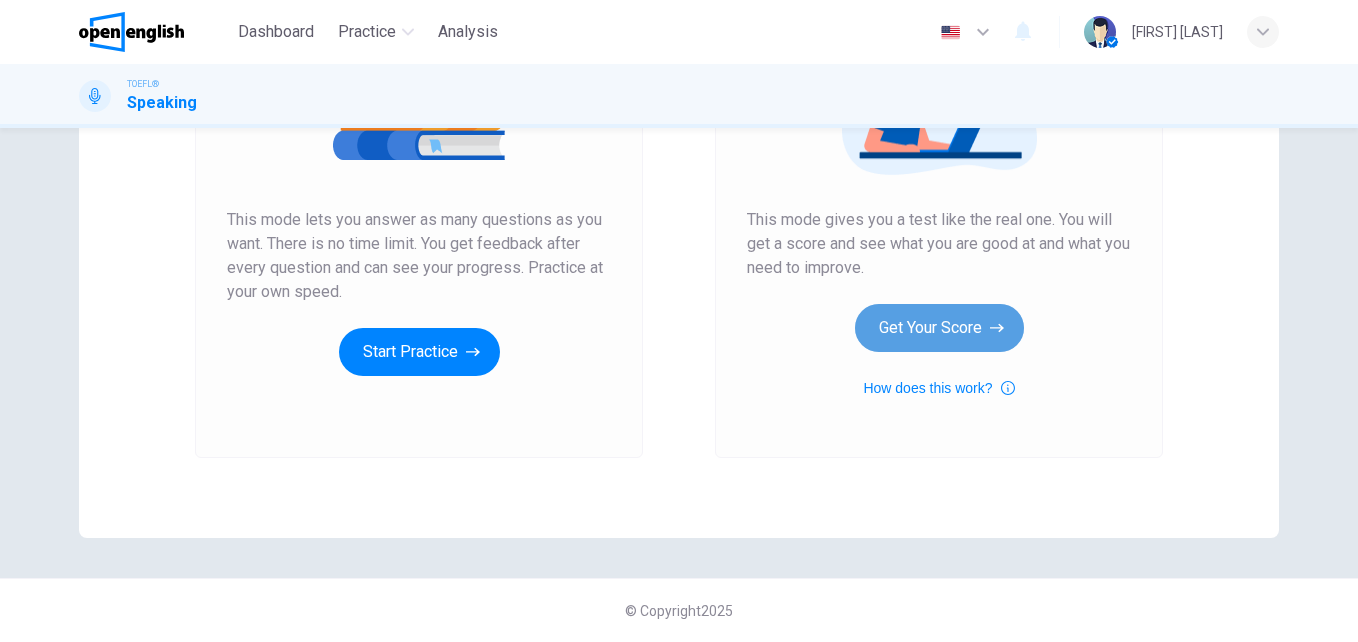 click on "Get Your Score" at bounding box center (939, 328) 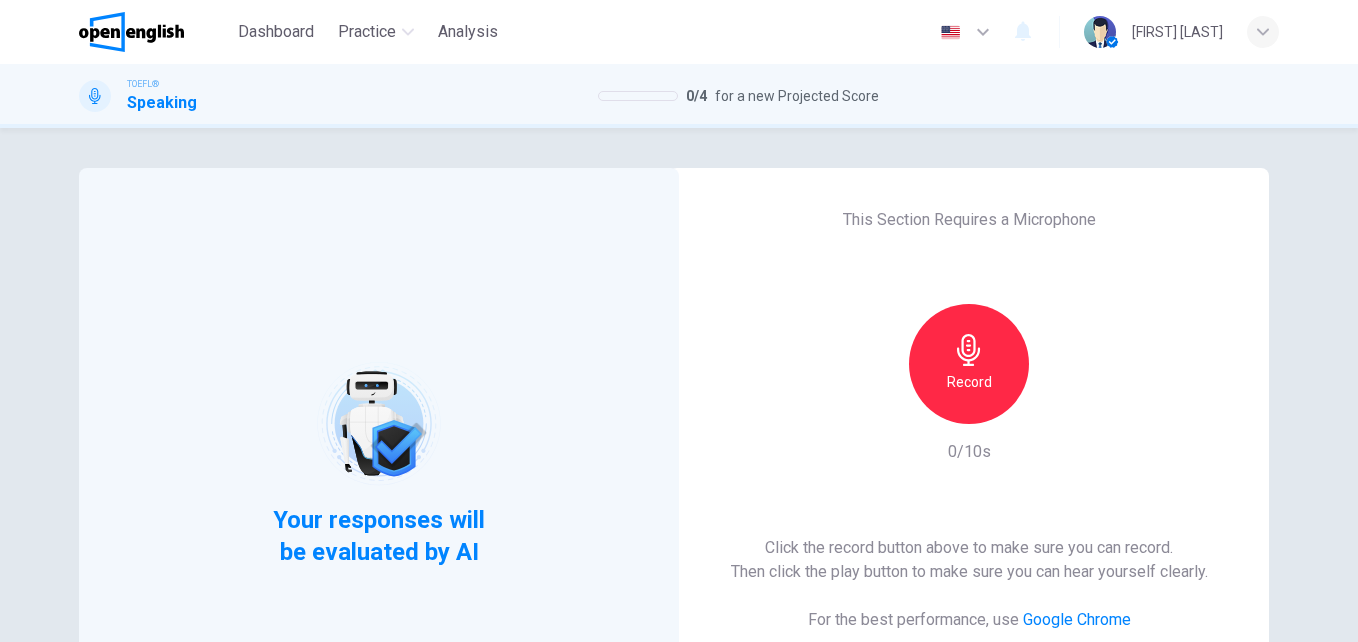 click on "Record" at bounding box center (969, 364) 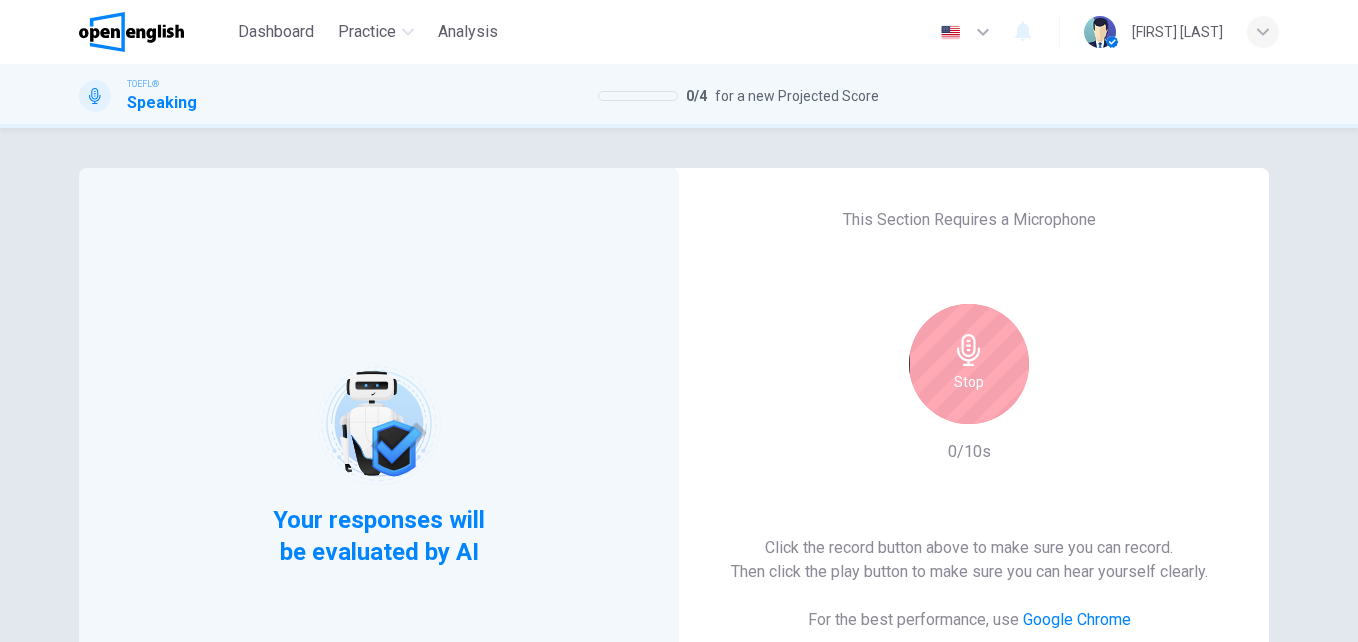 click on "Stop" at bounding box center [969, 364] 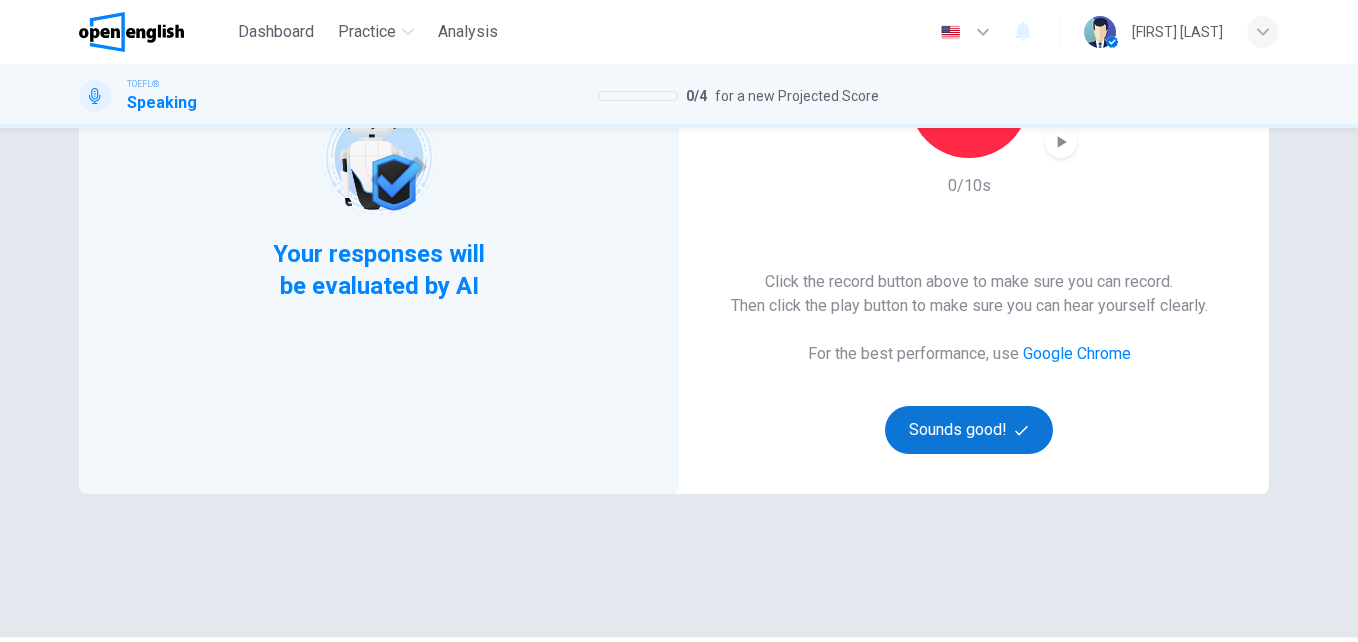 scroll, scrollTop: 269, scrollLeft: 0, axis: vertical 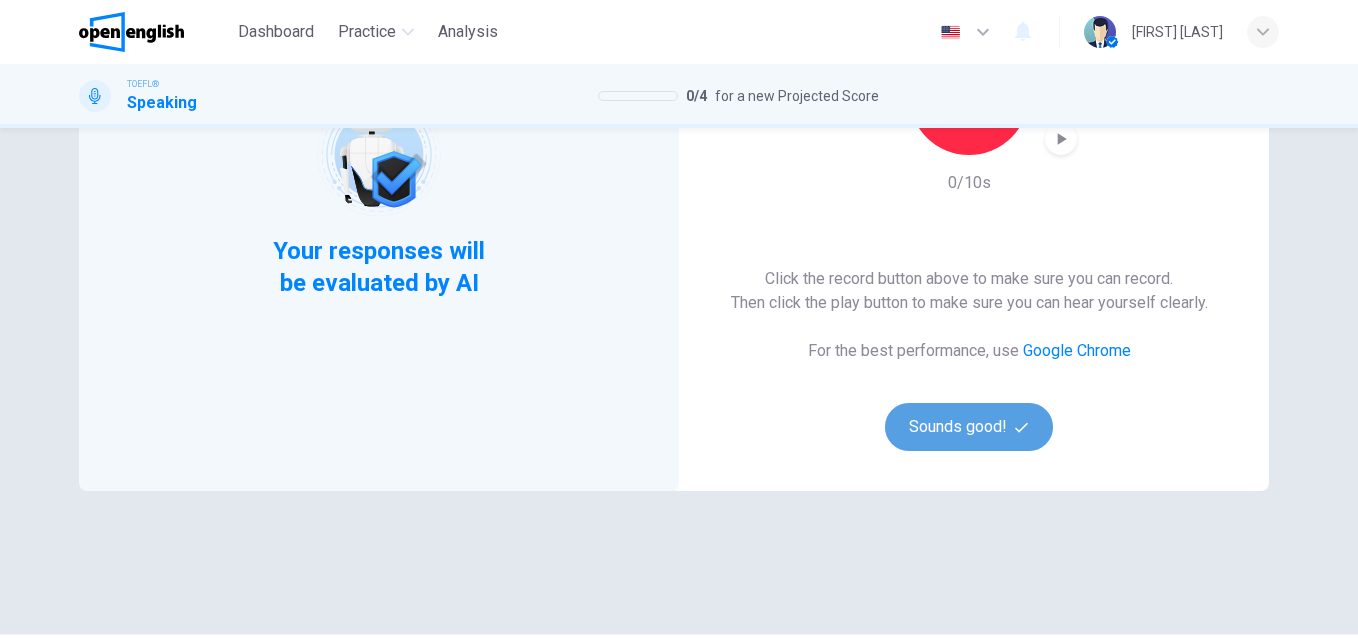 click on "Sounds good!" at bounding box center [969, 427] 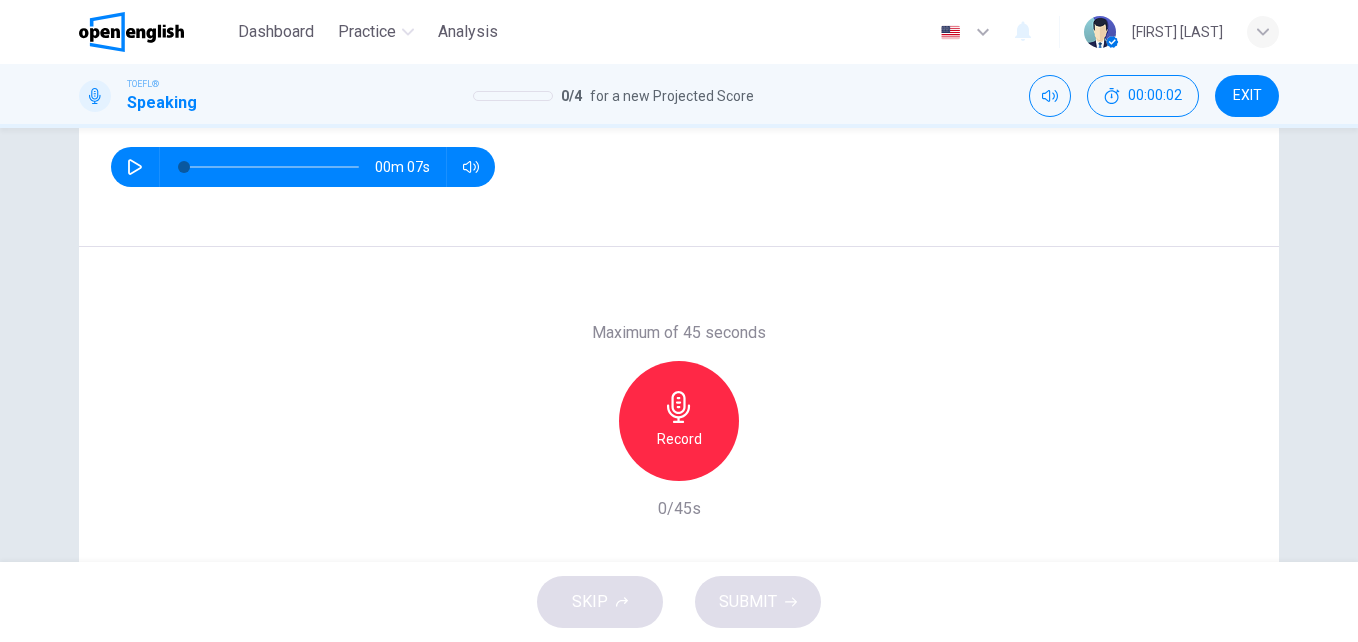 click 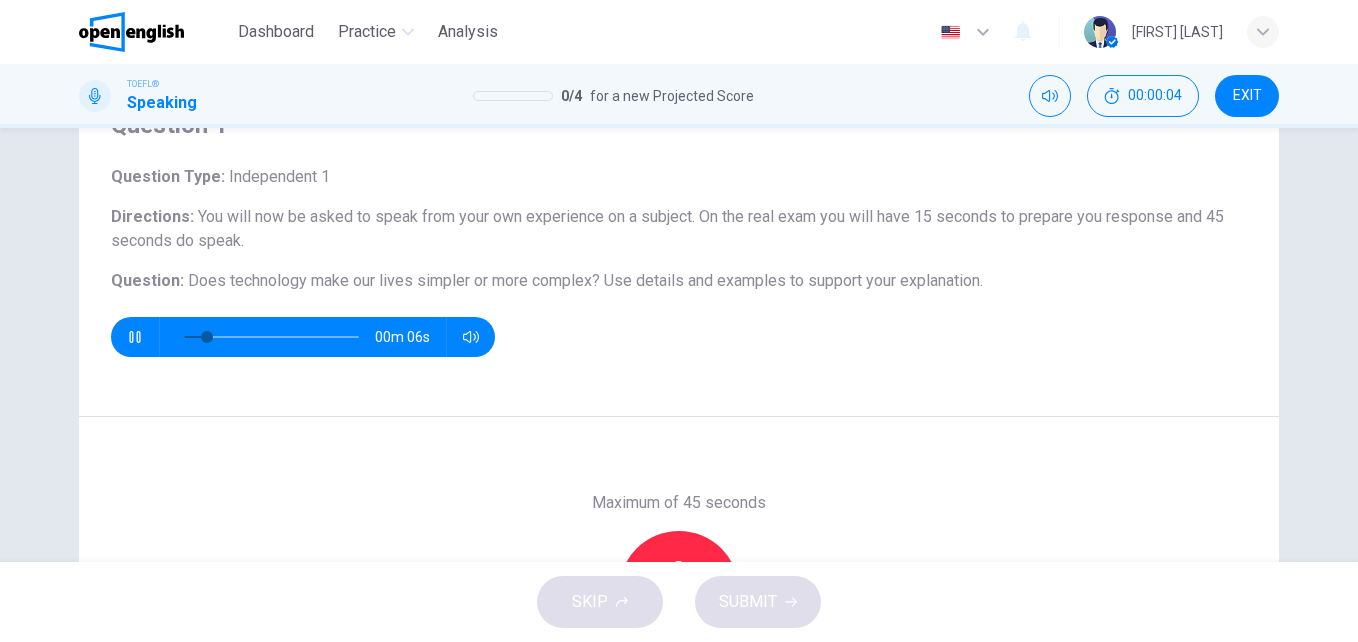 scroll, scrollTop: 89, scrollLeft: 0, axis: vertical 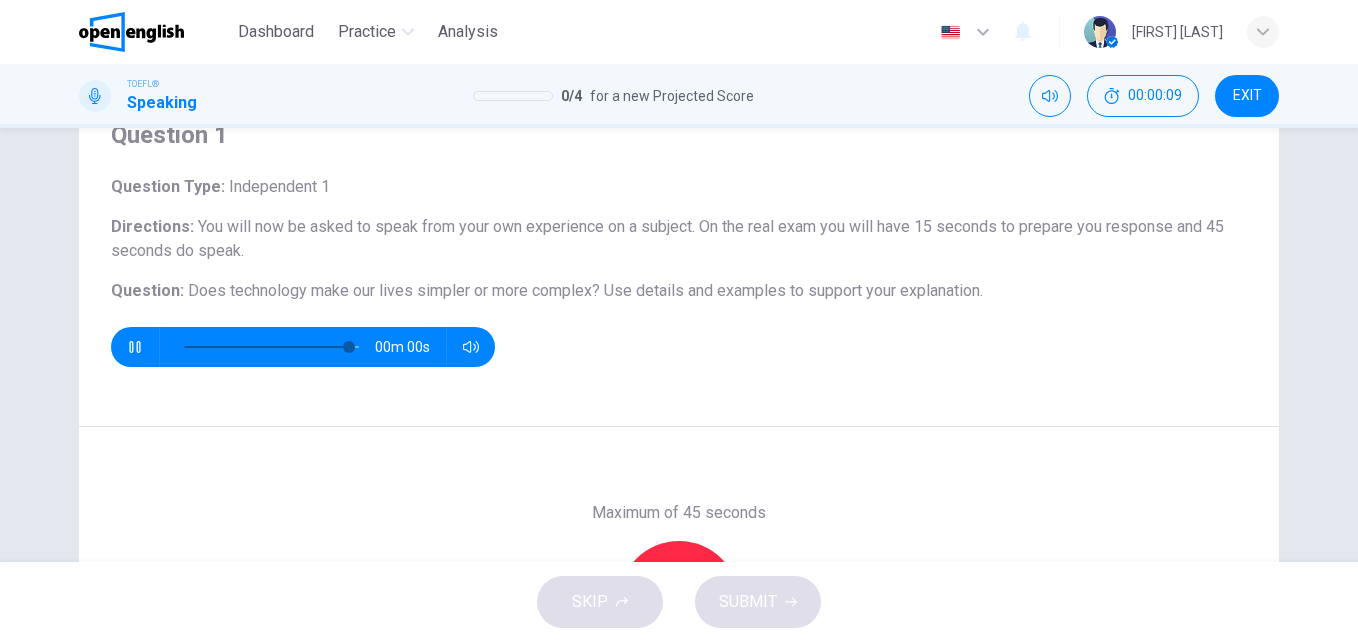 type on "*" 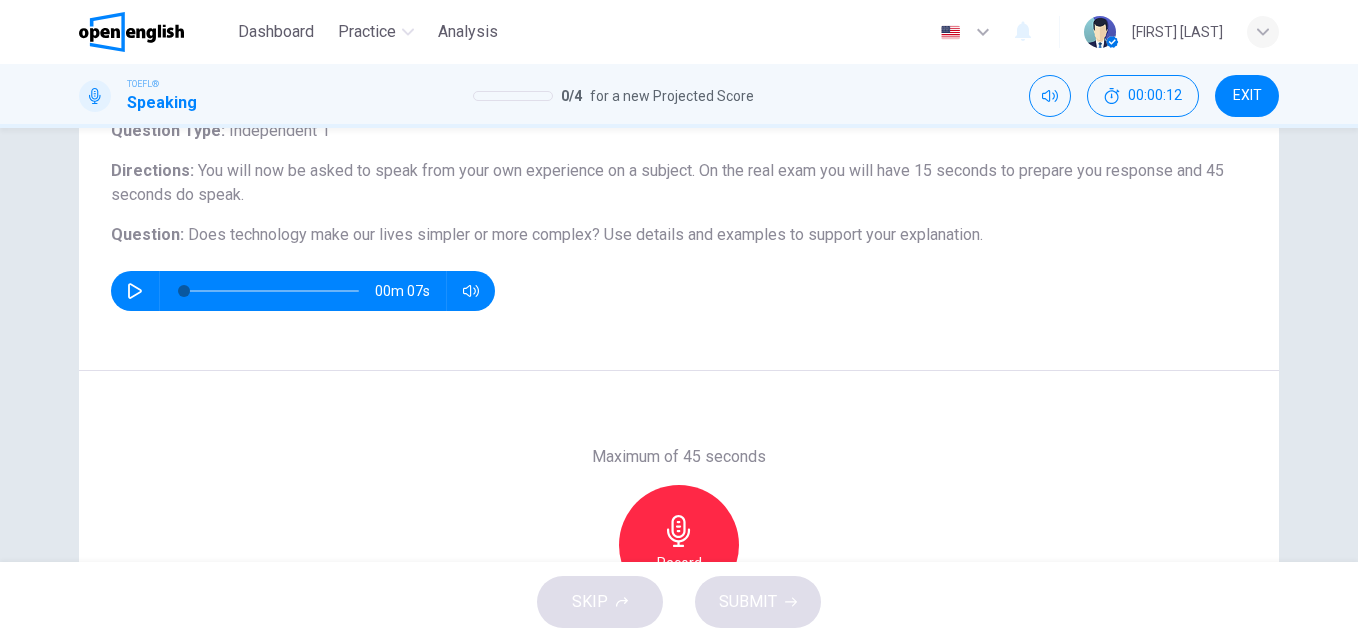 scroll, scrollTop: 153, scrollLeft: 0, axis: vertical 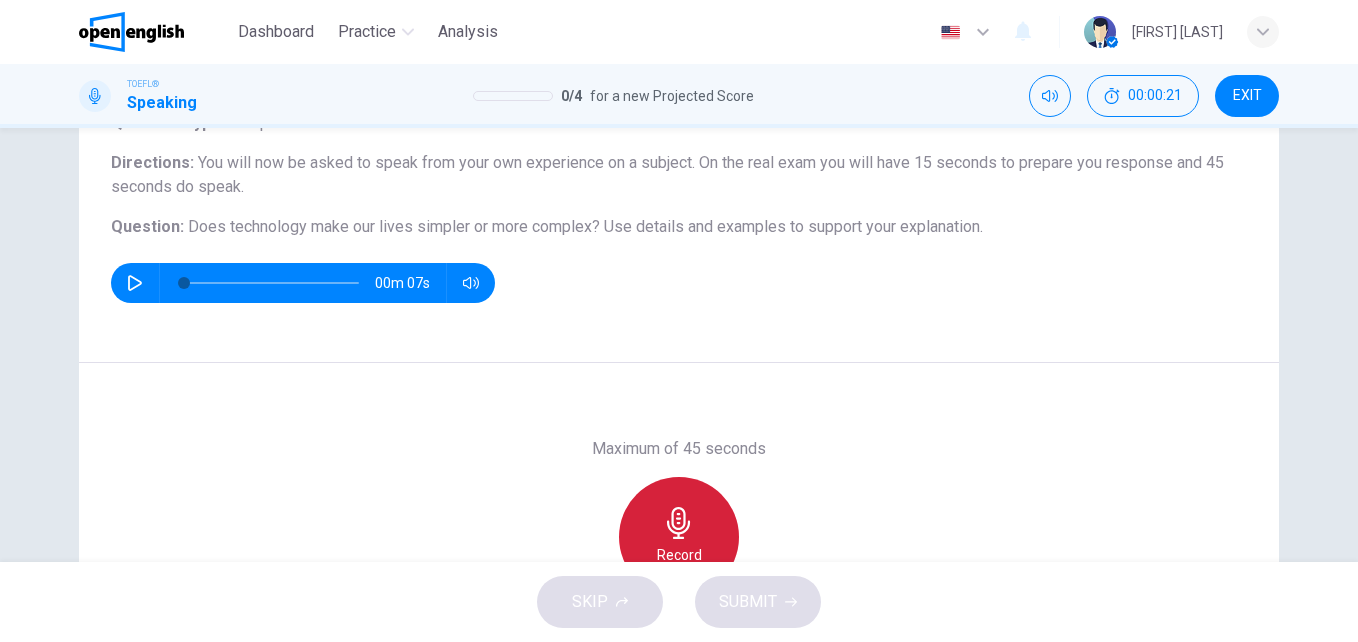 click 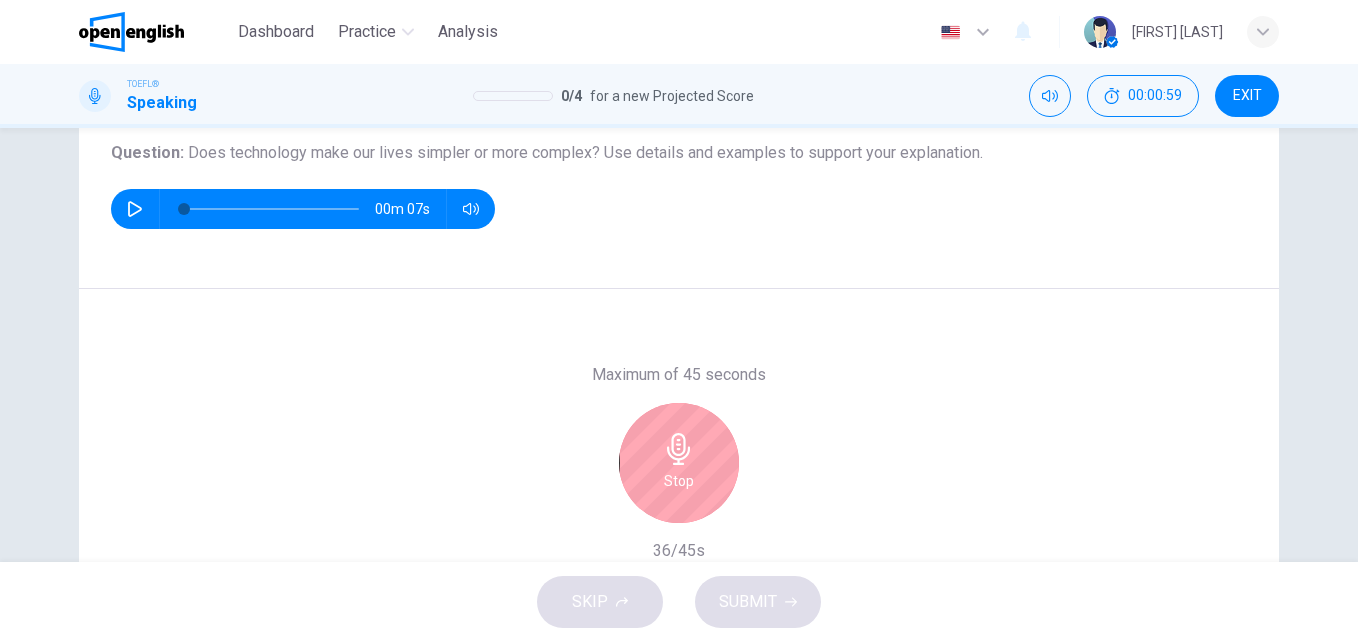 scroll, scrollTop: 223, scrollLeft: 0, axis: vertical 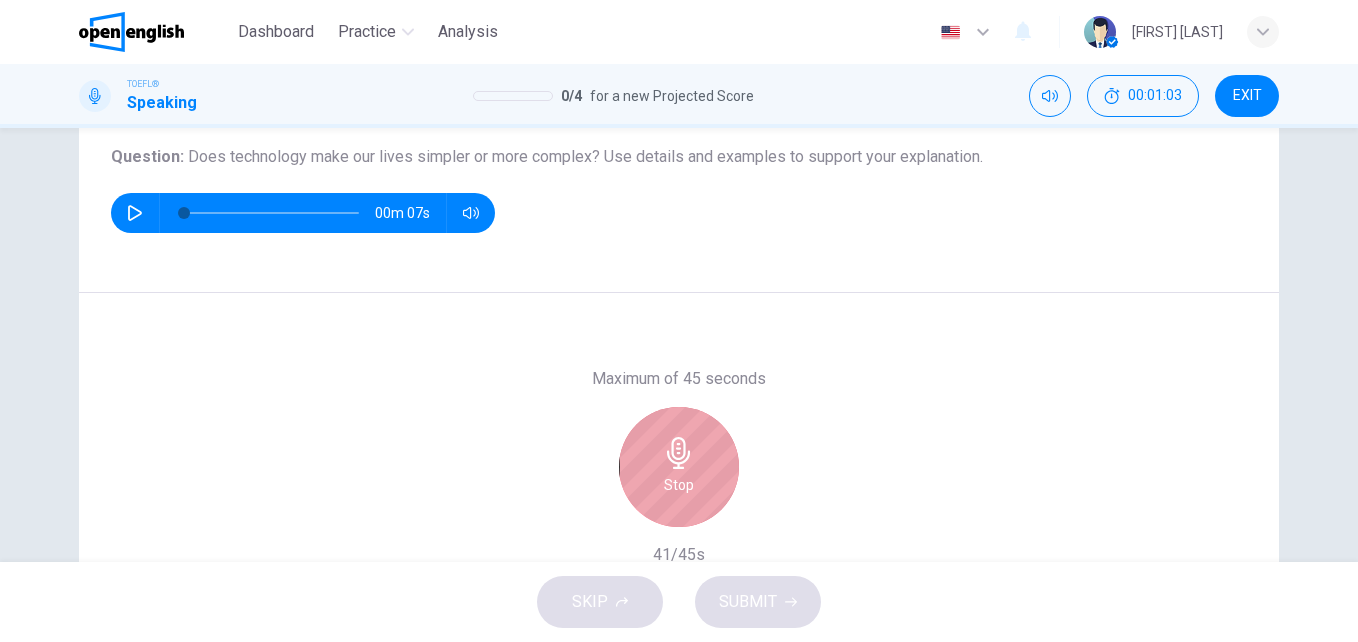 click on "Stop" at bounding box center (679, 467) 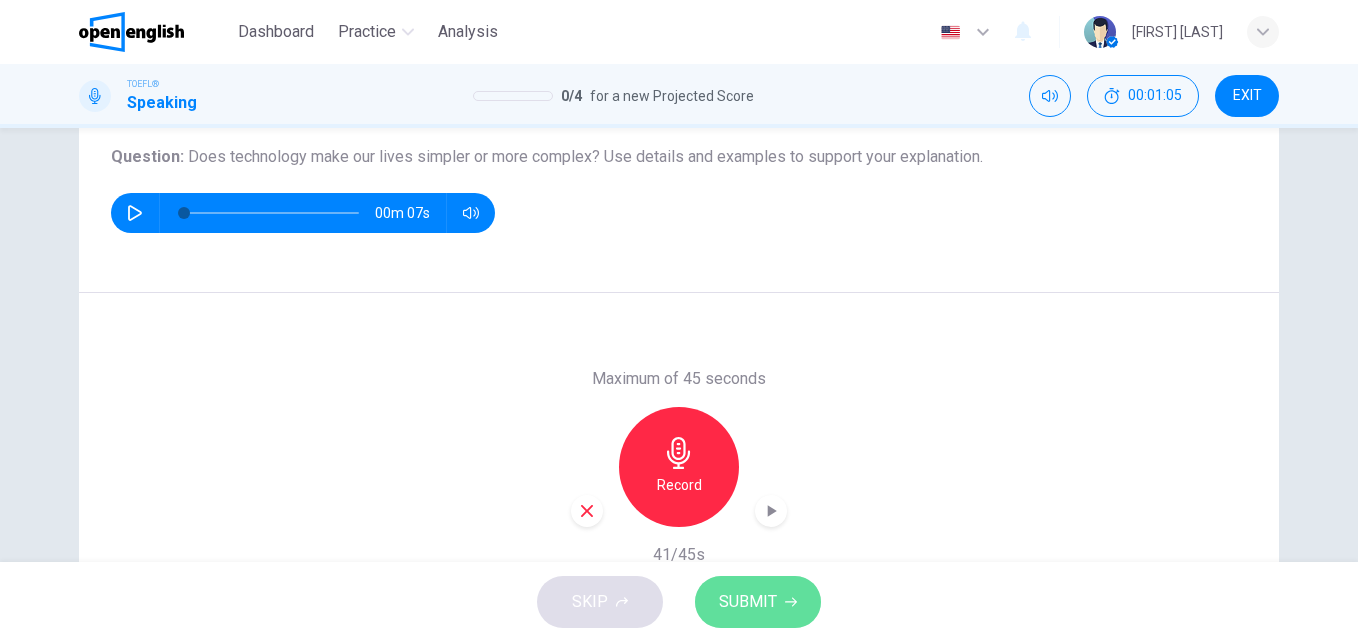 click on "SUBMIT" at bounding box center (748, 602) 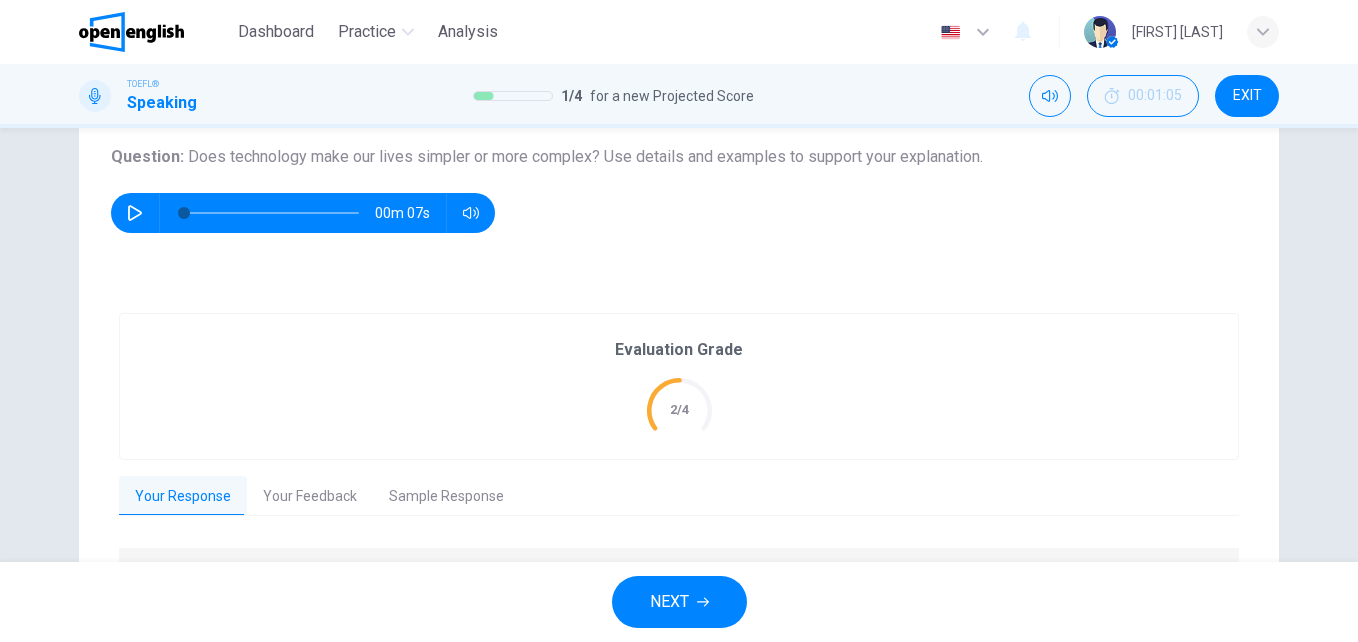 click on "NEXT" at bounding box center [679, 602] 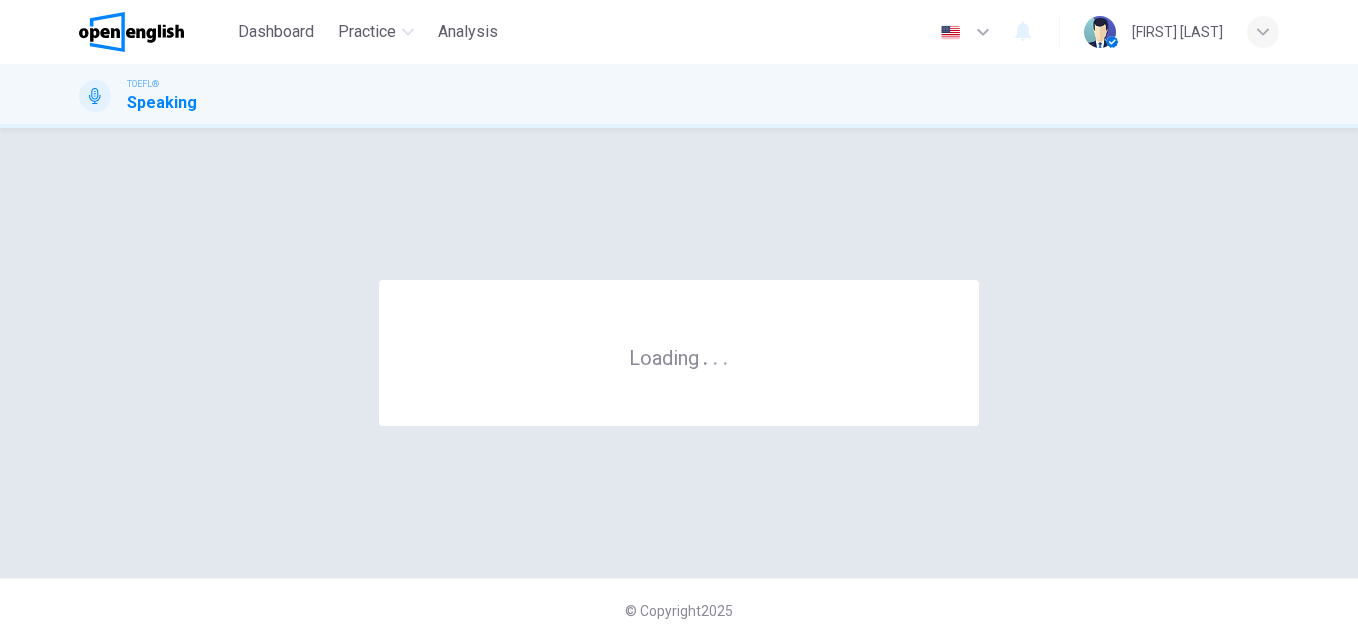 scroll, scrollTop: 0, scrollLeft: 0, axis: both 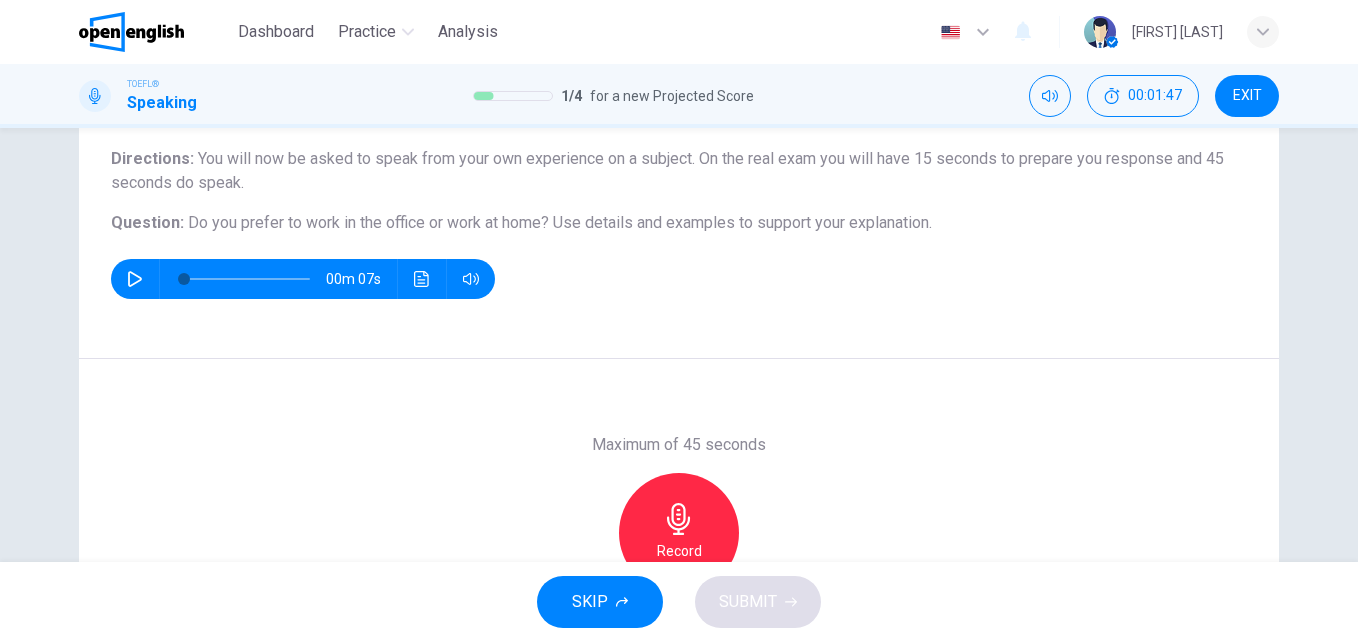 click 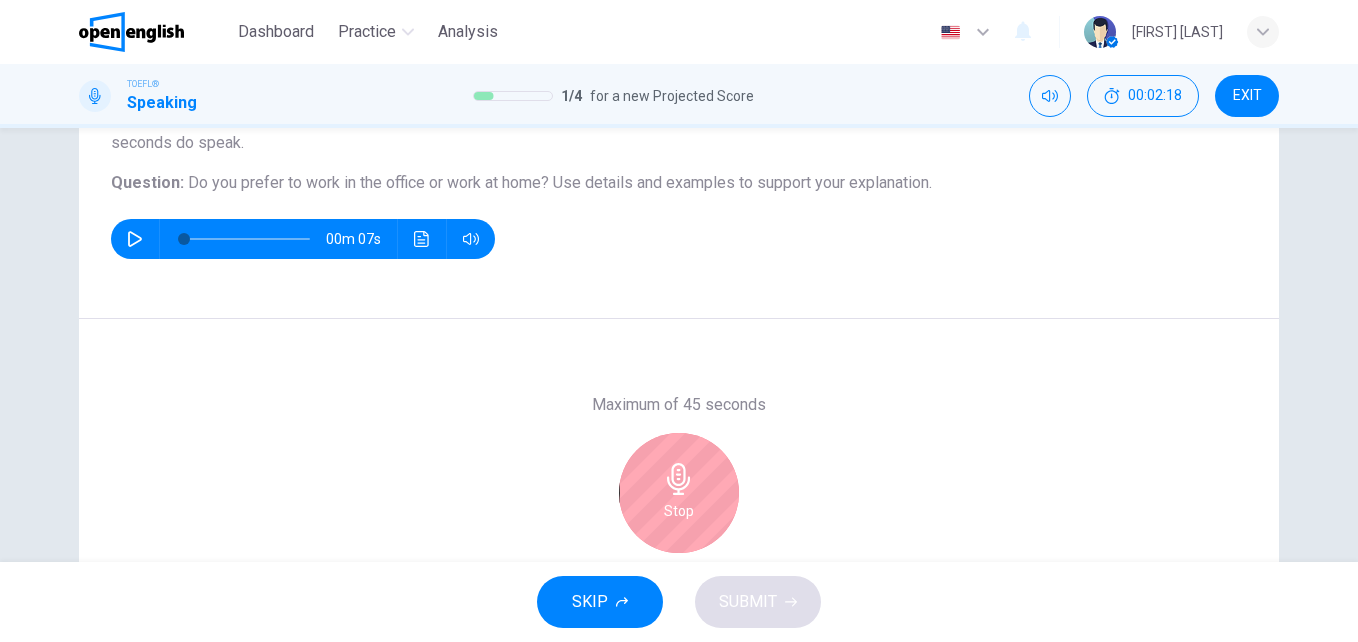 scroll, scrollTop: 241, scrollLeft: 0, axis: vertical 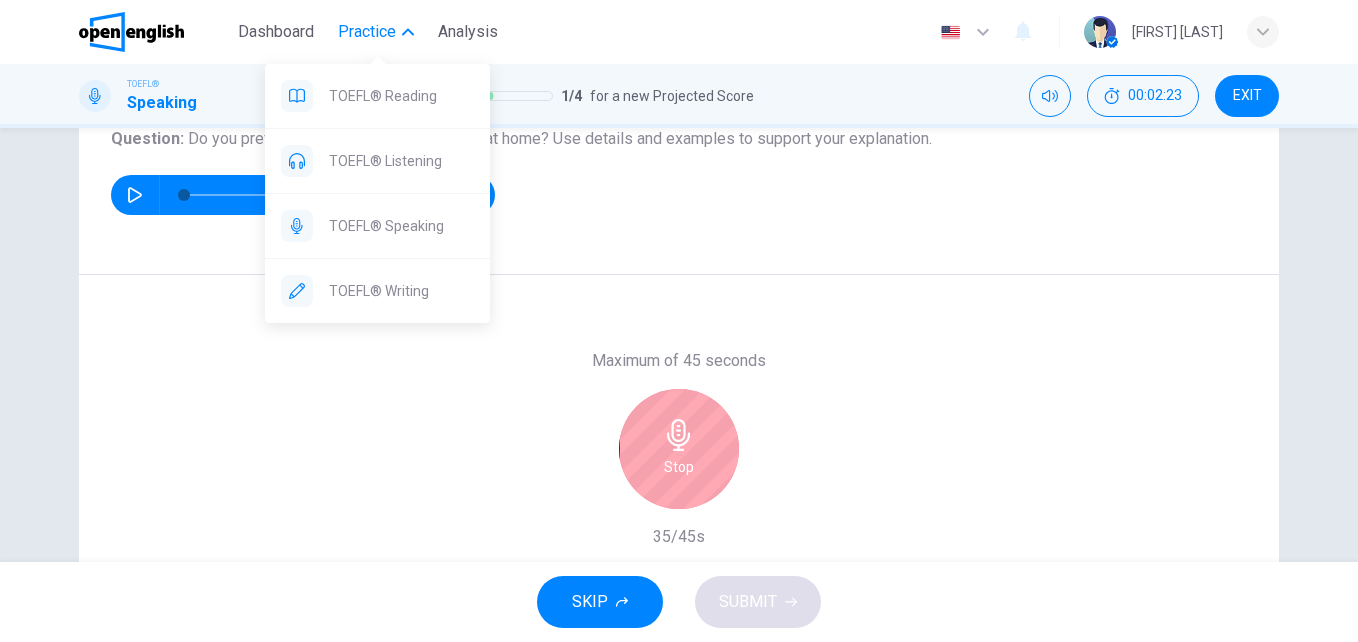 click on "Practice" at bounding box center (367, 32) 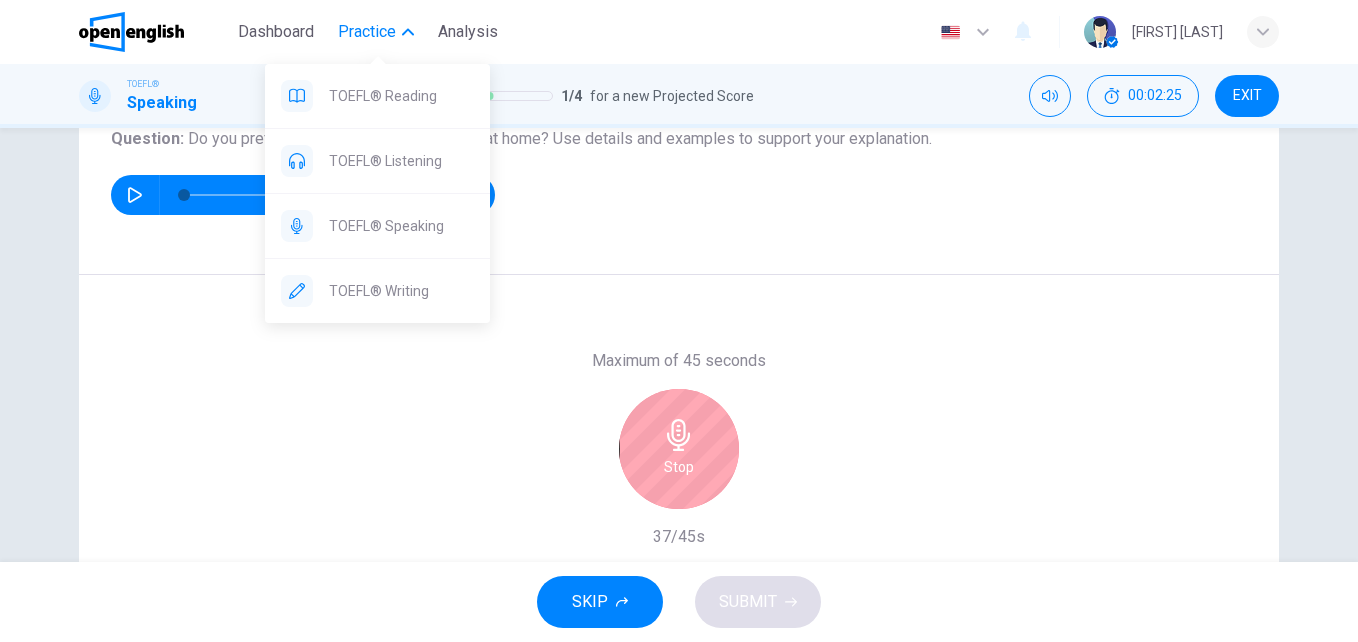click on "Practice" at bounding box center [367, 32] 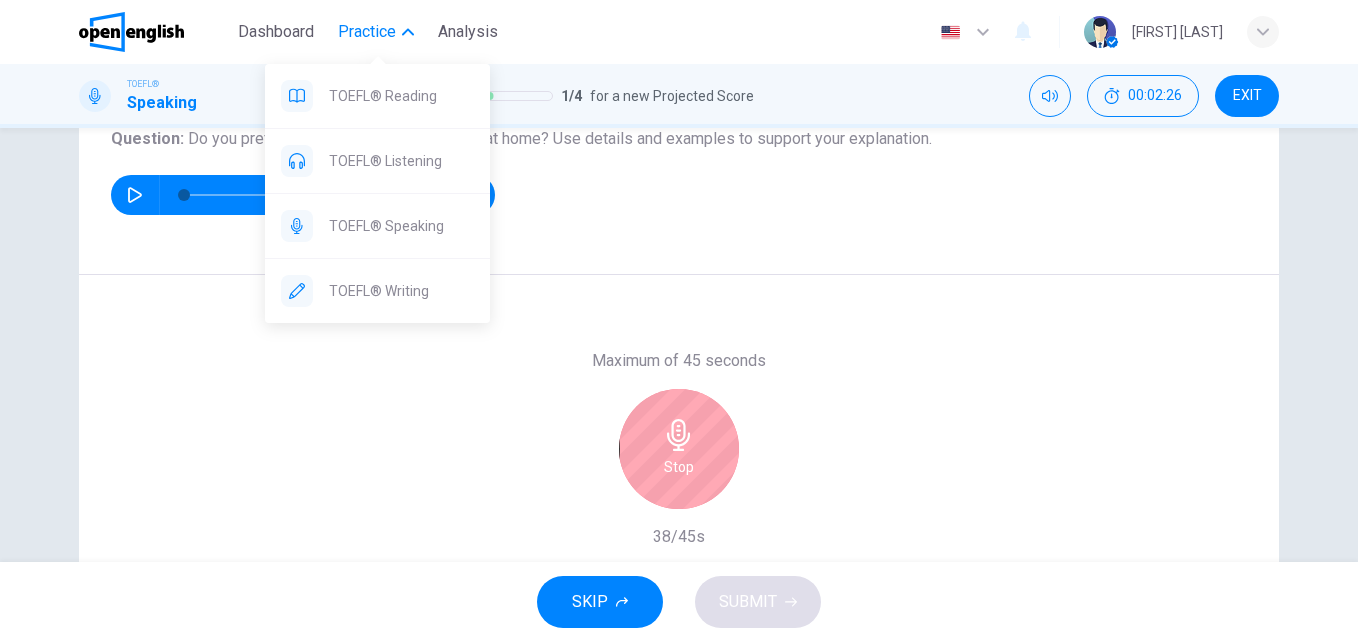 click on "Practice" at bounding box center (367, 32) 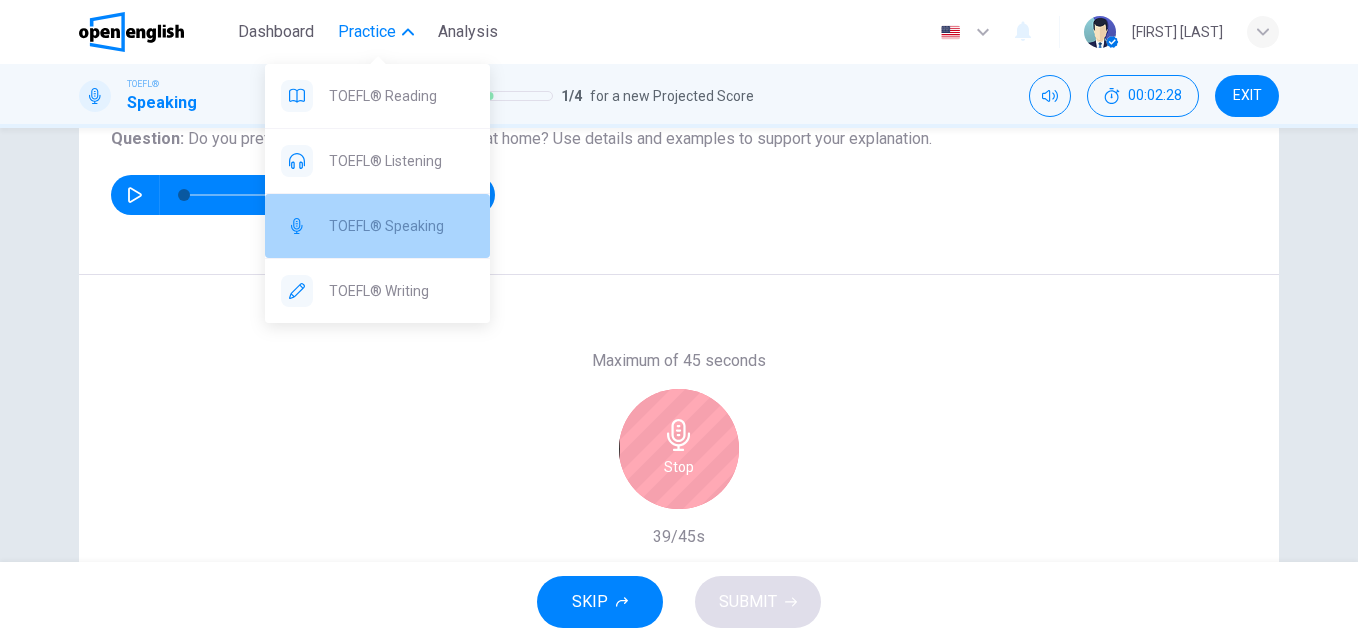 click on "TOEFL® Speaking" at bounding box center (401, 226) 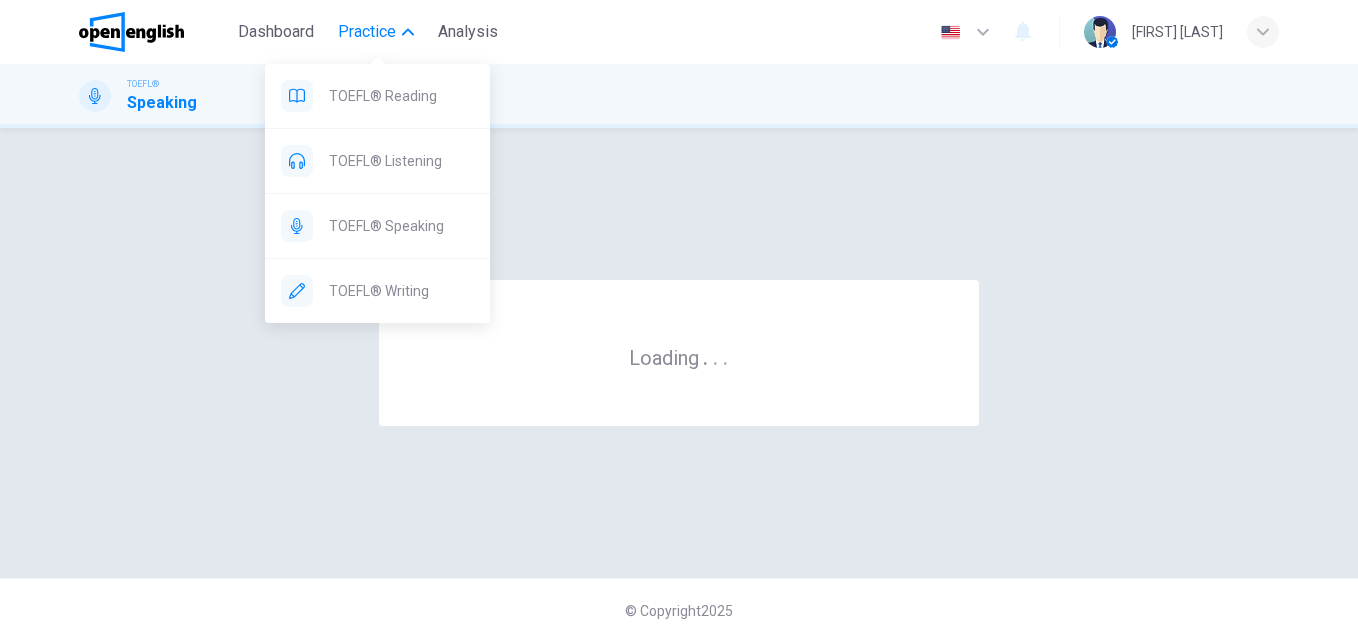scroll, scrollTop: 0, scrollLeft: 0, axis: both 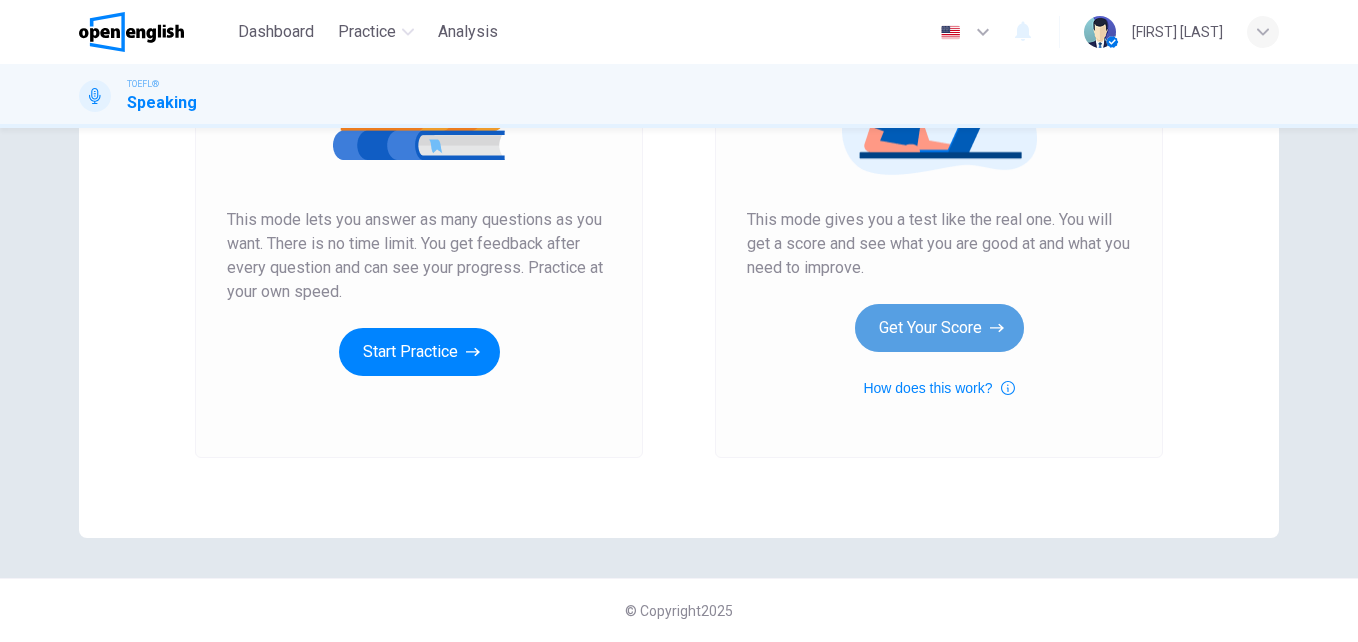 click on "Get Your Score" at bounding box center [939, 328] 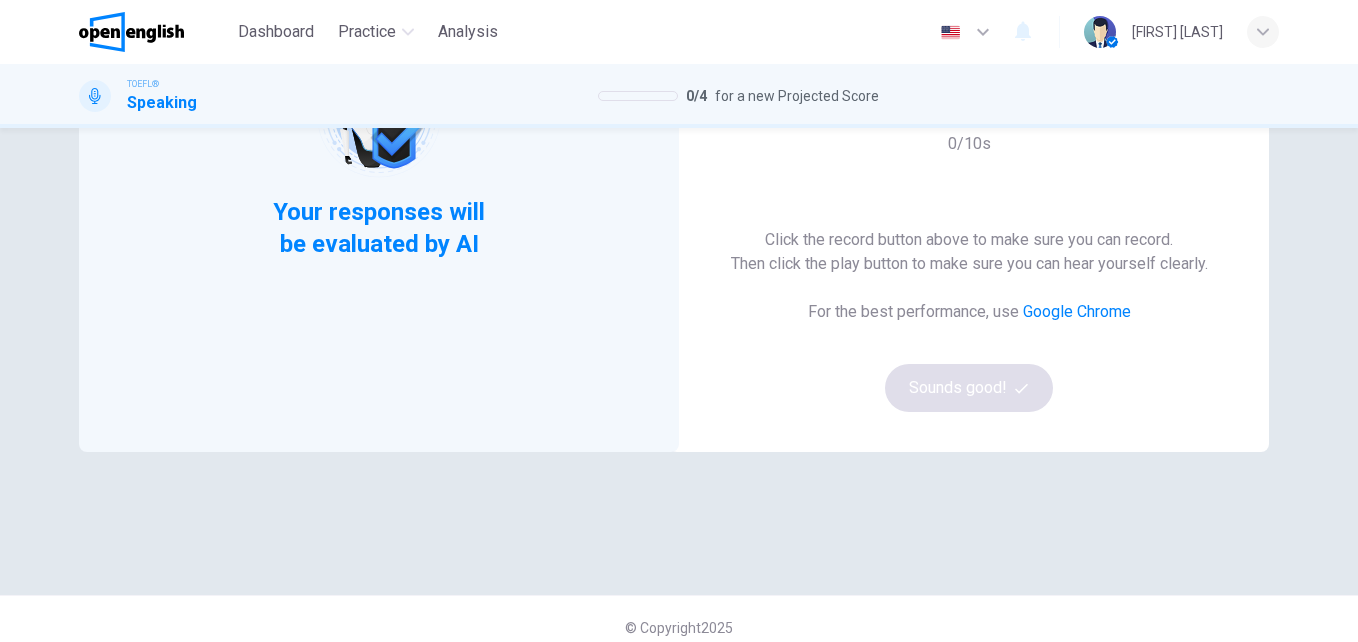 scroll, scrollTop: 325, scrollLeft: 0, axis: vertical 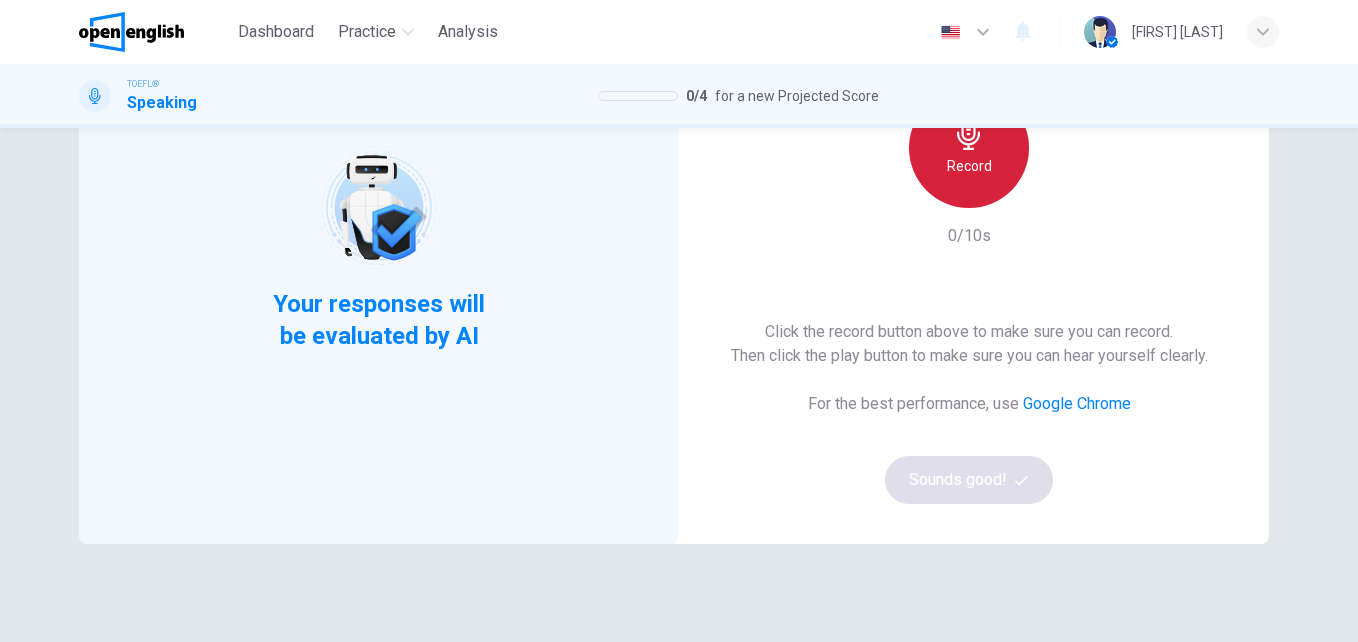 click on "Record" at bounding box center [969, 148] 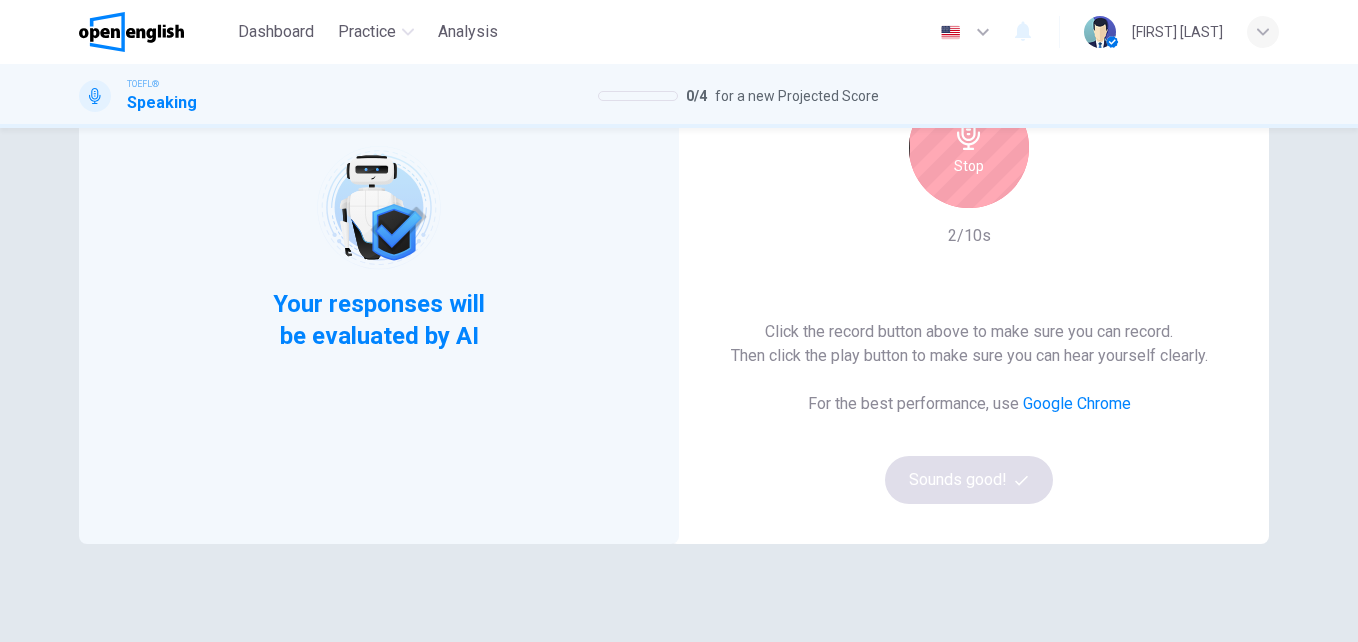 click on "Stop" at bounding box center [969, 148] 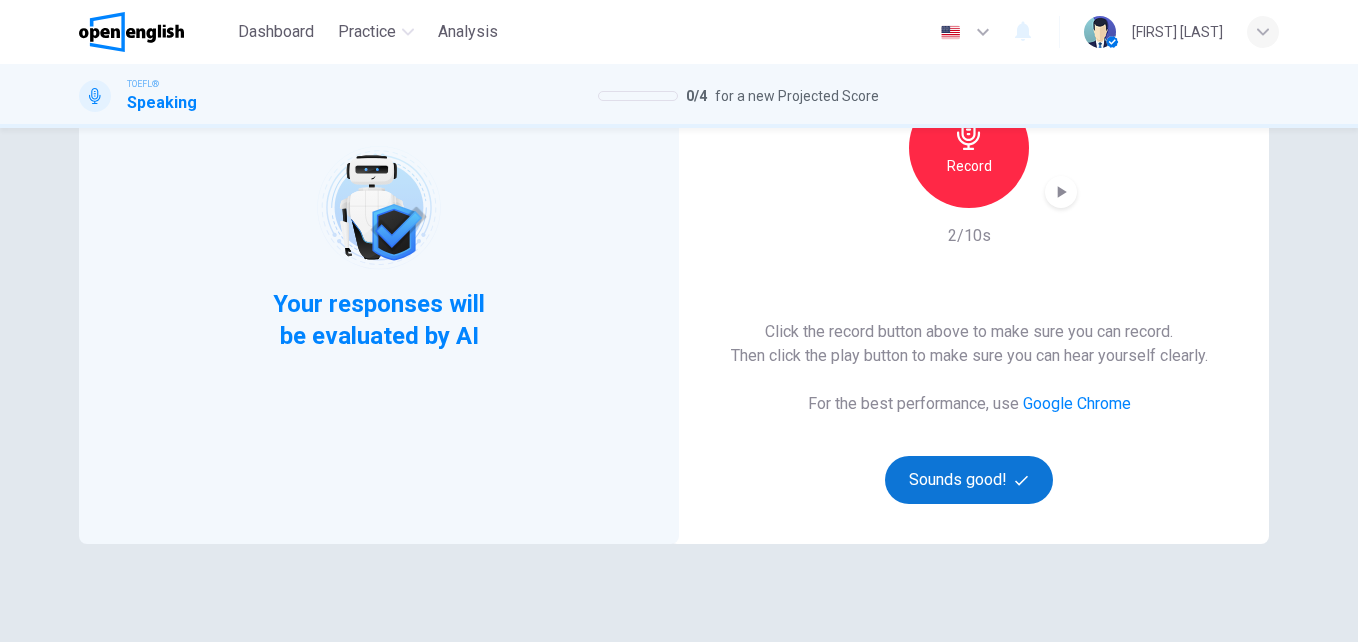 click on "Sounds good!" at bounding box center (969, 480) 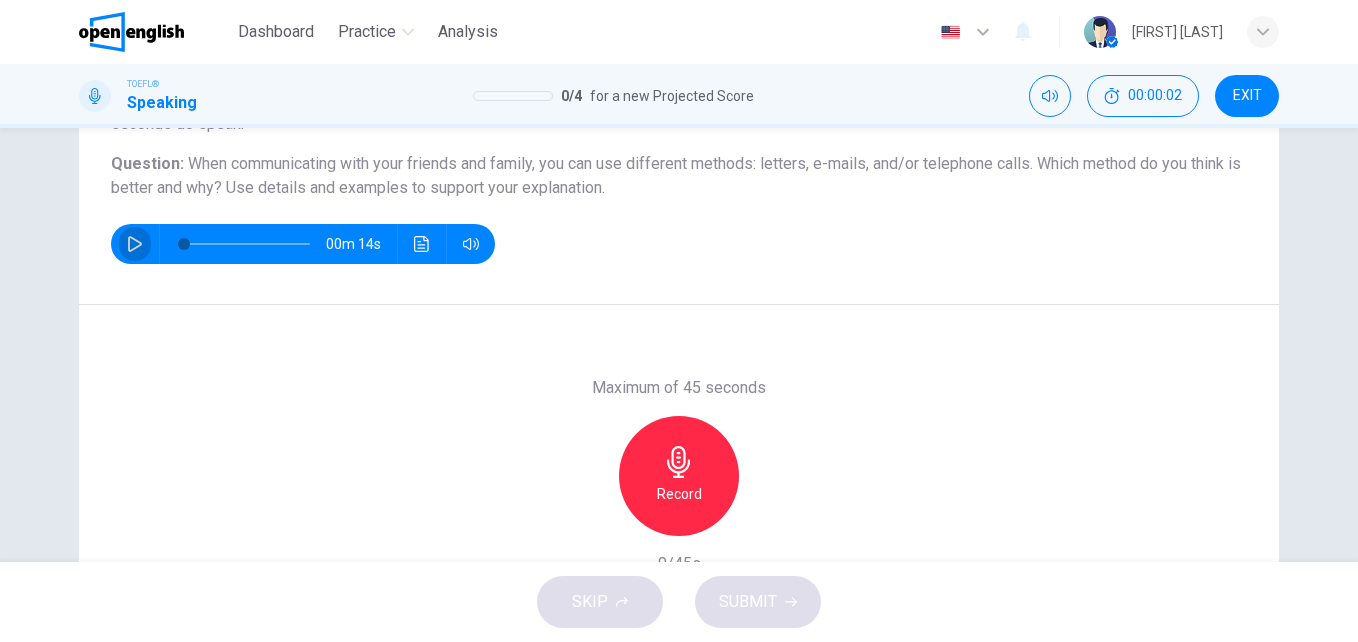 click at bounding box center (135, 244) 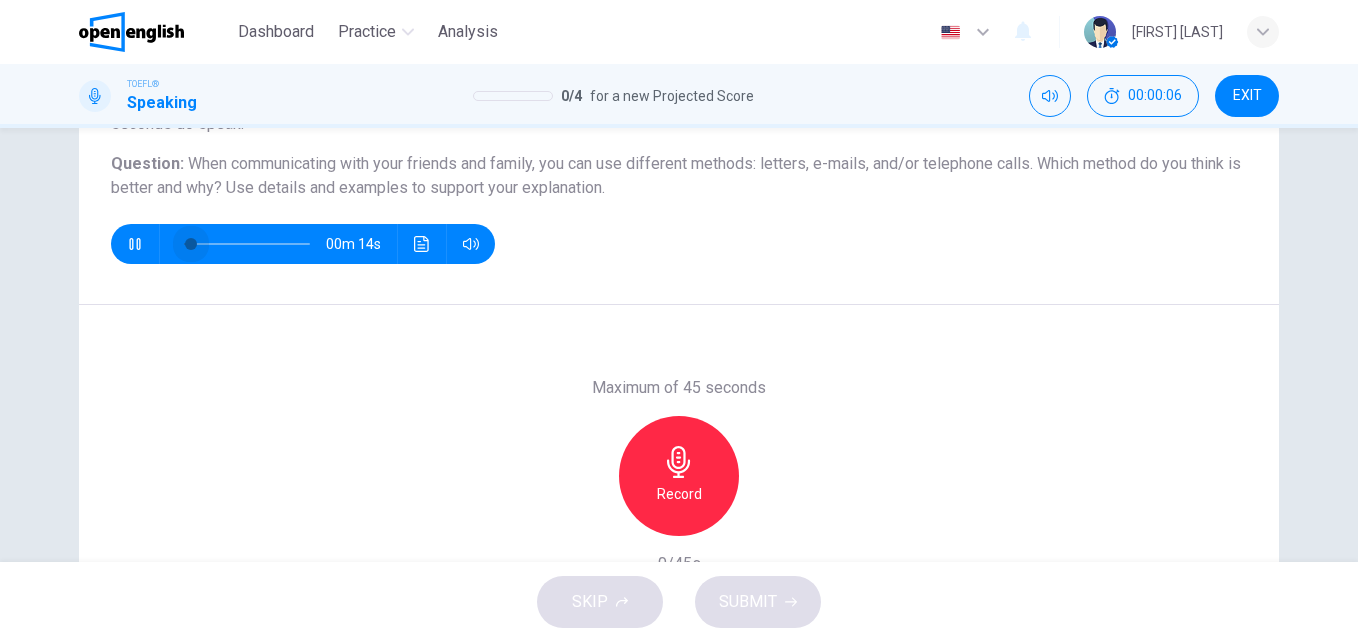 drag, startPoint x: 269, startPoint y: 247, endPoint x: 182, endPoint y: 250, distance: 87.05171 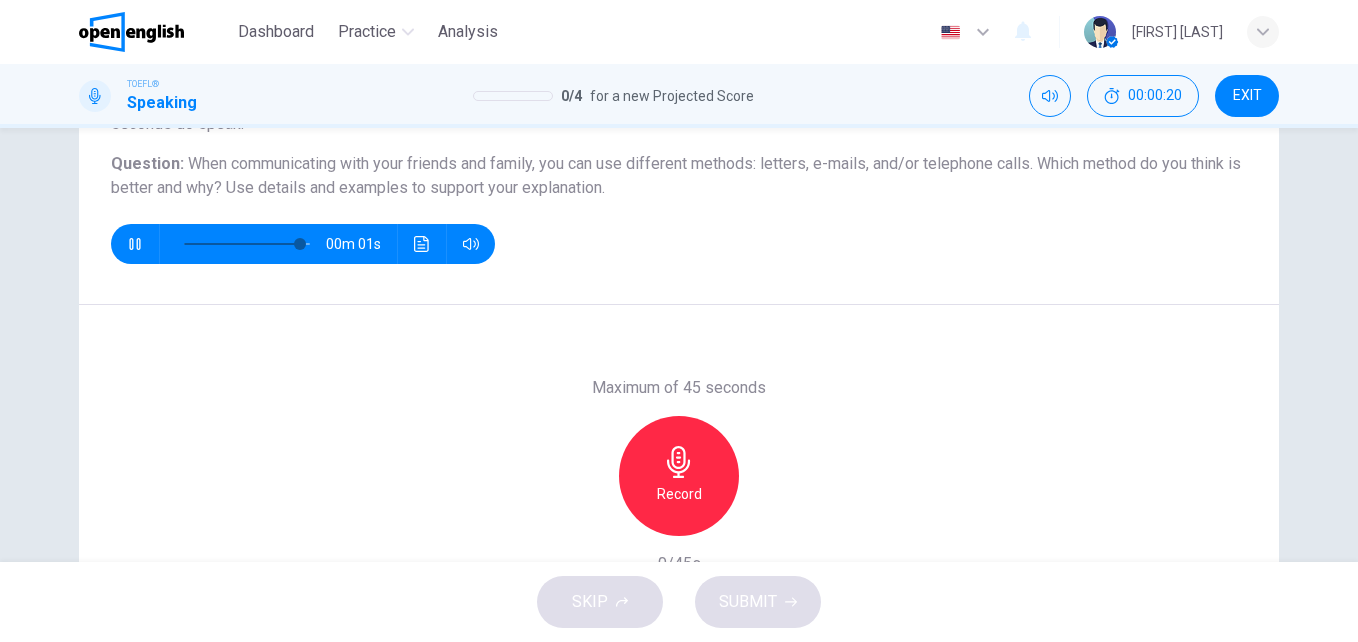 type on "*" 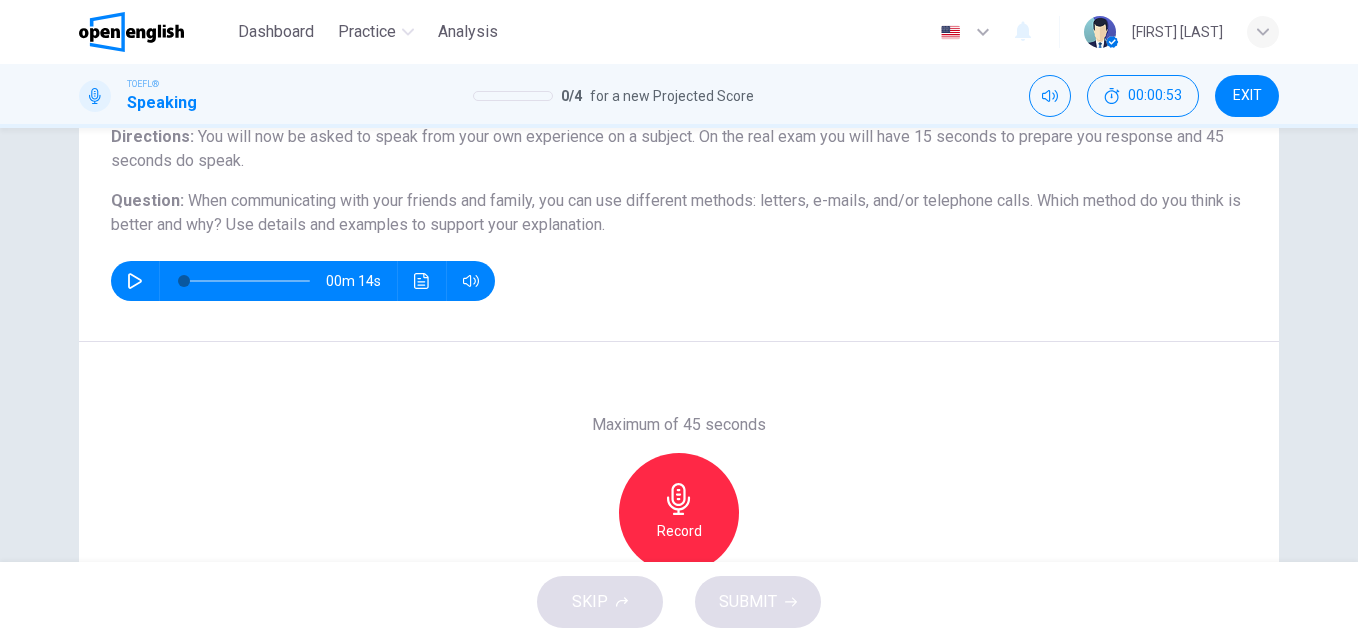 scroll, scrollTop: 183, scrollLeft: 0, axis: vertical 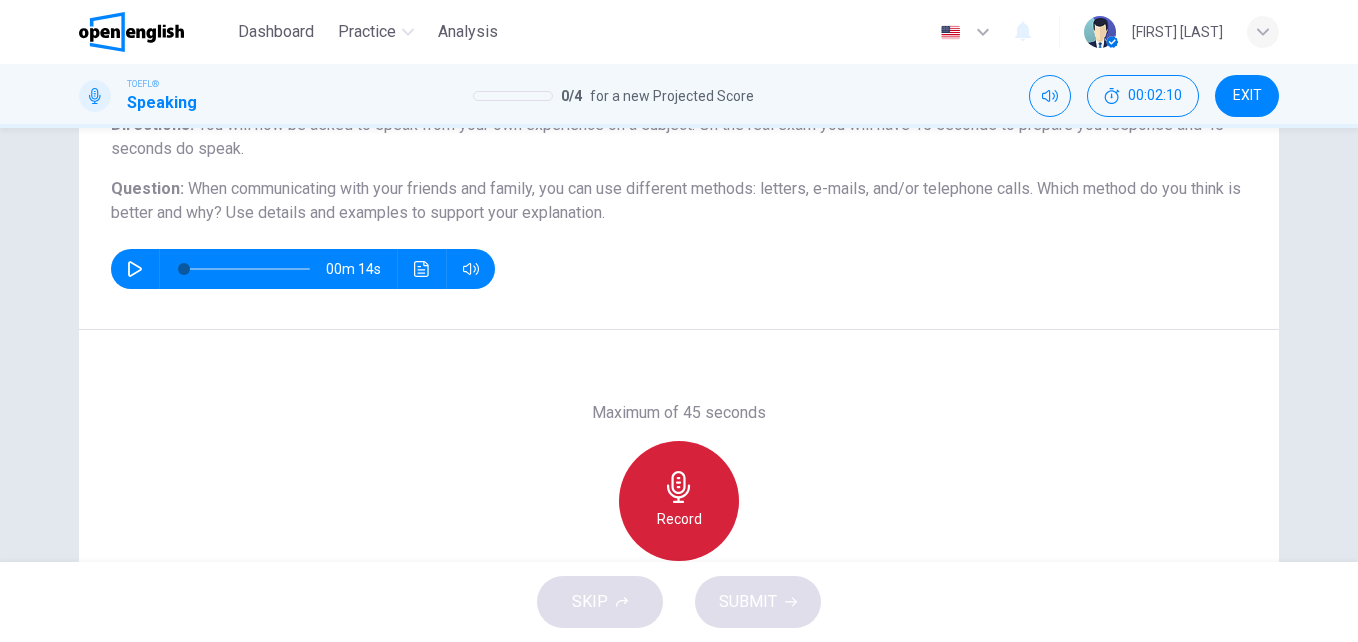 click on "Record" at bounding box center (679, 501) 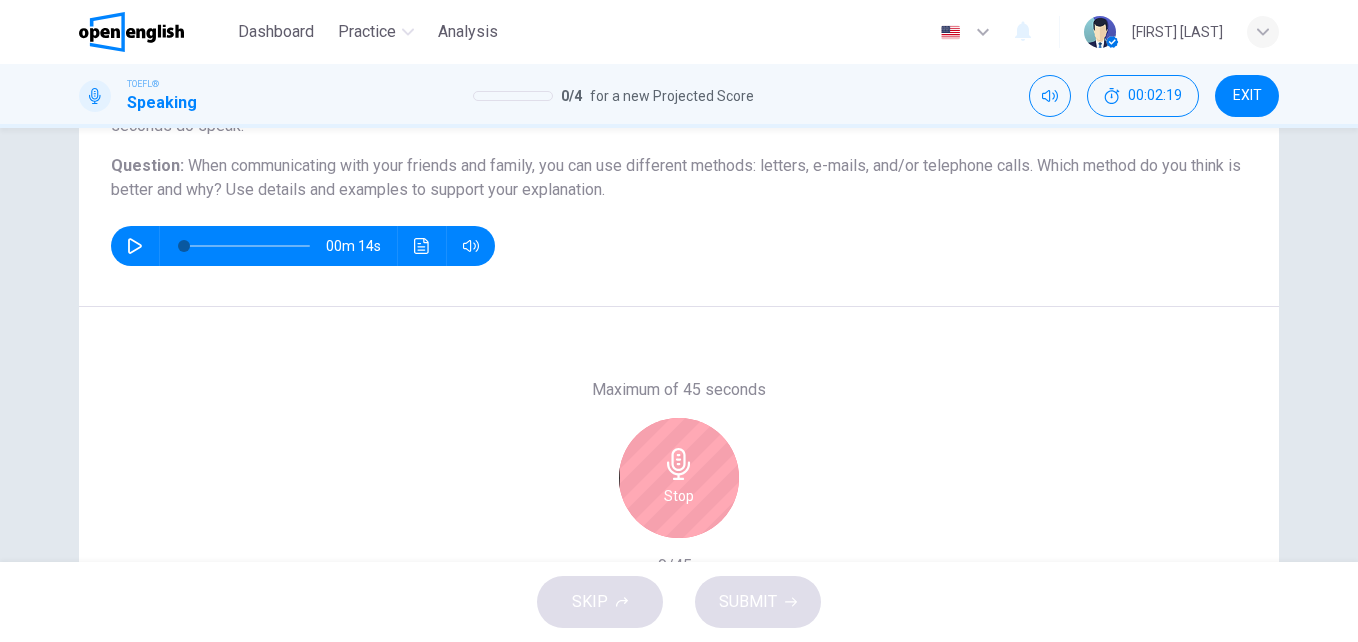 scroll, scrollTop: 196, scrollLeft: 0, axis: vertical 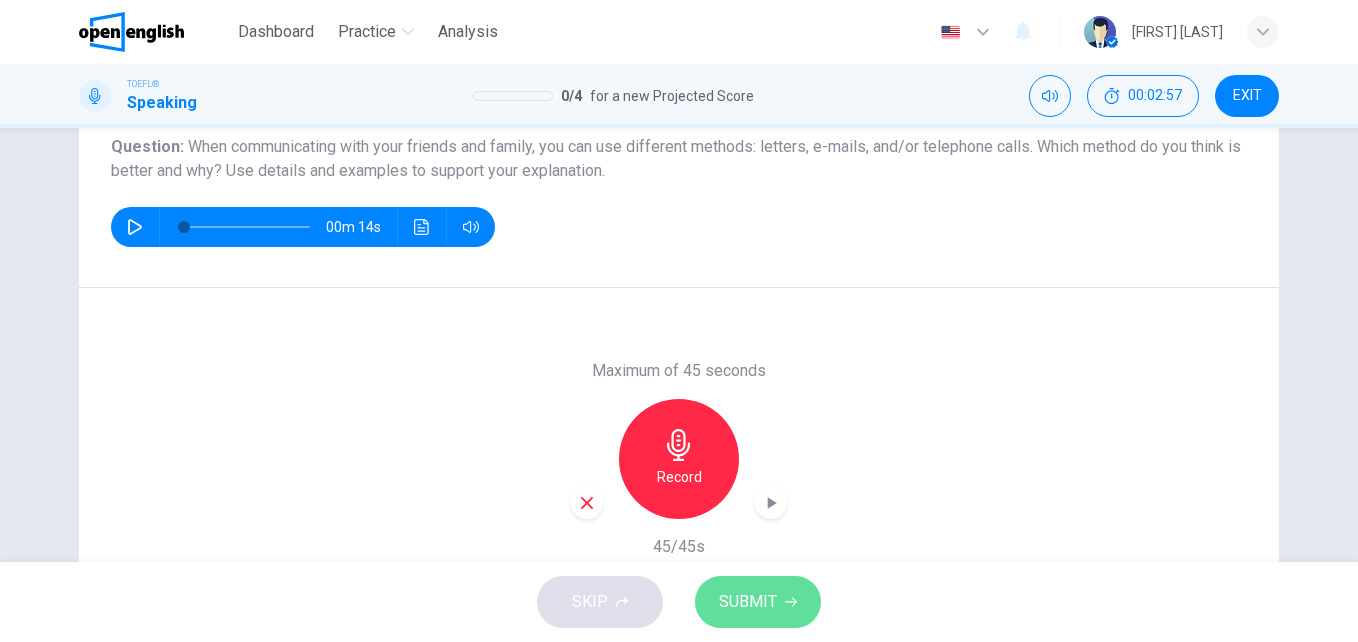 click 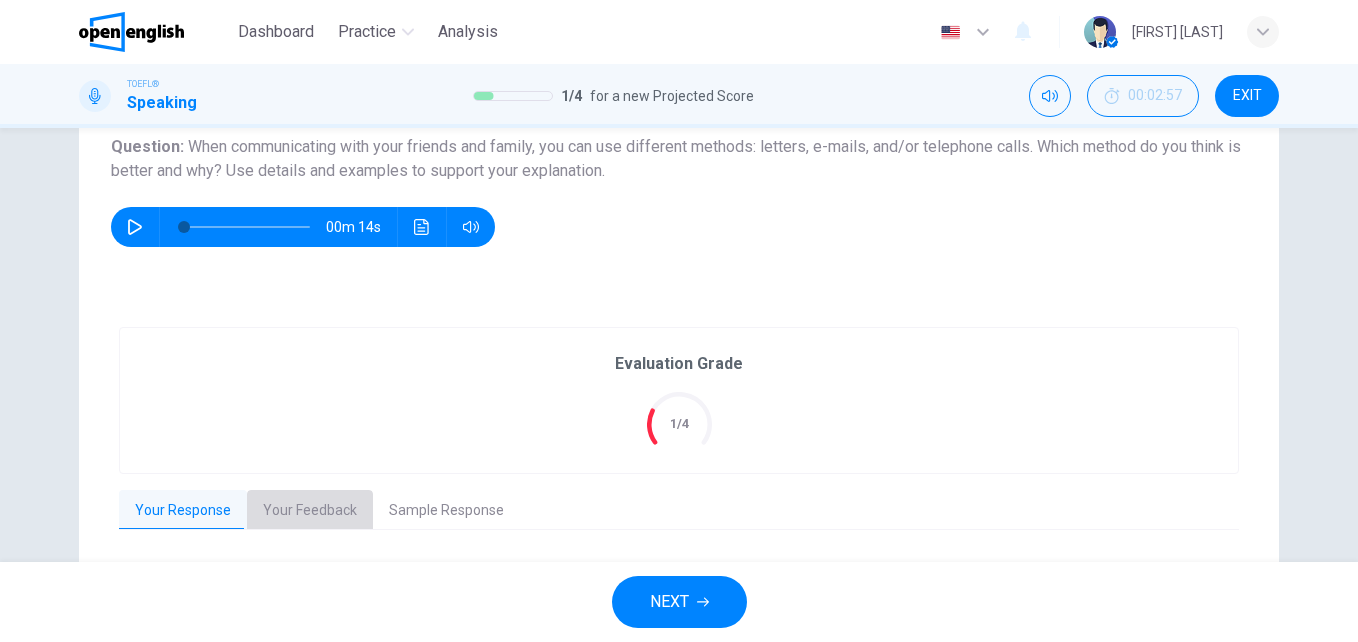 click on "Your Feedback" at bounding box center (310, 511) 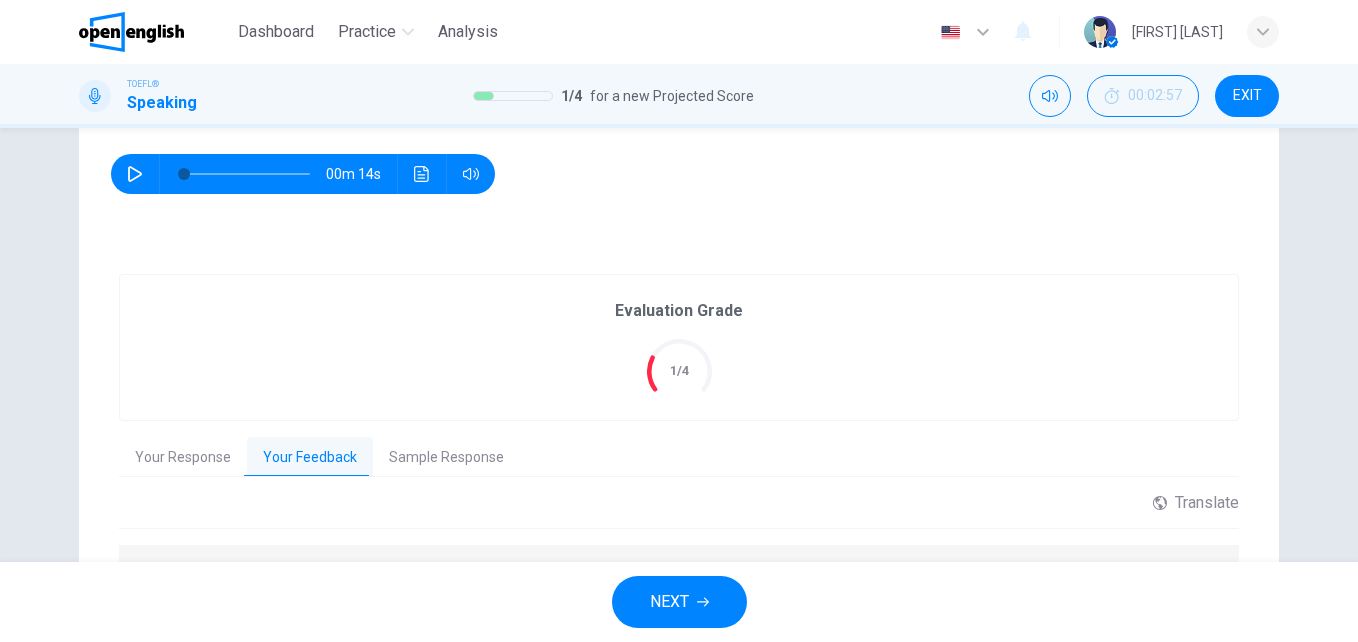 scroll, scrollTop: 247, scrollLeft: 0, axis: vertical 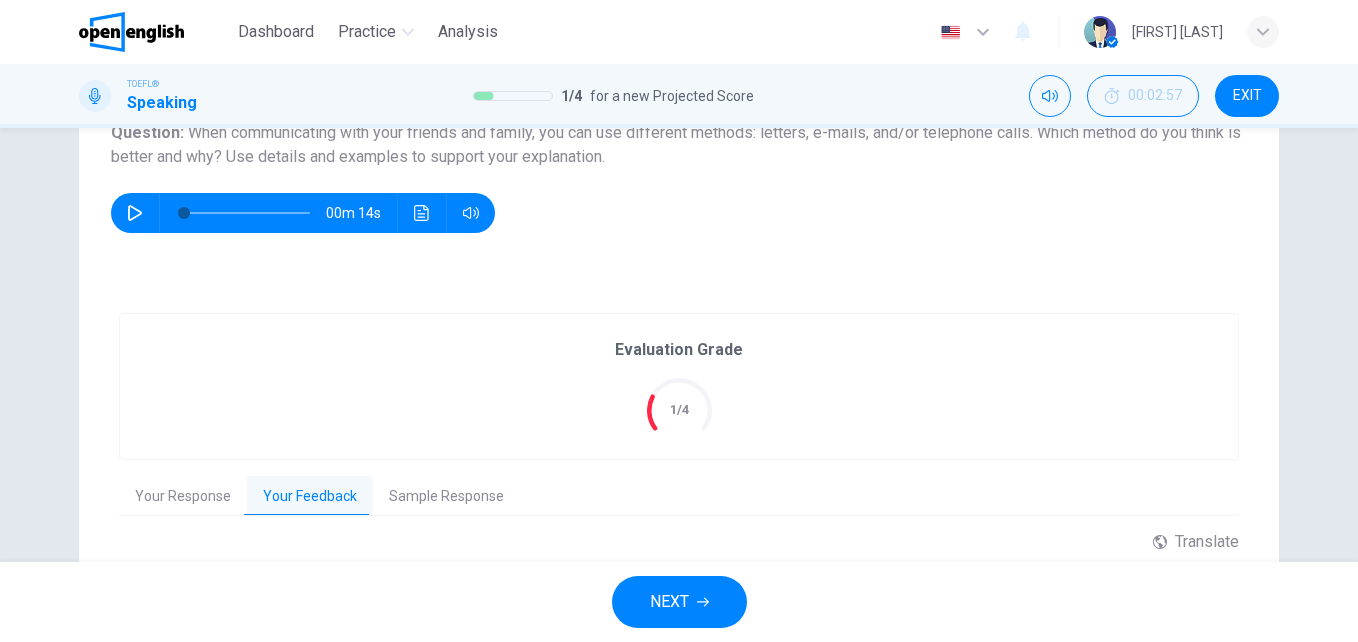 click on "NEXT" at bounding box center [679, 602] 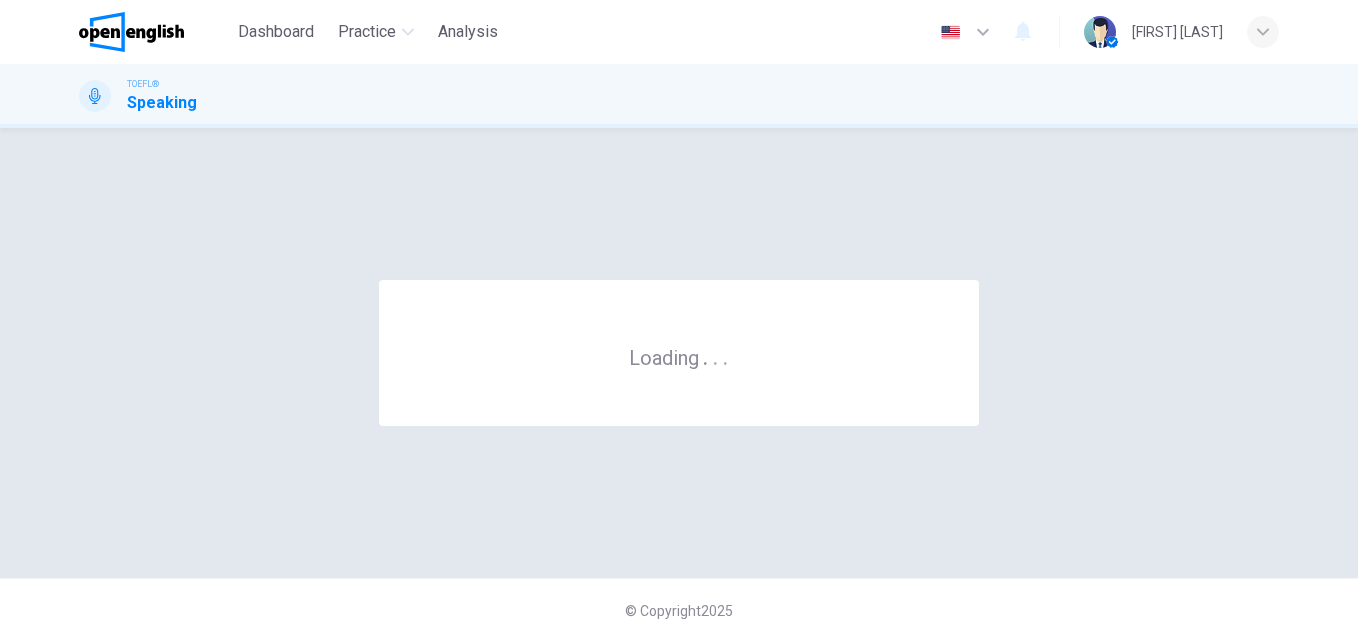 scroll, scrollTop: 0, scrollLeft: 0, axis: both 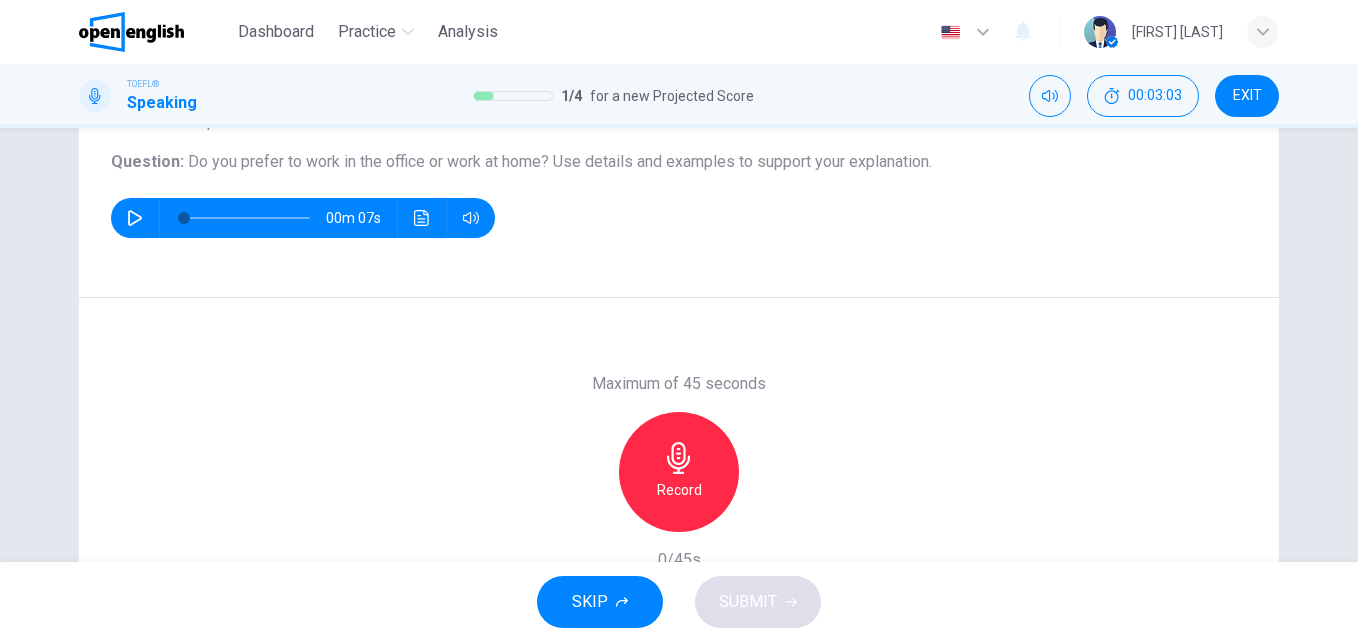 click 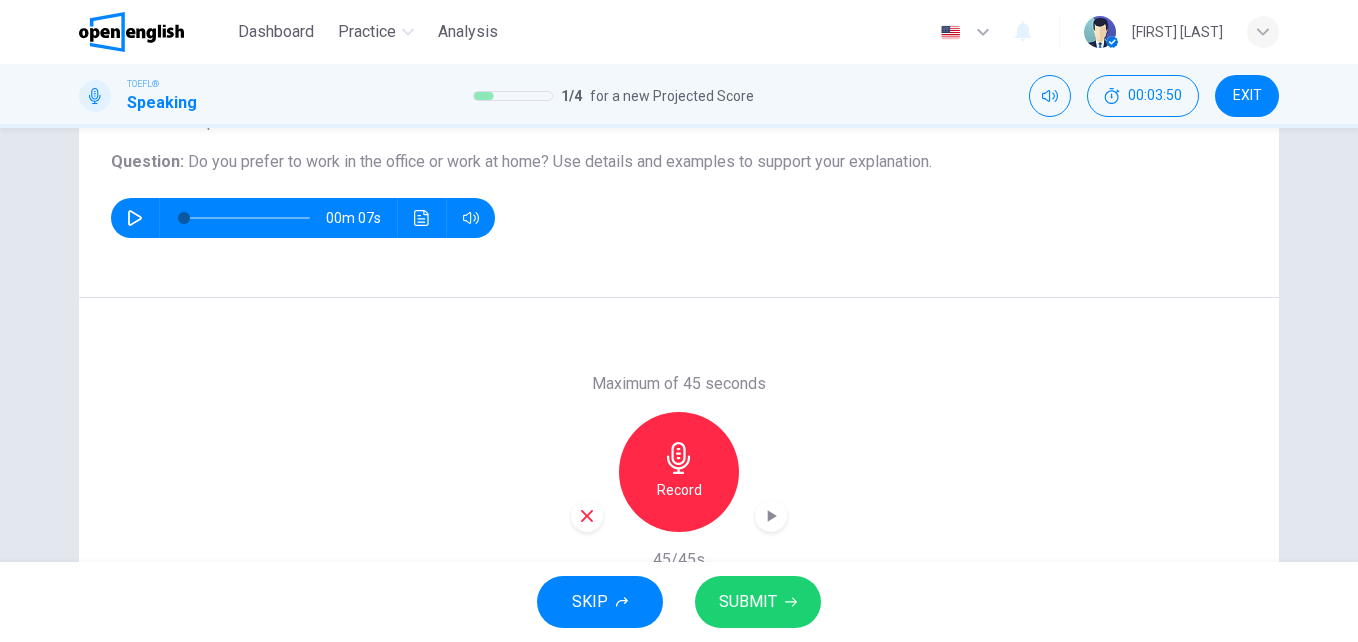 drag, startPoint x: 618, startPoint y: 600, endPoint x: 691, endPoint y: 484, distance: 137.05838 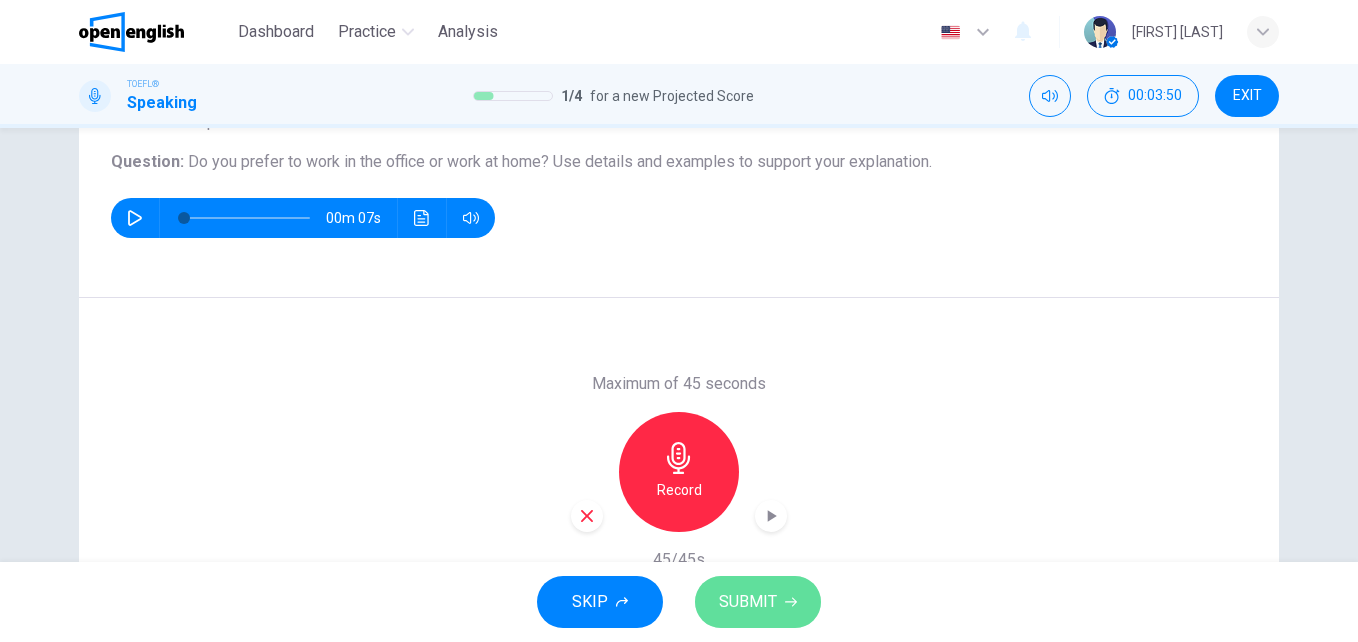 click on "SUBMIT" at bounding box center (758, 602) 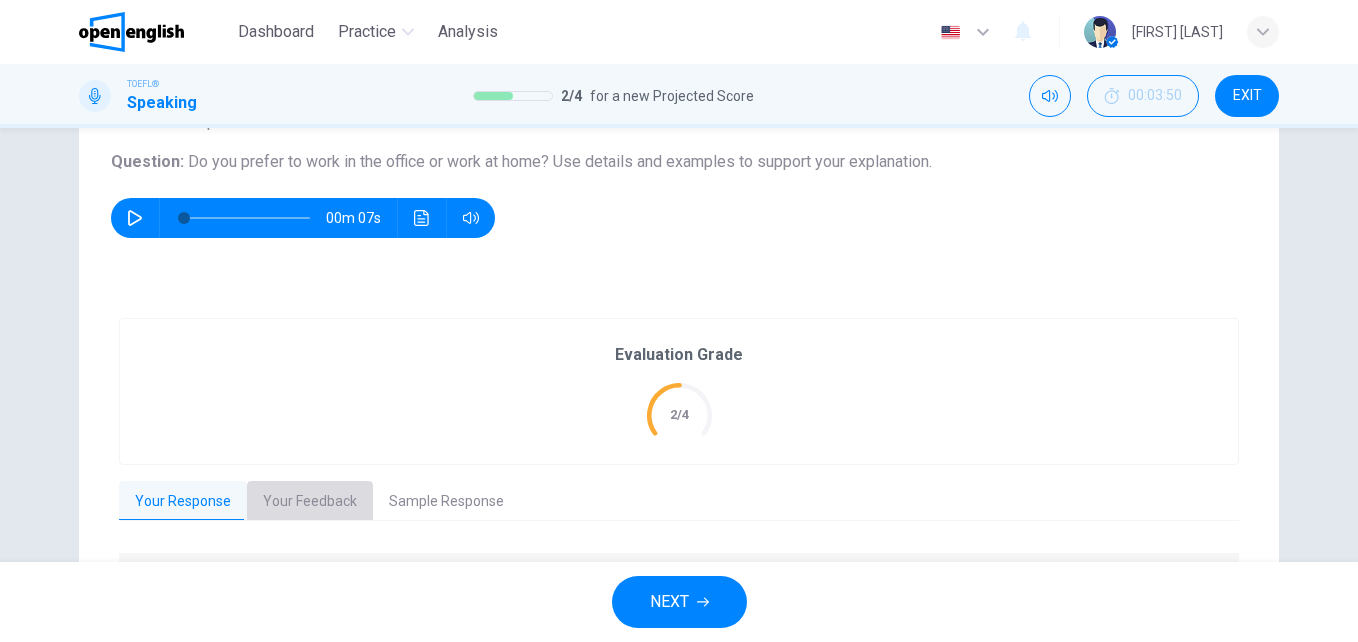 click on "Your Feedback" at bounding box center (310, 502) 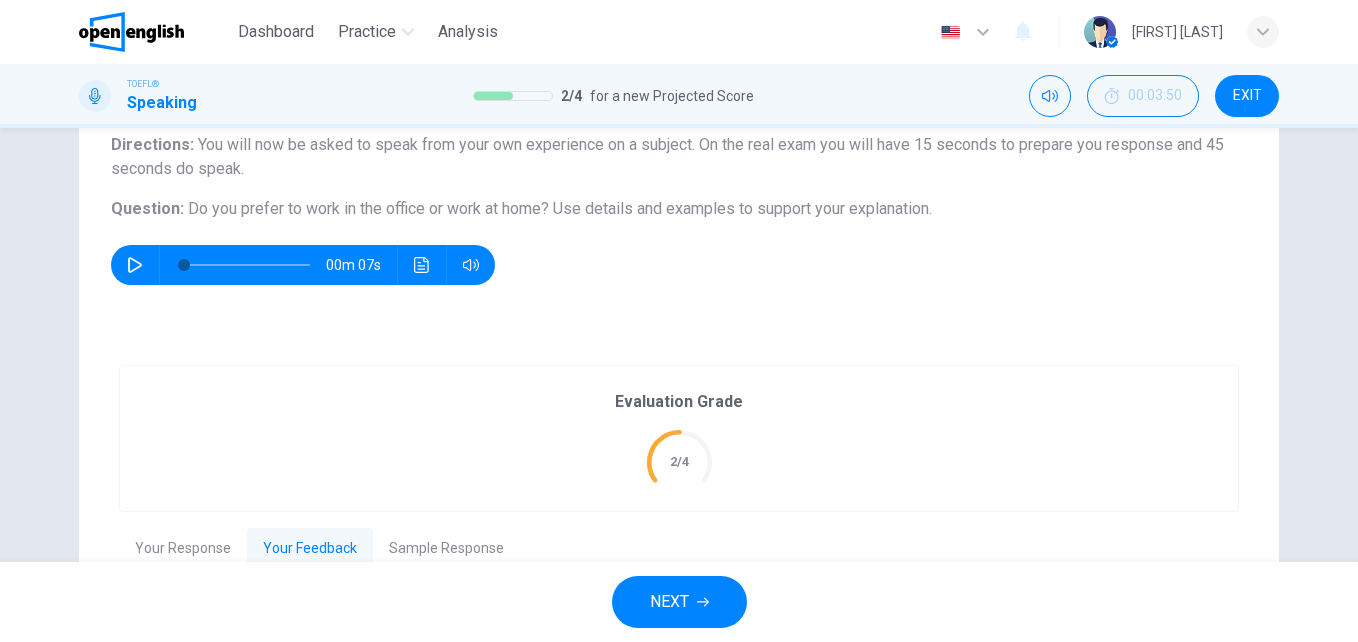 scroll, scrollTop: 166, scrollLeft: 0, axis: vertical 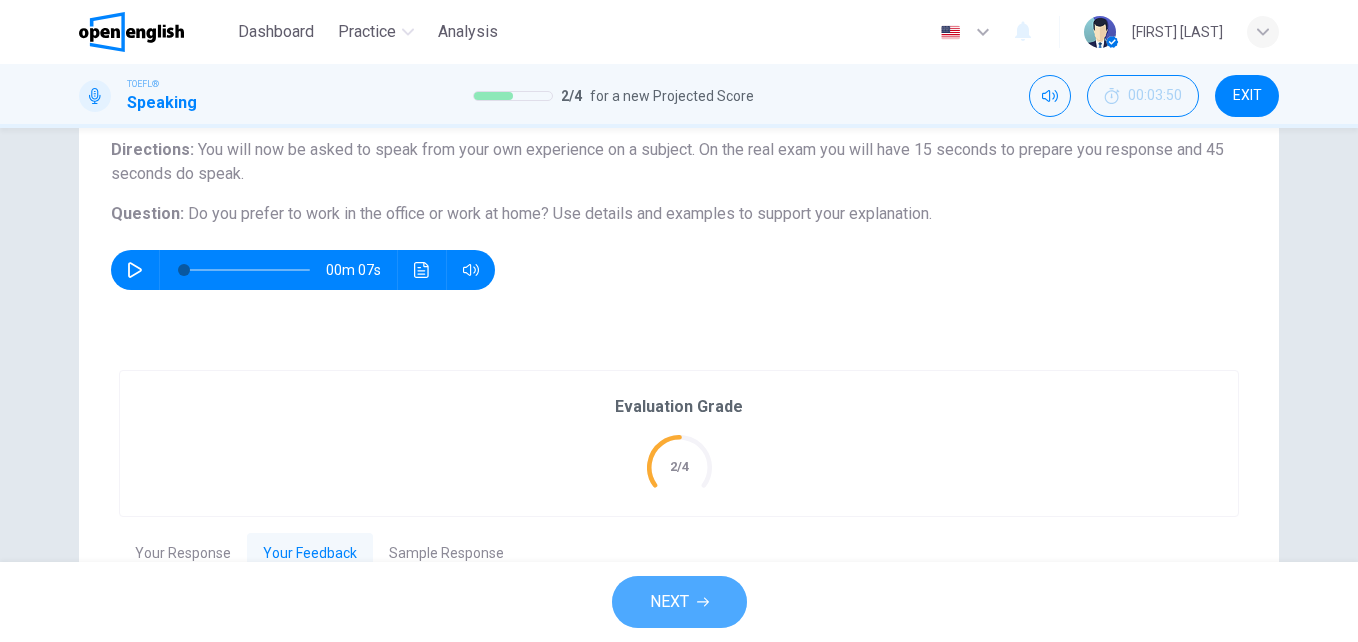 click on "NEXT" at bounding box center [679, 602] 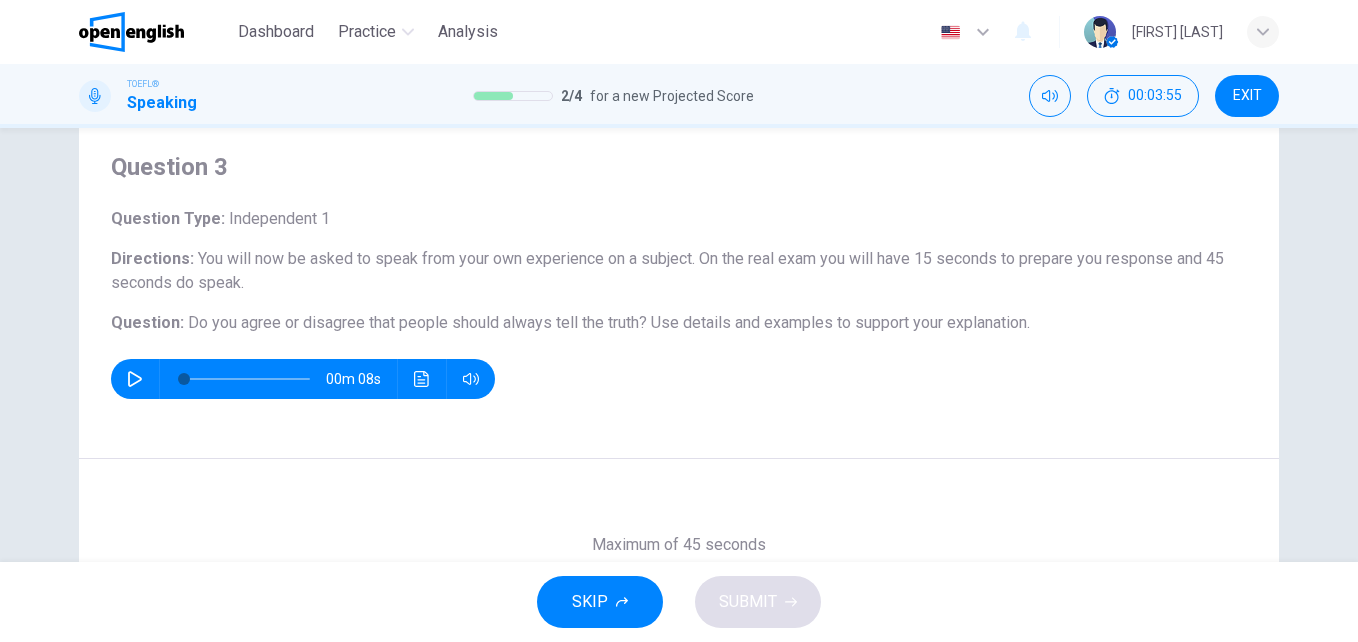 scroll, scrollTop: 75, scrollLeft: 0, axis: vertical 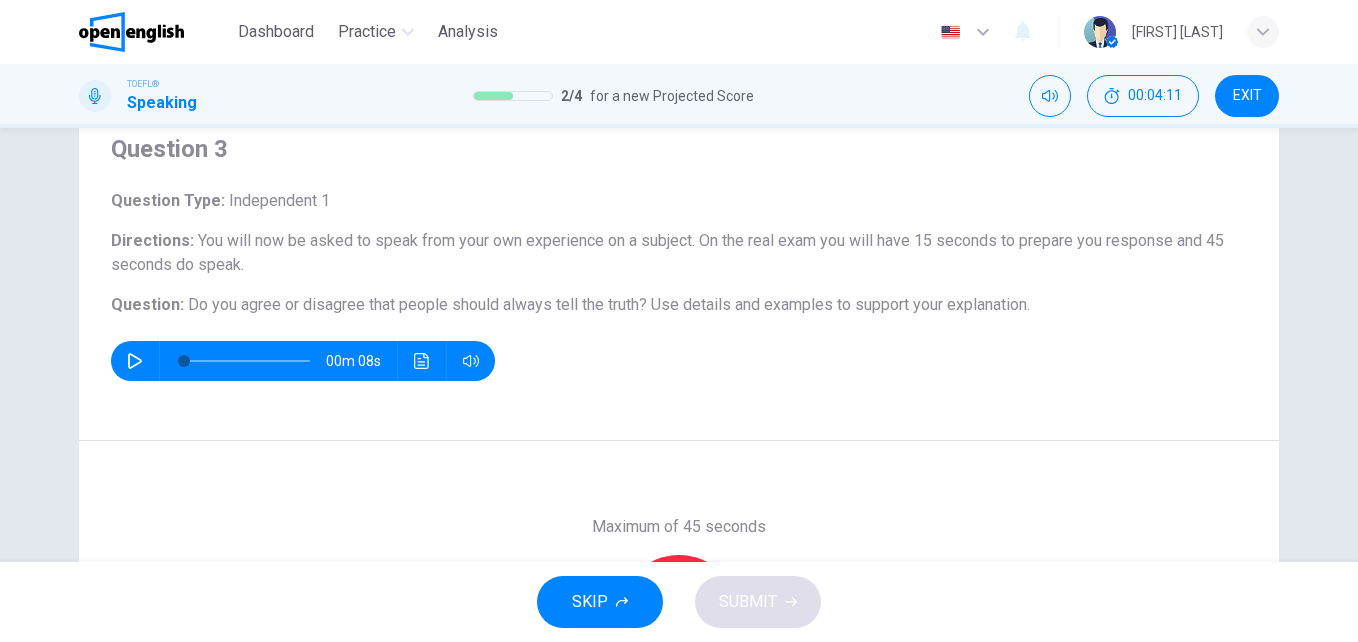 click on "Record" at bounding box center [679, 615] 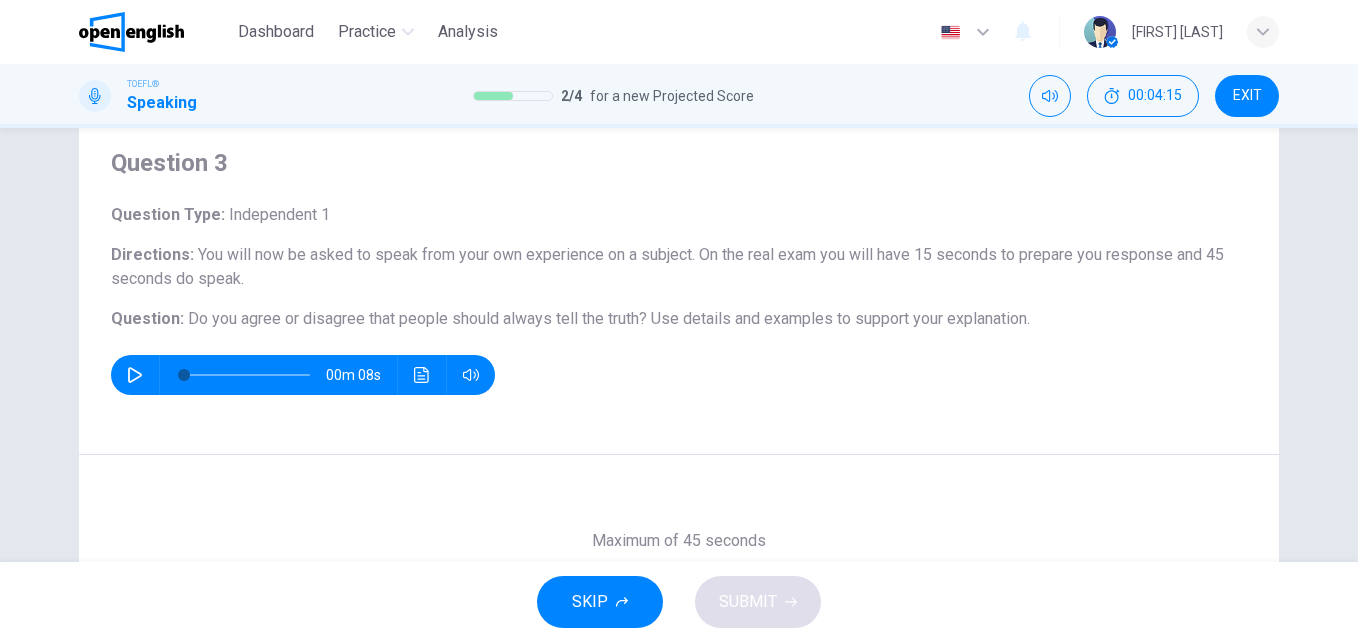 scroll, scrollTop: 52, scrollLeft: 0, axis: vertical 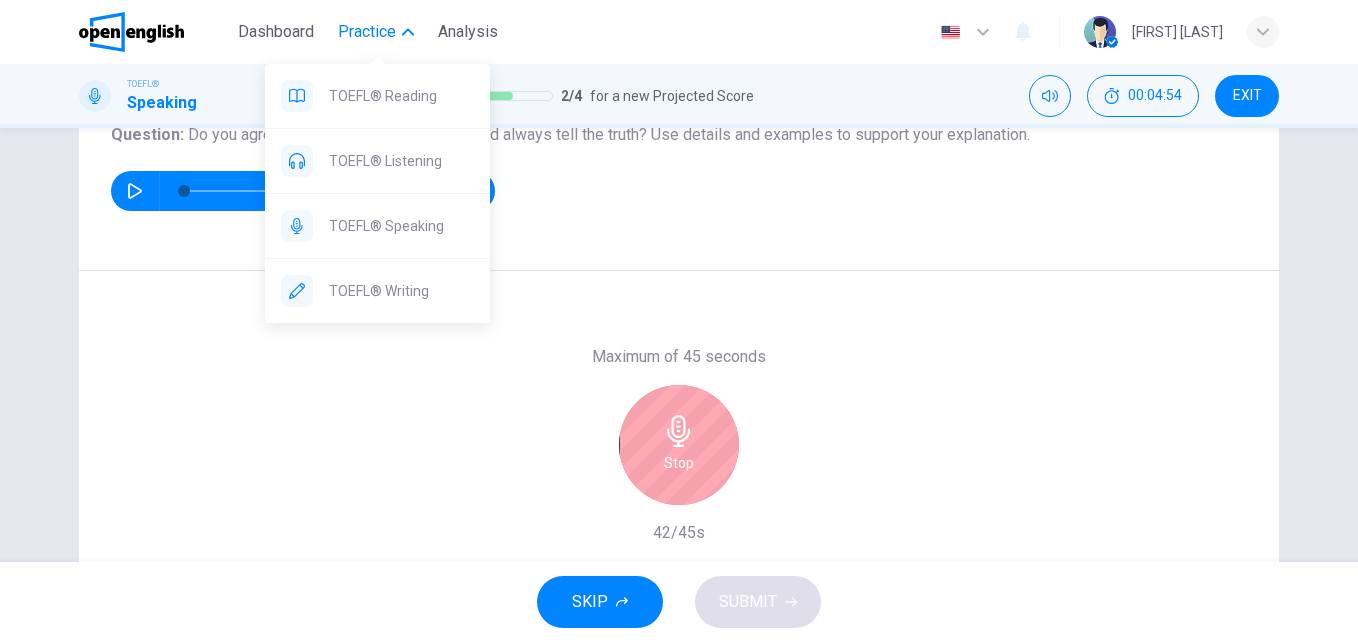 click on "Practice" at bounding box center (367, 32) 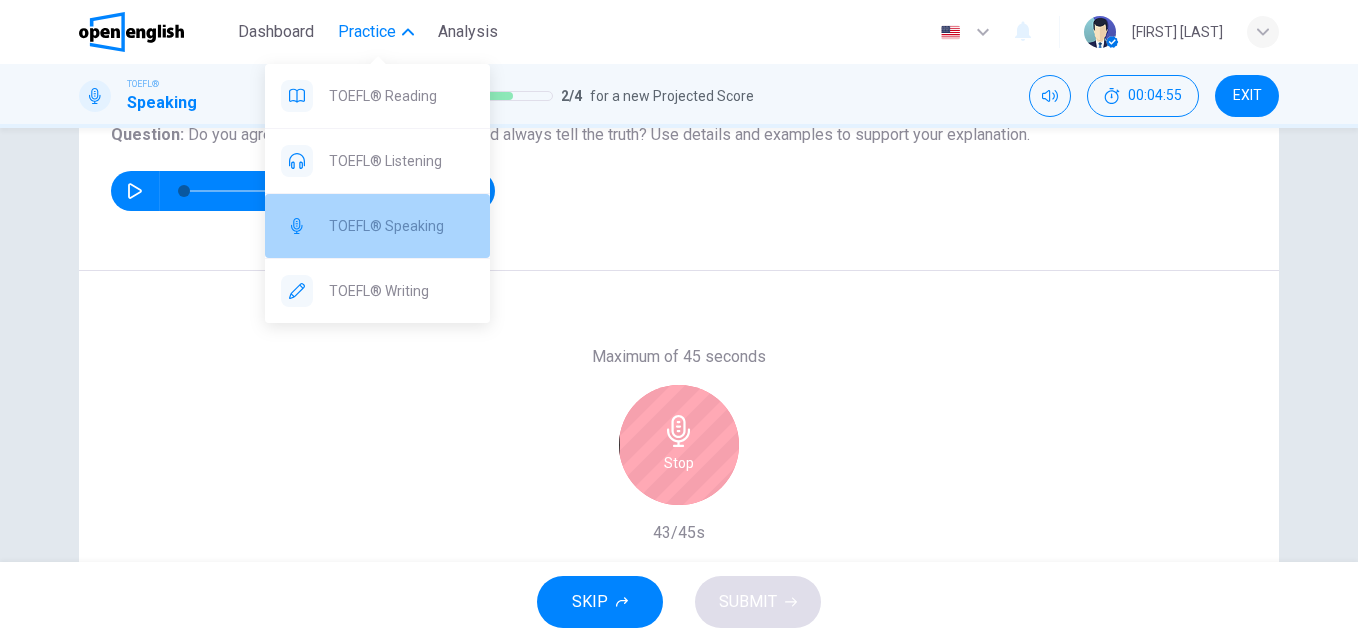click on "TOEFL® Speaking" at bounding box center (401, 226) 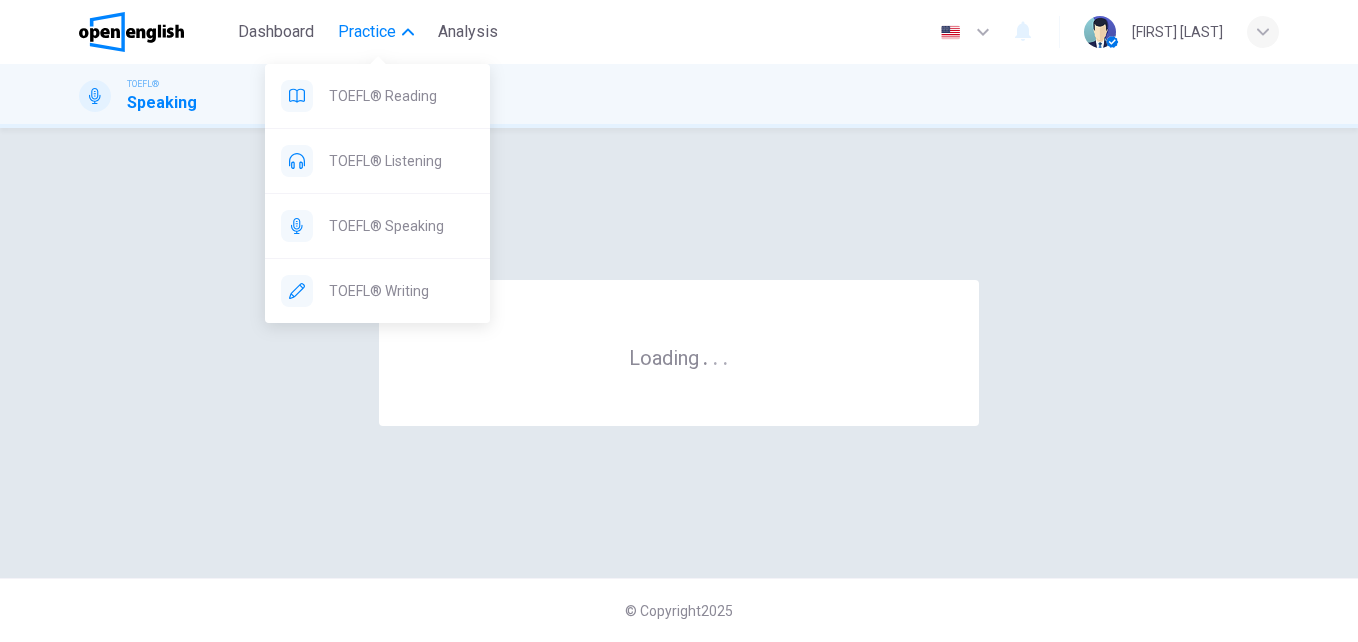 scroll, scrollTop: 0, scrollLeft: 0, axis: both 